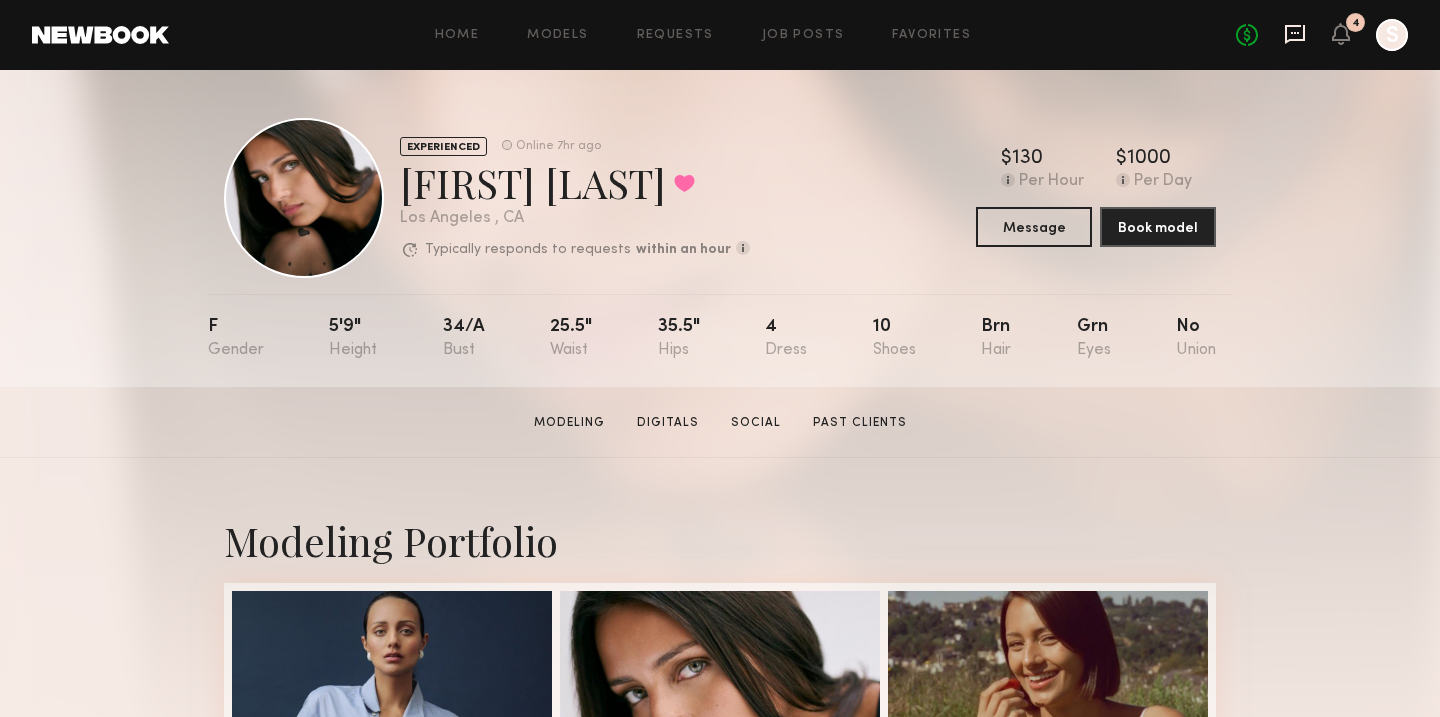 scroll, scrollTop: 0, scrollLeft: 0, axis: both 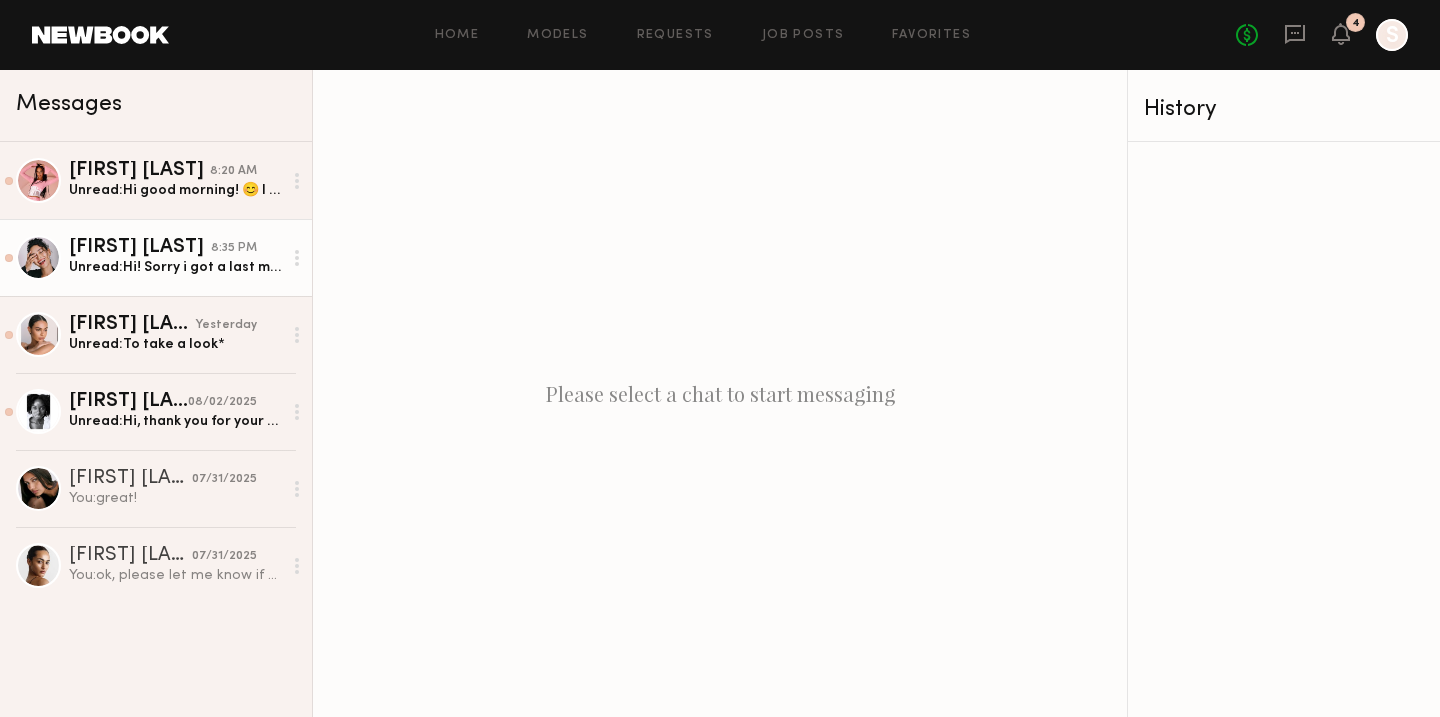 click on "Anisa N." 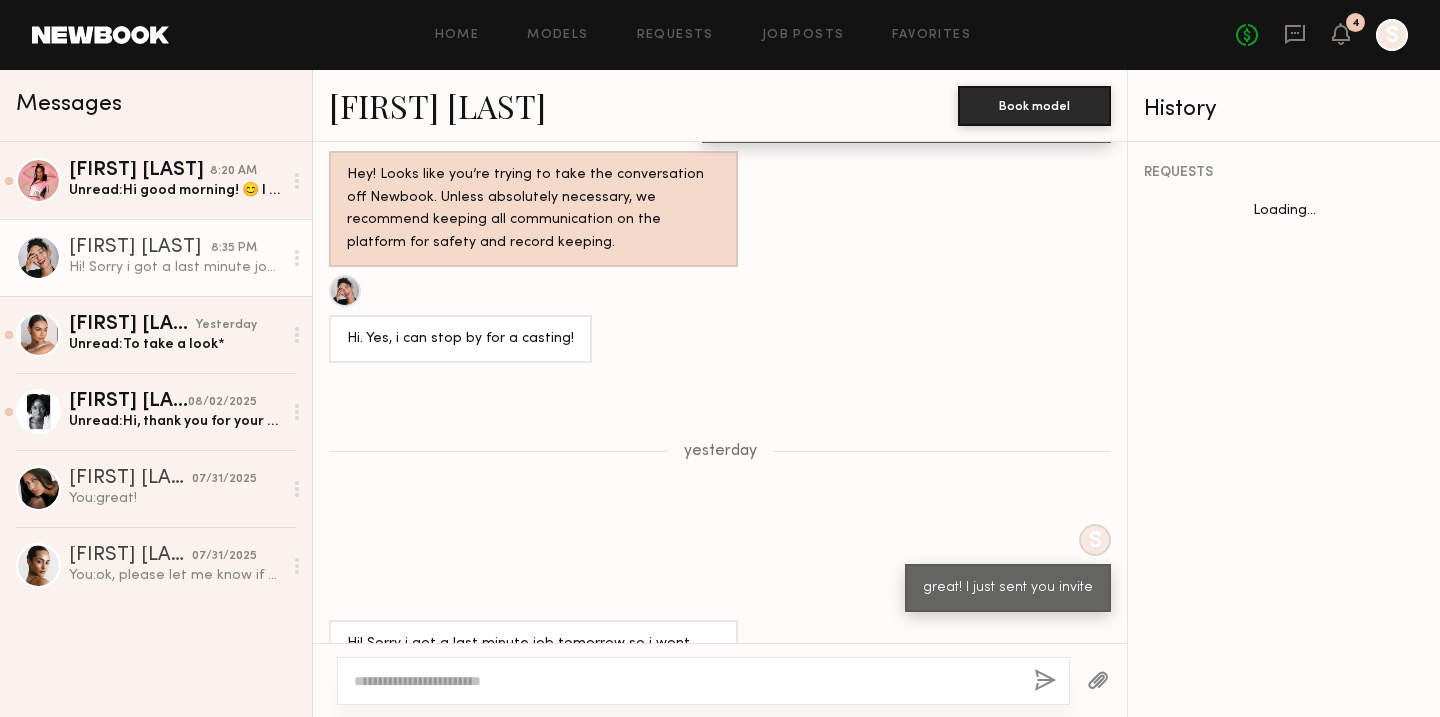 scroll, scrollTop: 1071, scrollLeft: 0, axis: vertical 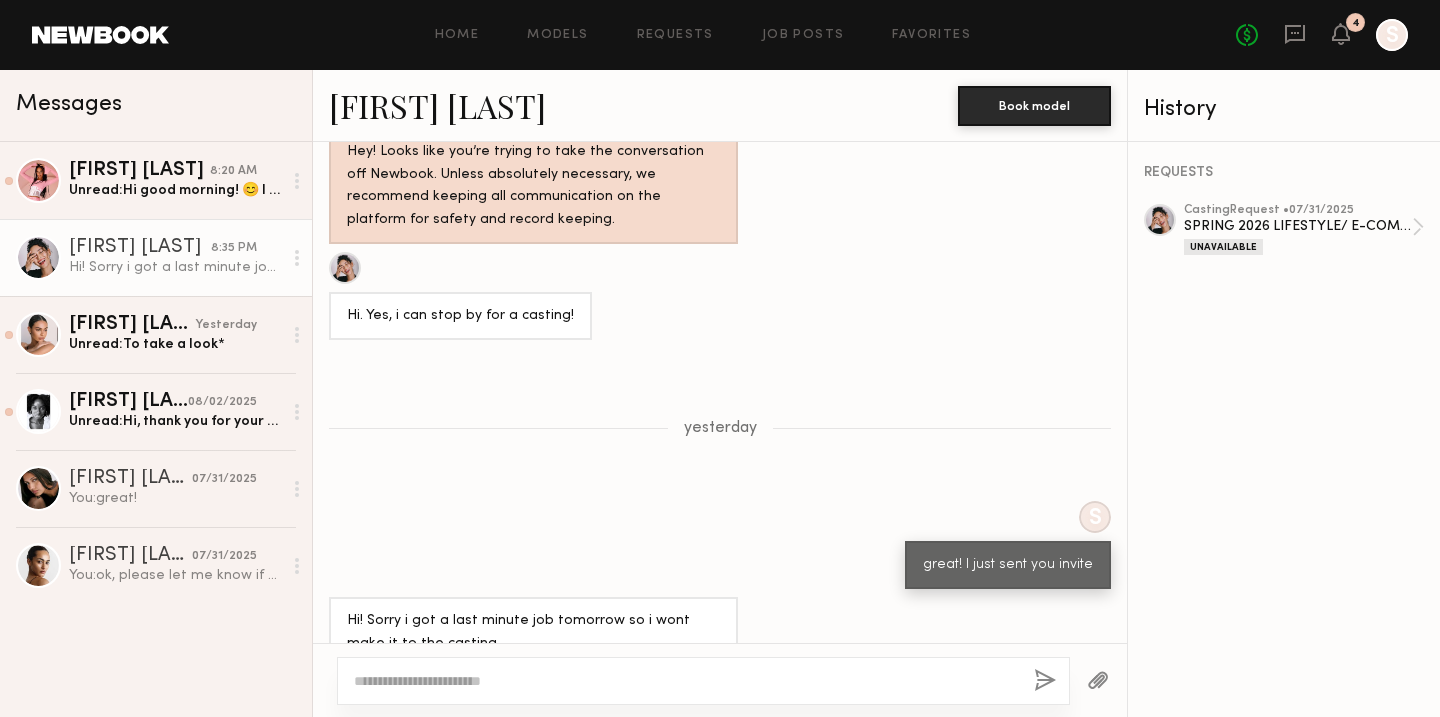 click 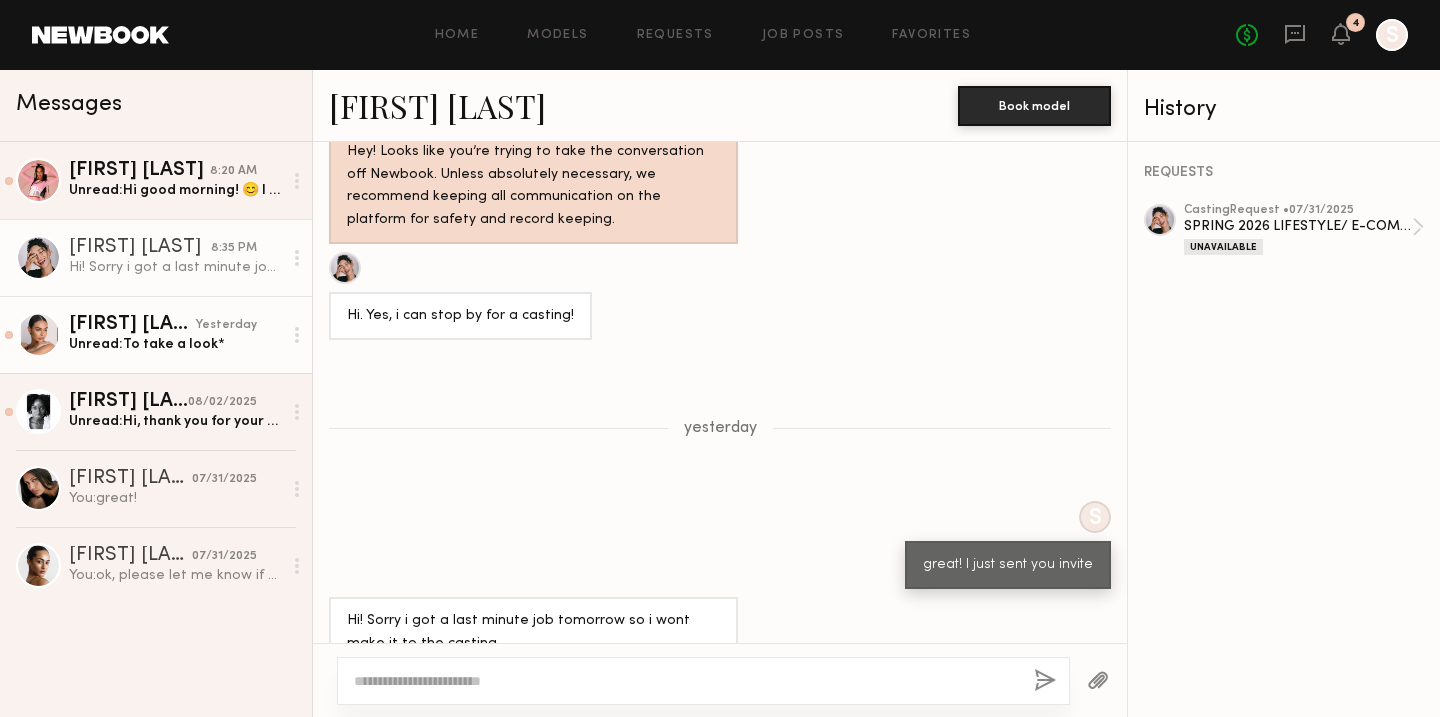click on "Unread:  To take a look*" 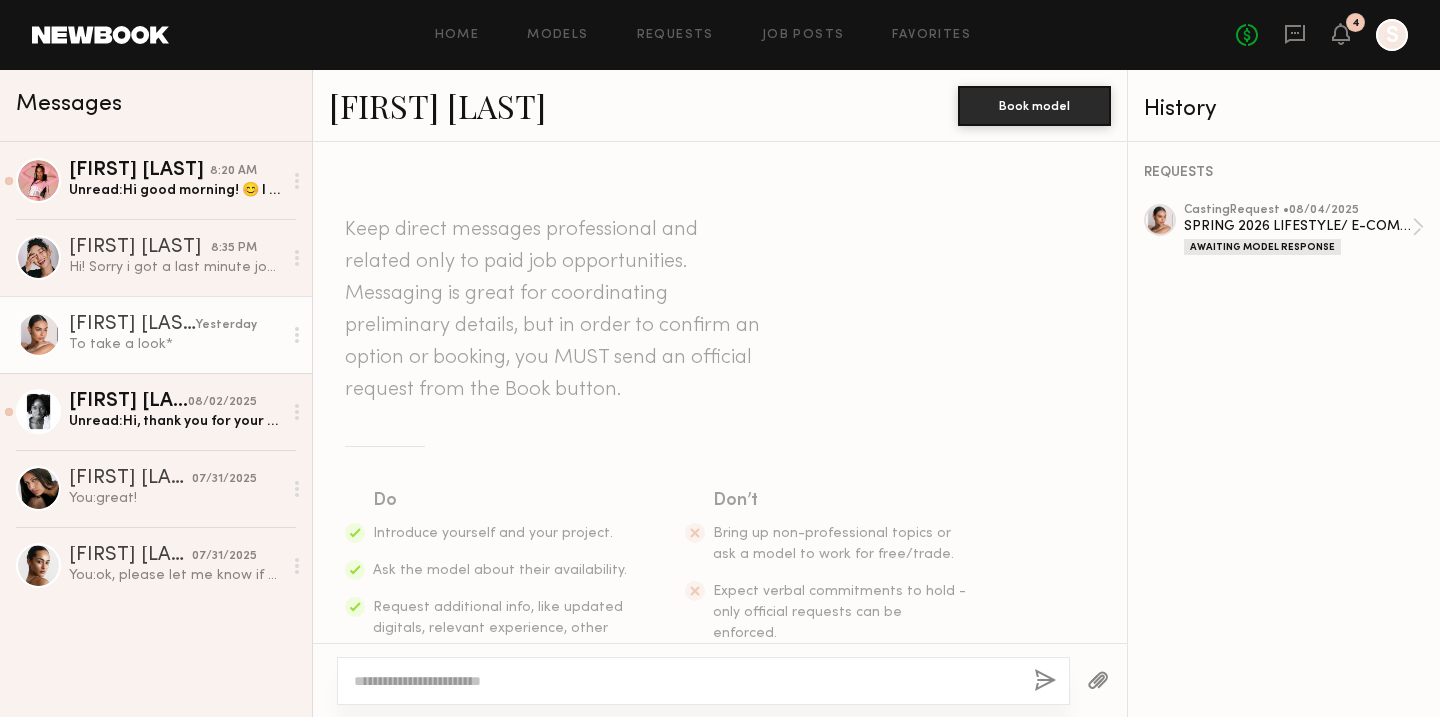 scroll, scrollTop: 708, scrollLeft: 0, axis: vertical 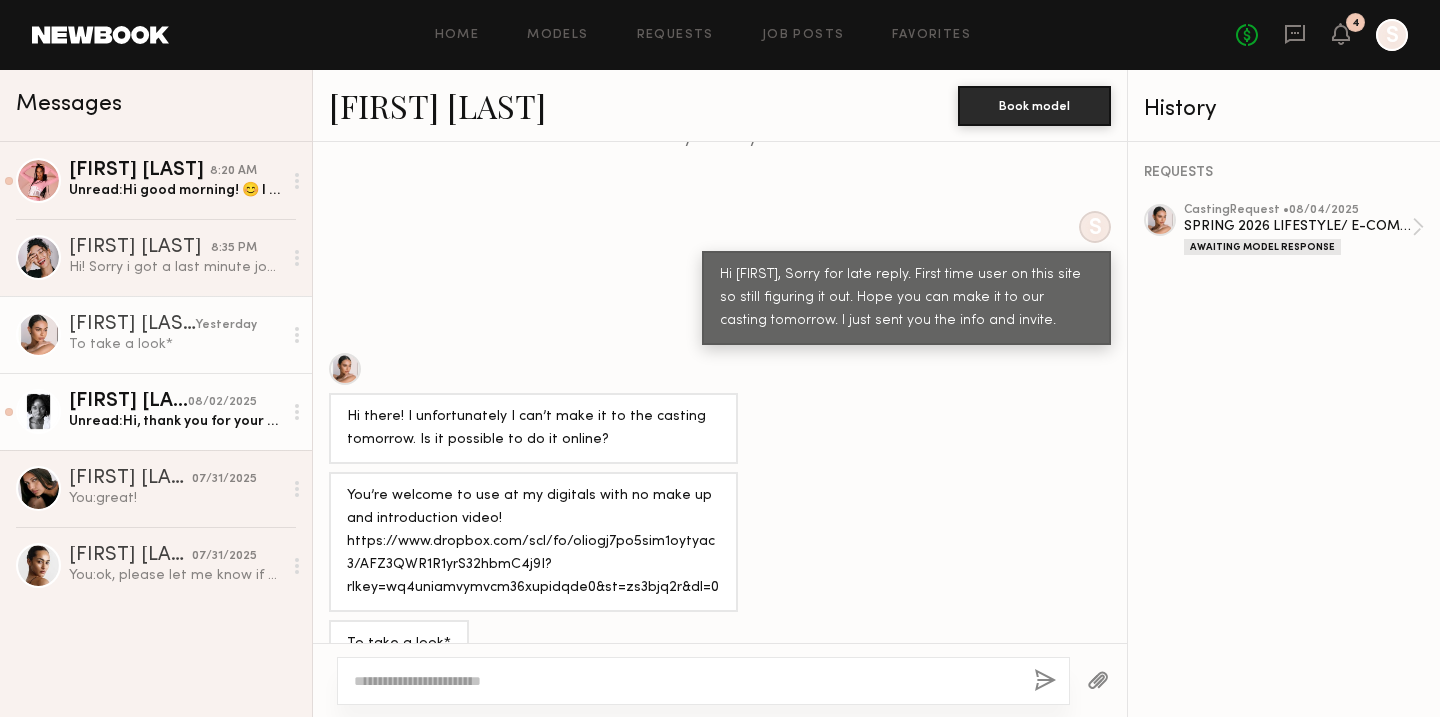 click on "Unread:  Hi, thank you for your casting response. I am unfortunately not available in person on 8/5. Is there anyway I can do the casting virtually?
Thank you for your time and understanding." 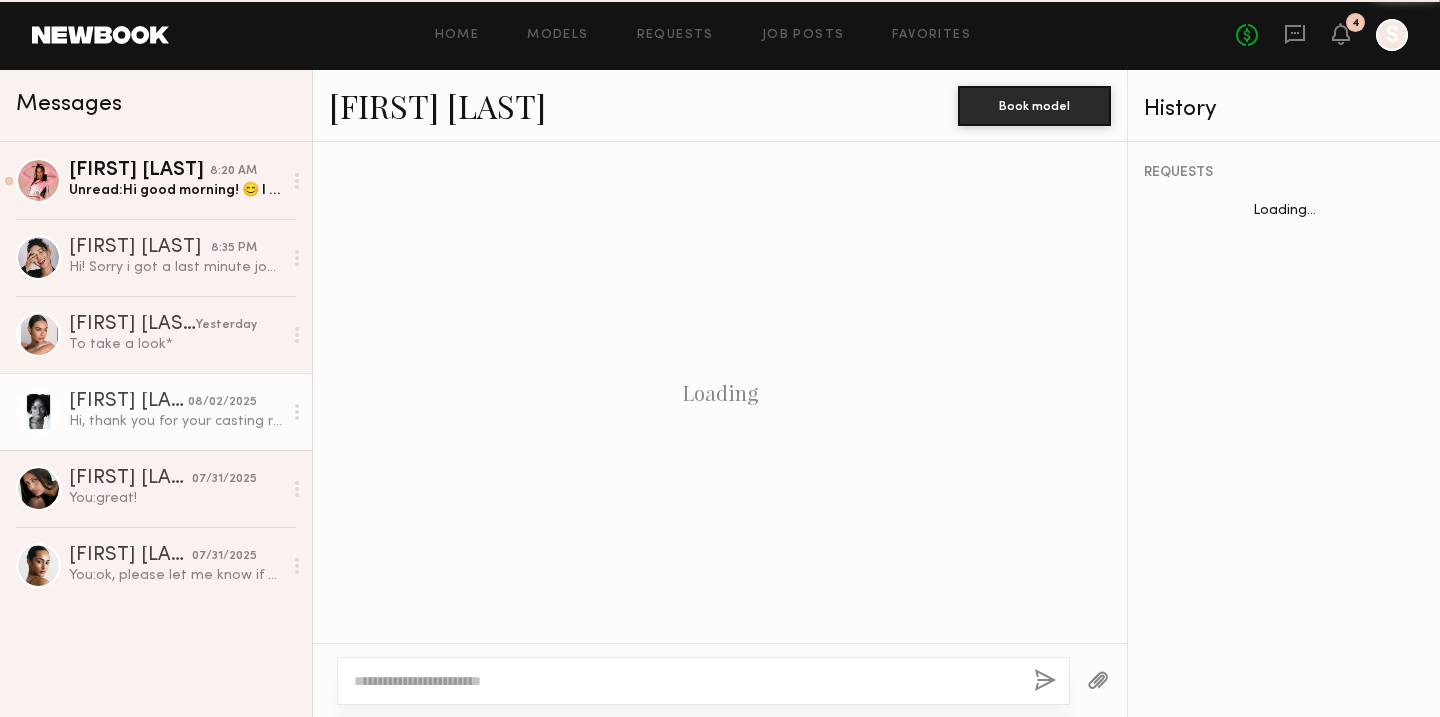 scroll, scrollTop: 432, scrollLeft: 0, axis: vertical 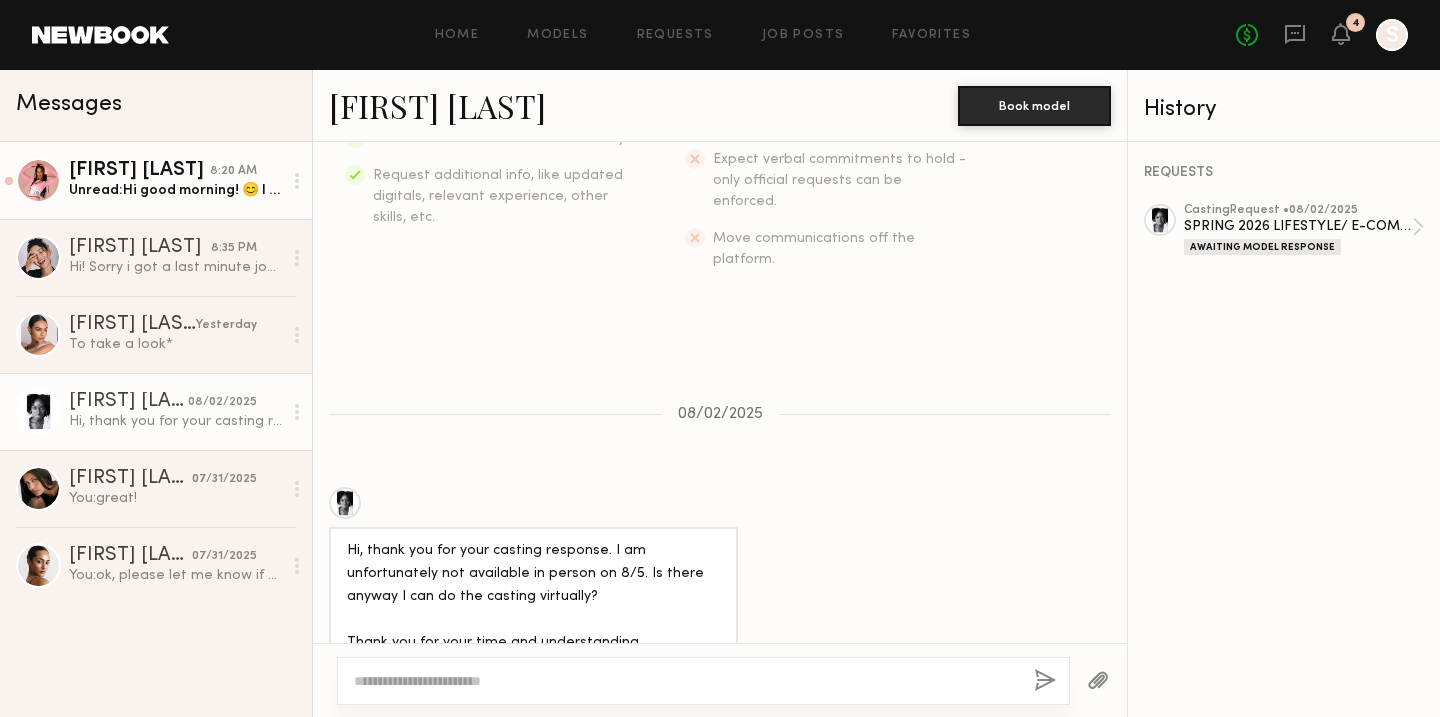 click on "Unread:  Hi good morning! 😊 I was wondering if you have any other casting days later this week?" 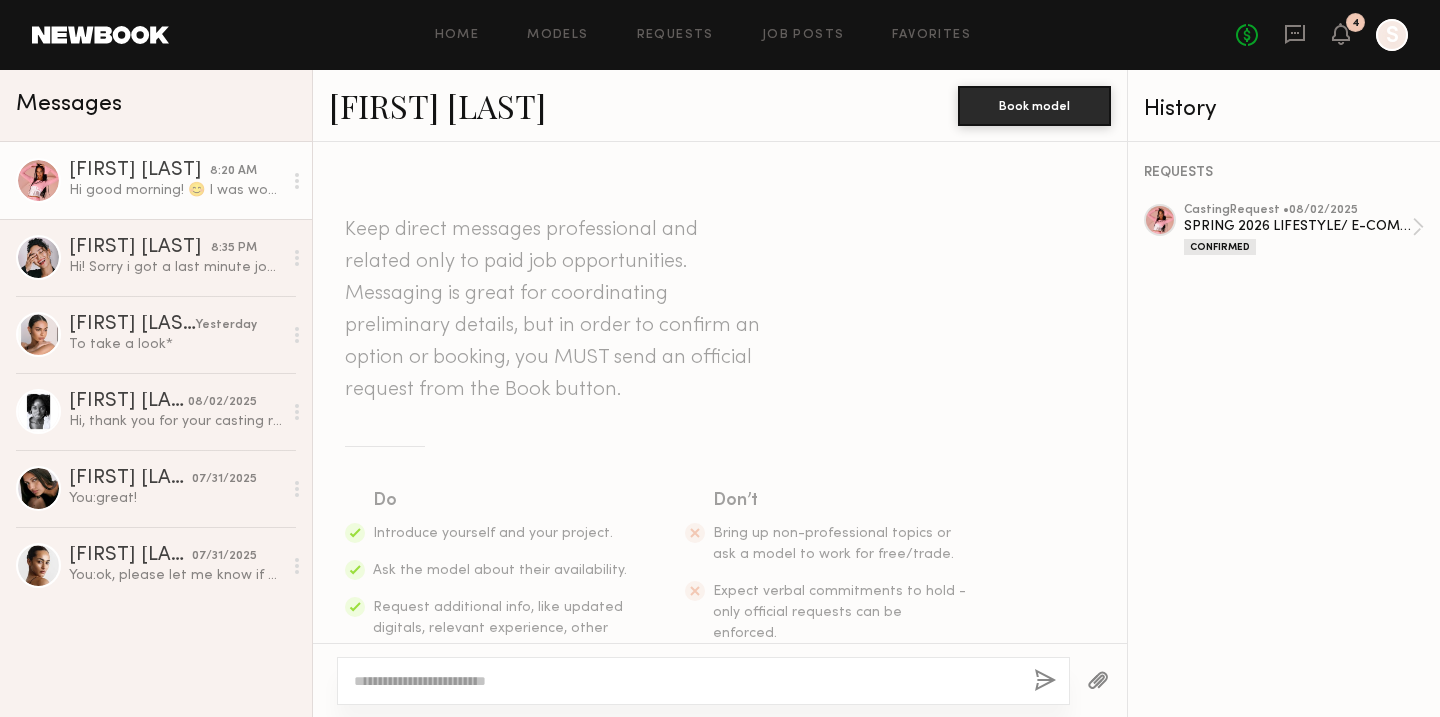 scroll, scrollTop: 571, scrollLeft: 0, axis: vertical 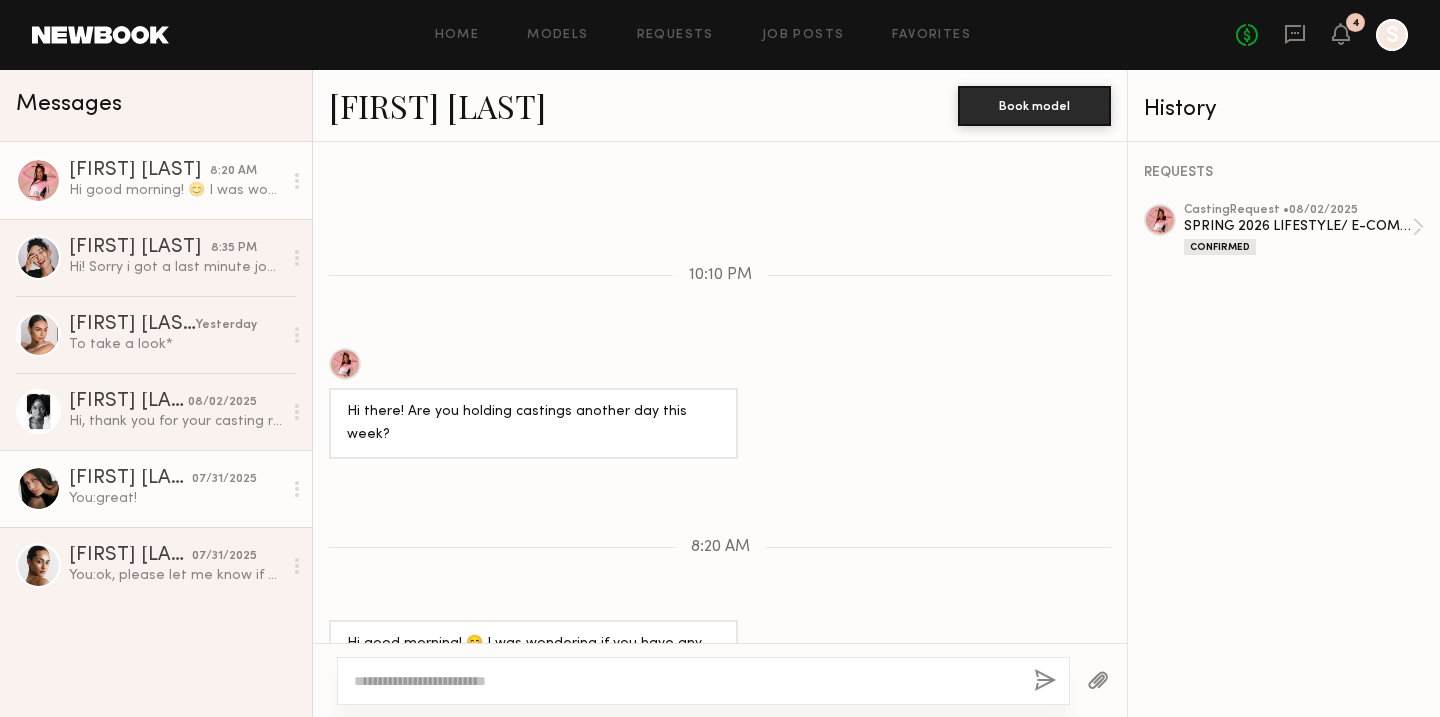 click 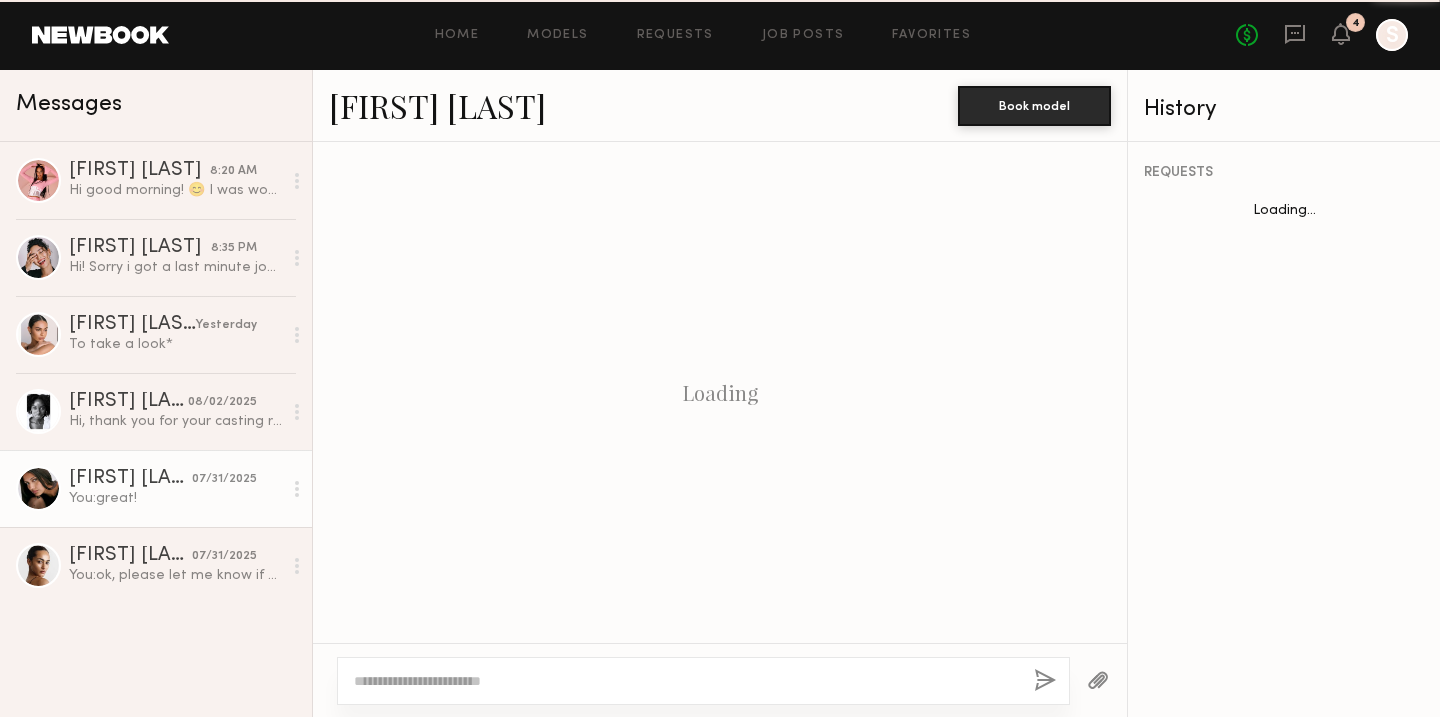 scroll, scrollTop: 1273, scrollLeft: 0, axis: vertical 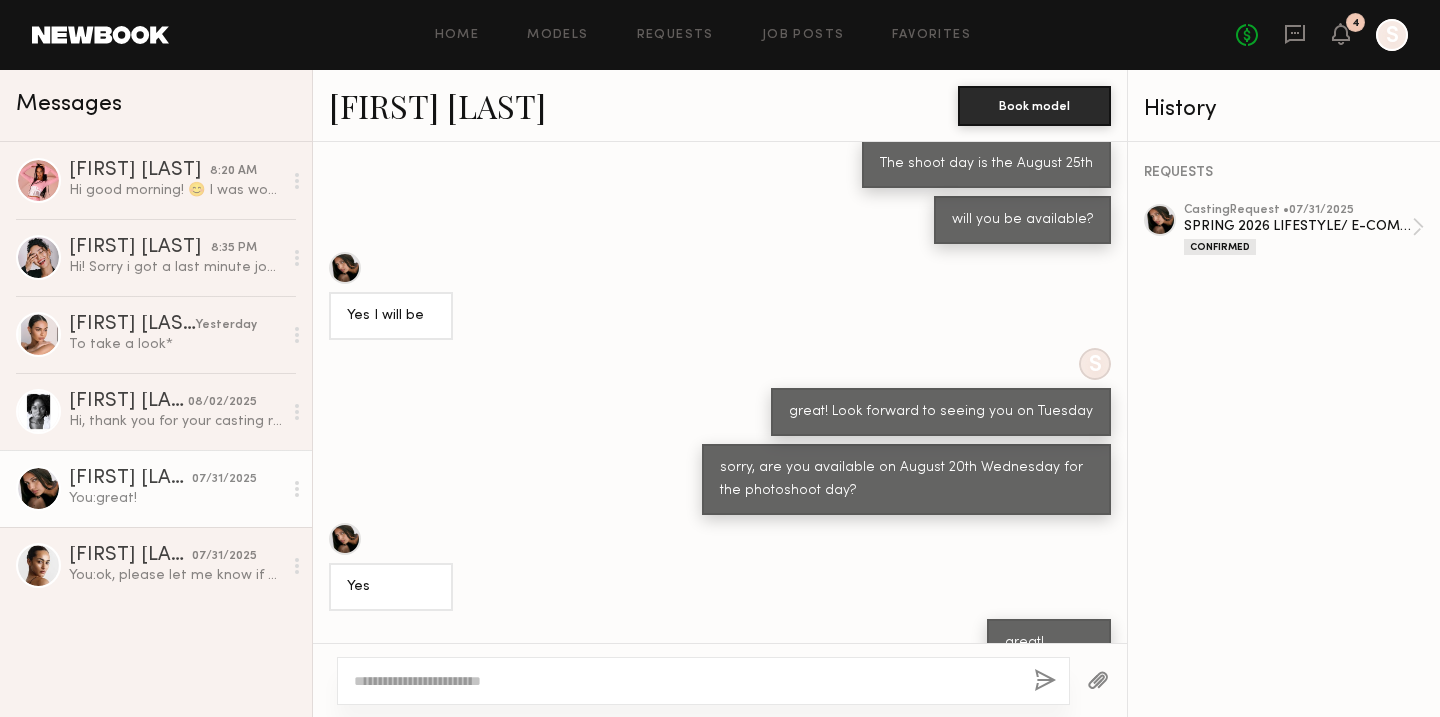 click 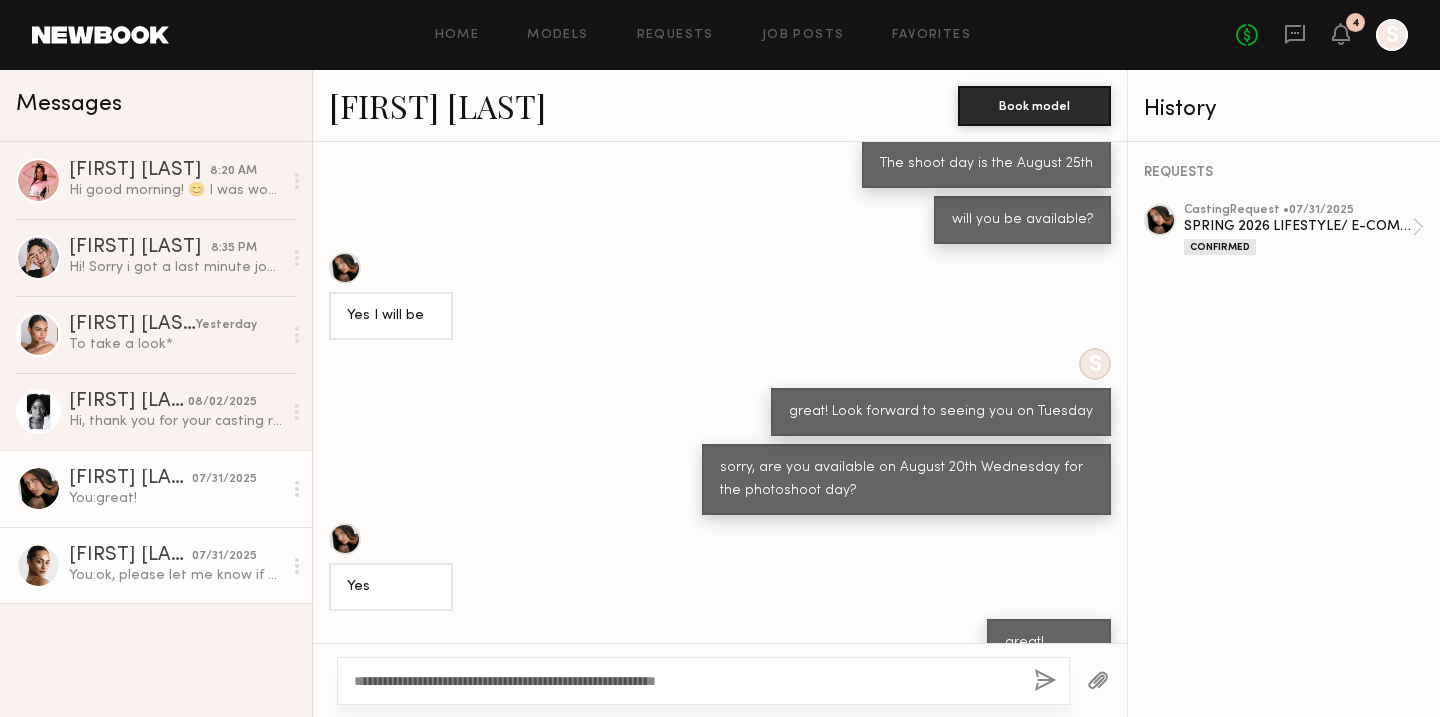 type on "**********" 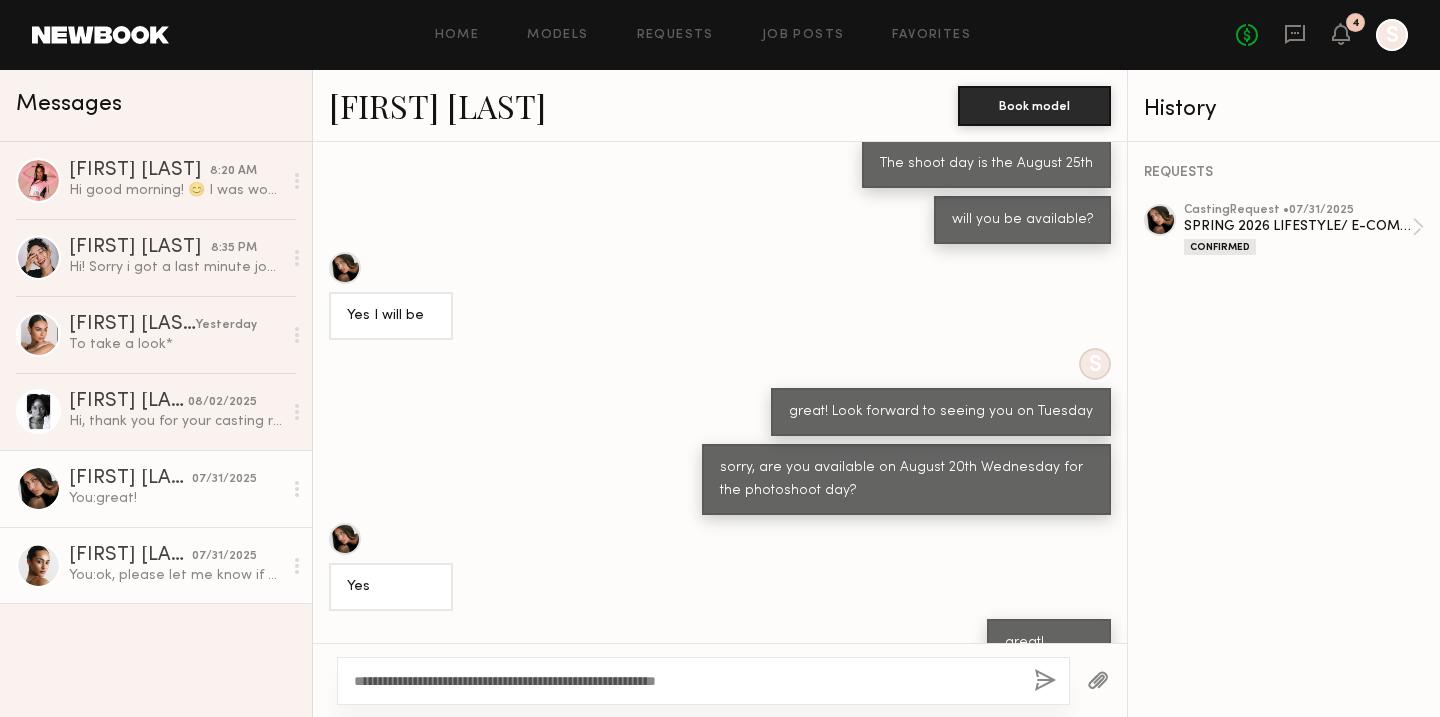 click on "Abby M." 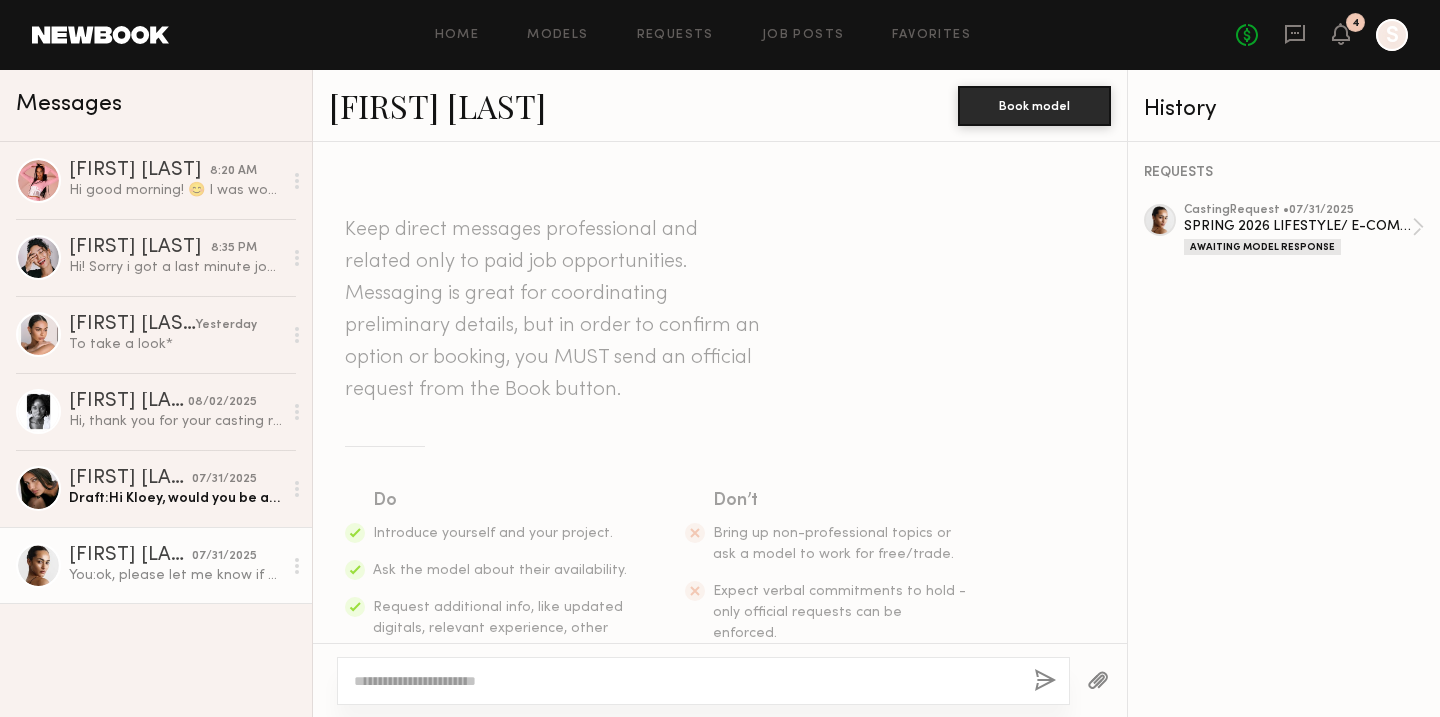 scroll, scrollTop: 1138, scrollLeft: 0, axis: vertical 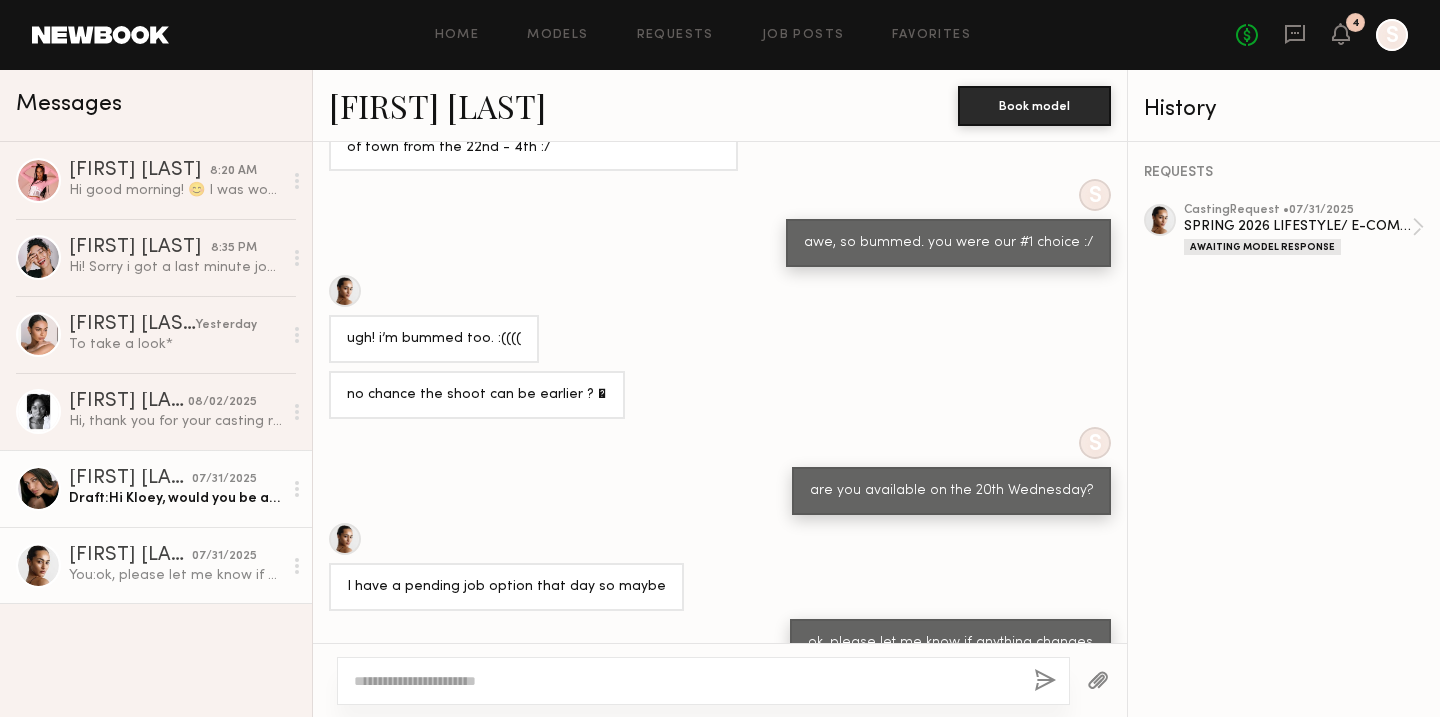 click on "Kloey R." 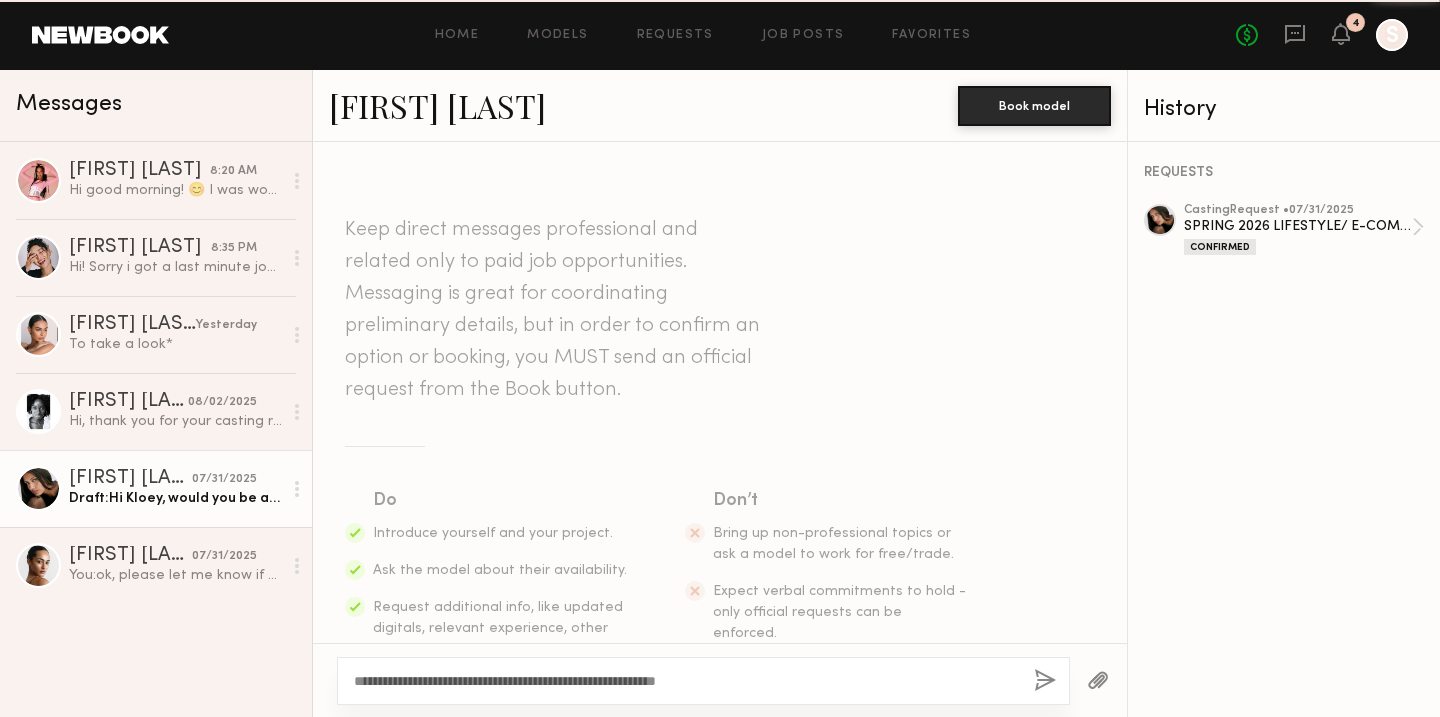 scroll, scrollTop: 1273, scrollLeft: 0, axis: vertical 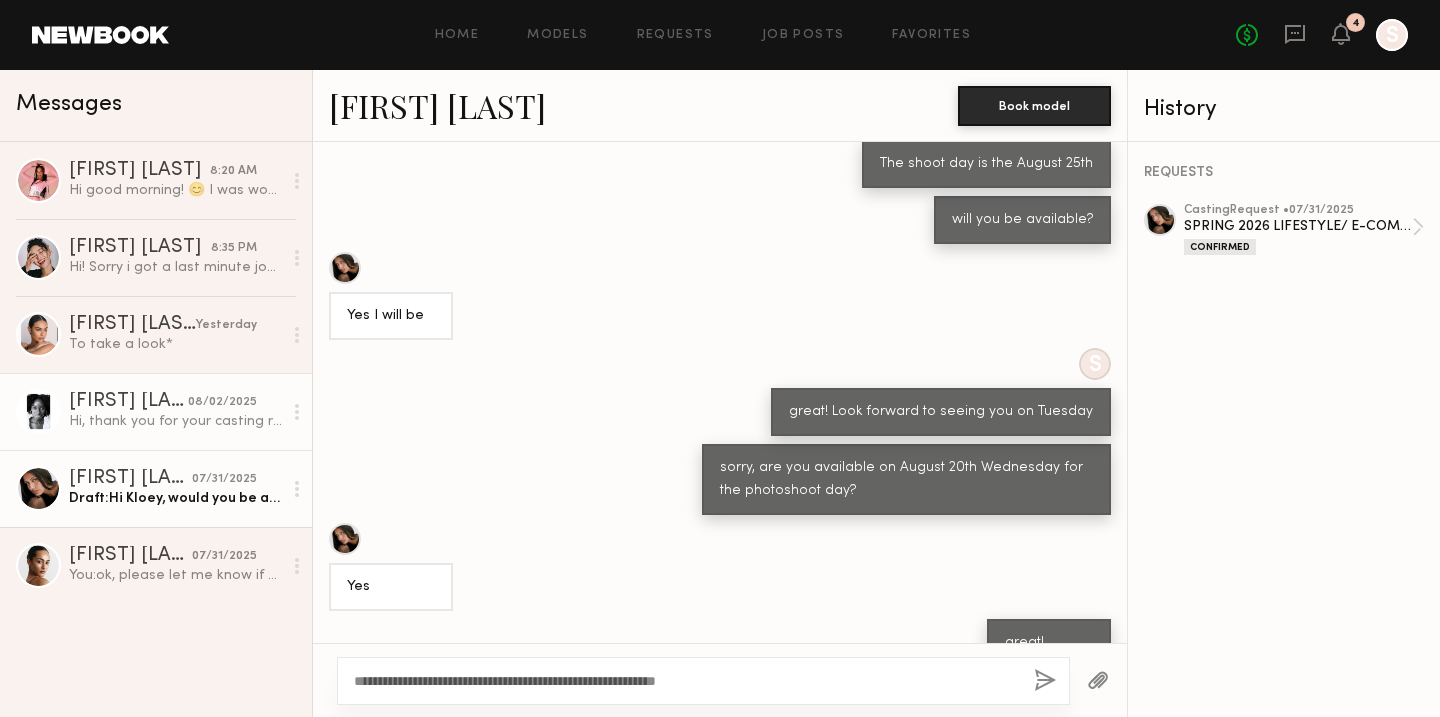 click on "Hi, thank you for your casting response. I am unfortunately not available in person on 8/5. Is there anyway I can do the casting virtually?
Thank you for your time and understanding." 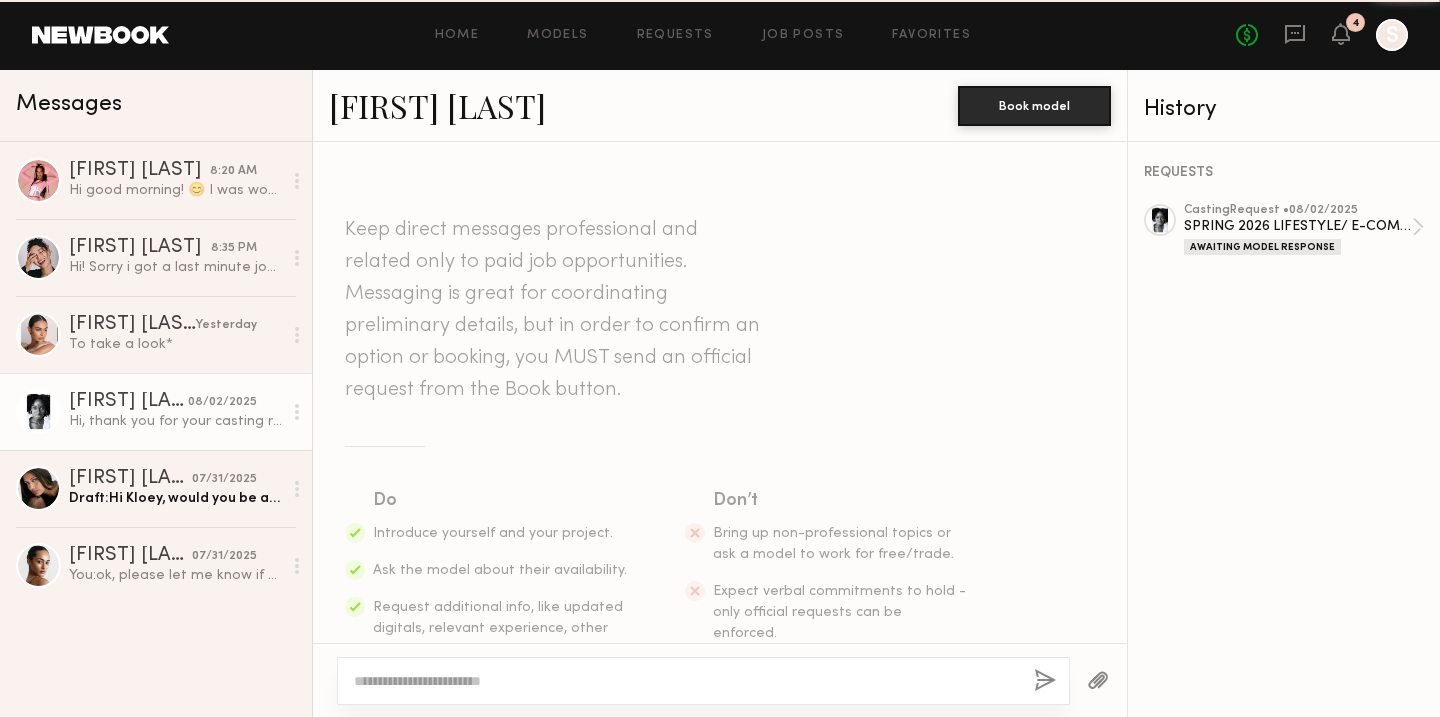 scroll, scrollTop: 432, scrollLeft: 0, axis: vertical 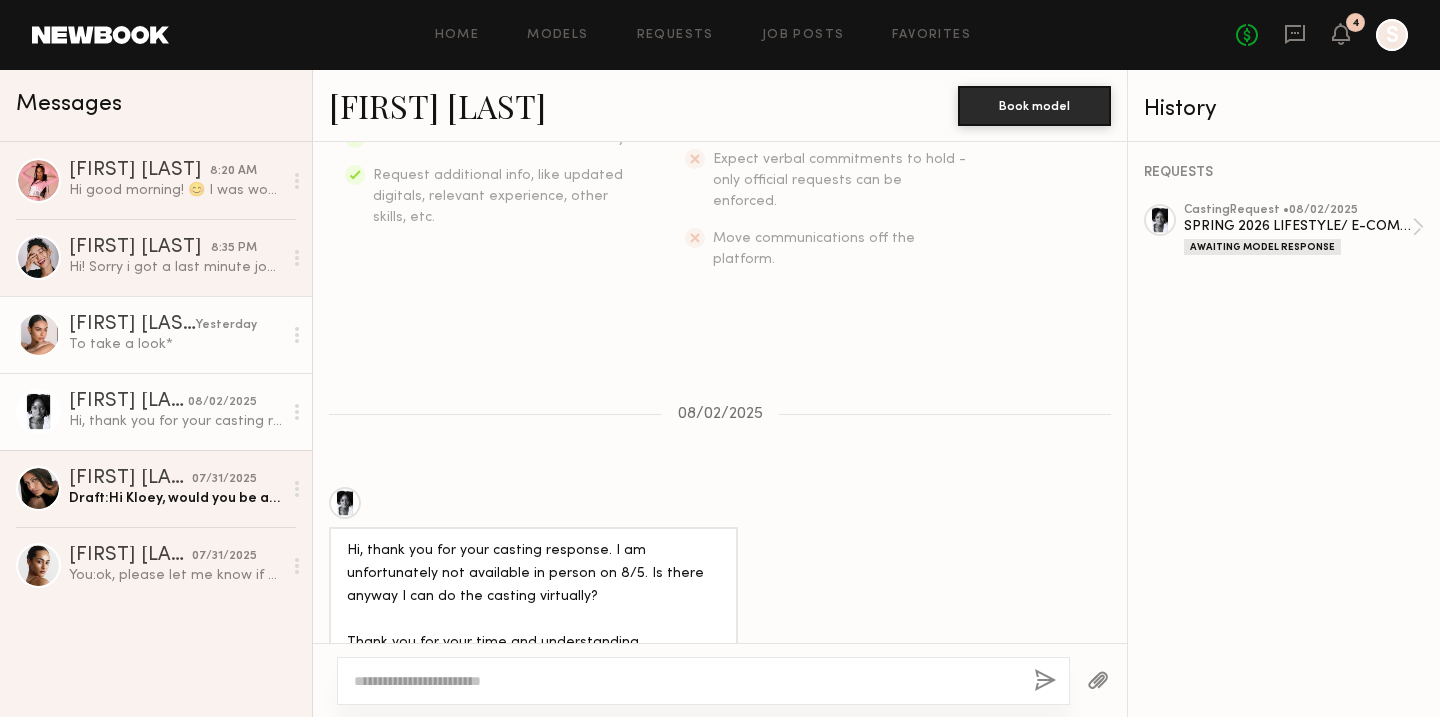 click on "To take a look*" 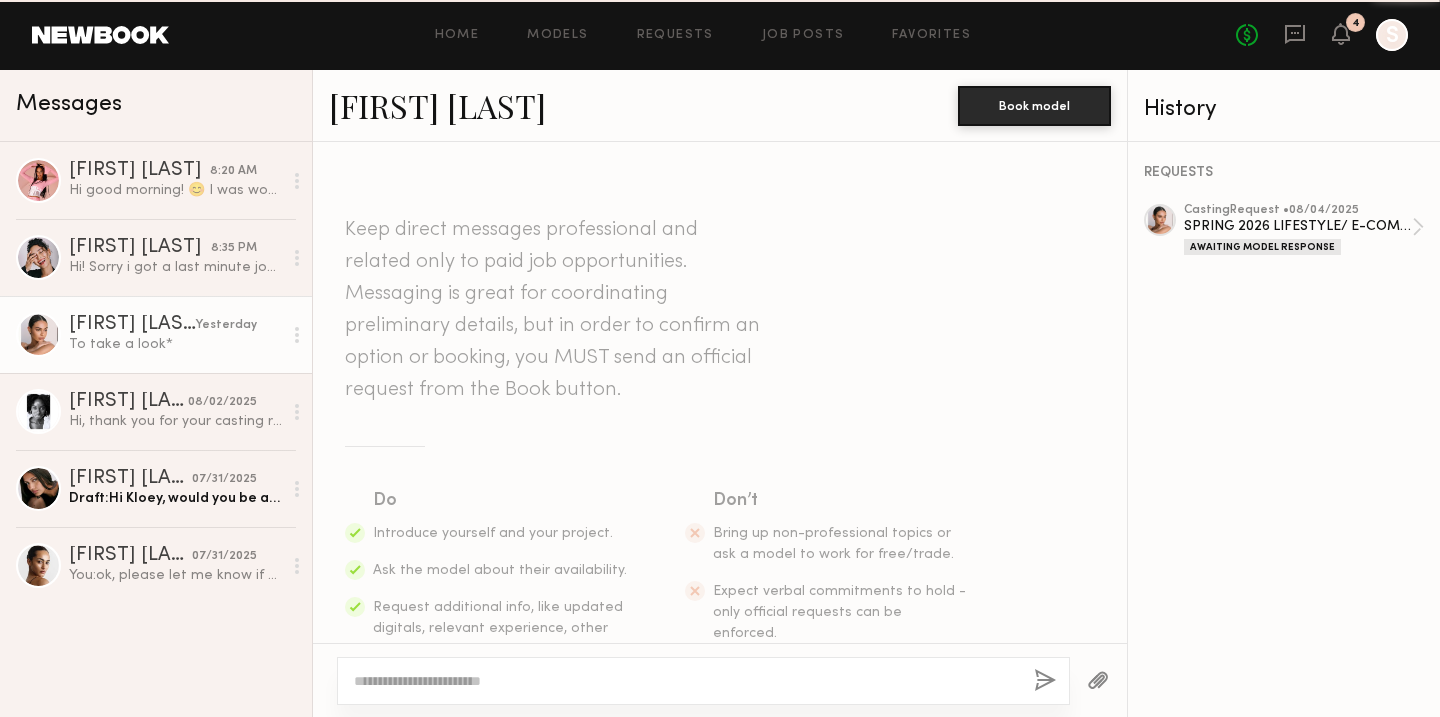 scroll, scrollTop: 708, scrollLeft: 0, axis: vertical 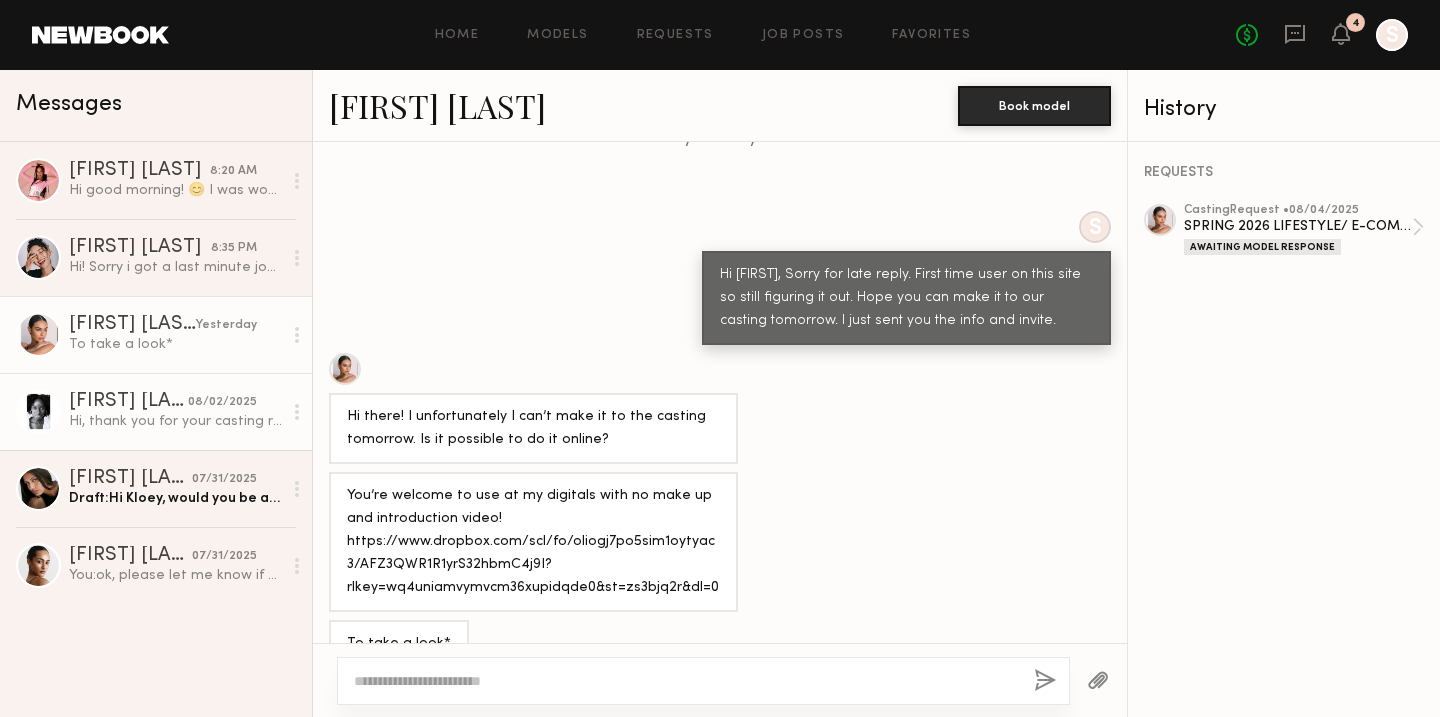 click on "Alice H." 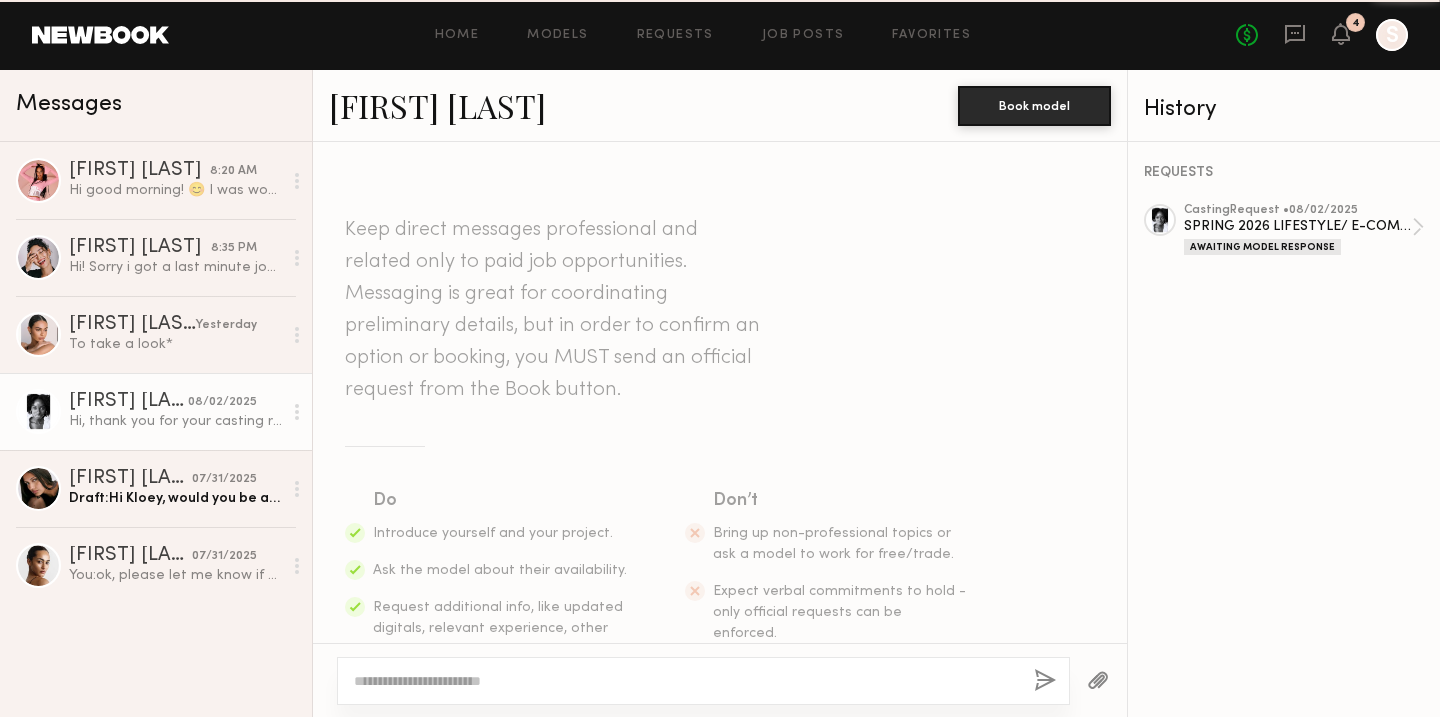 scroll, scrollTop: 432, scrollLeft: 0, axis: vertical 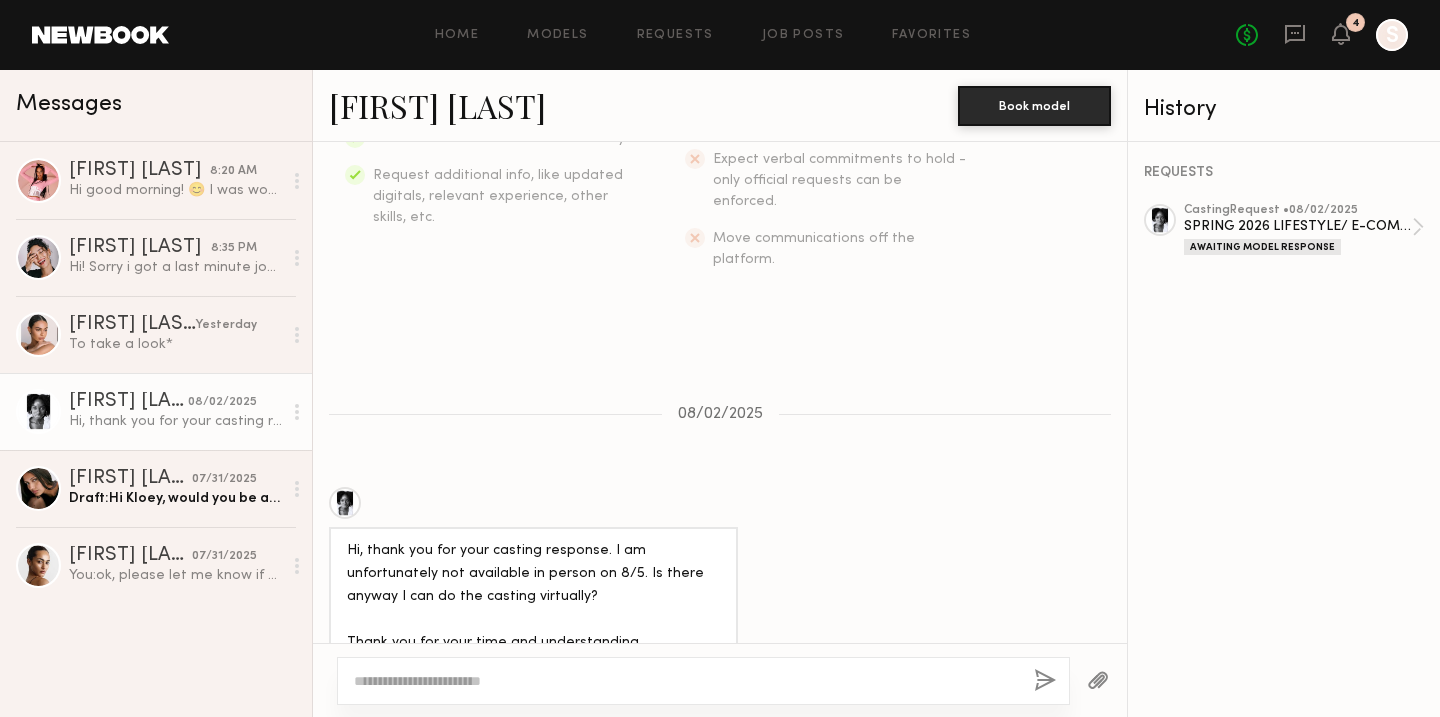 click 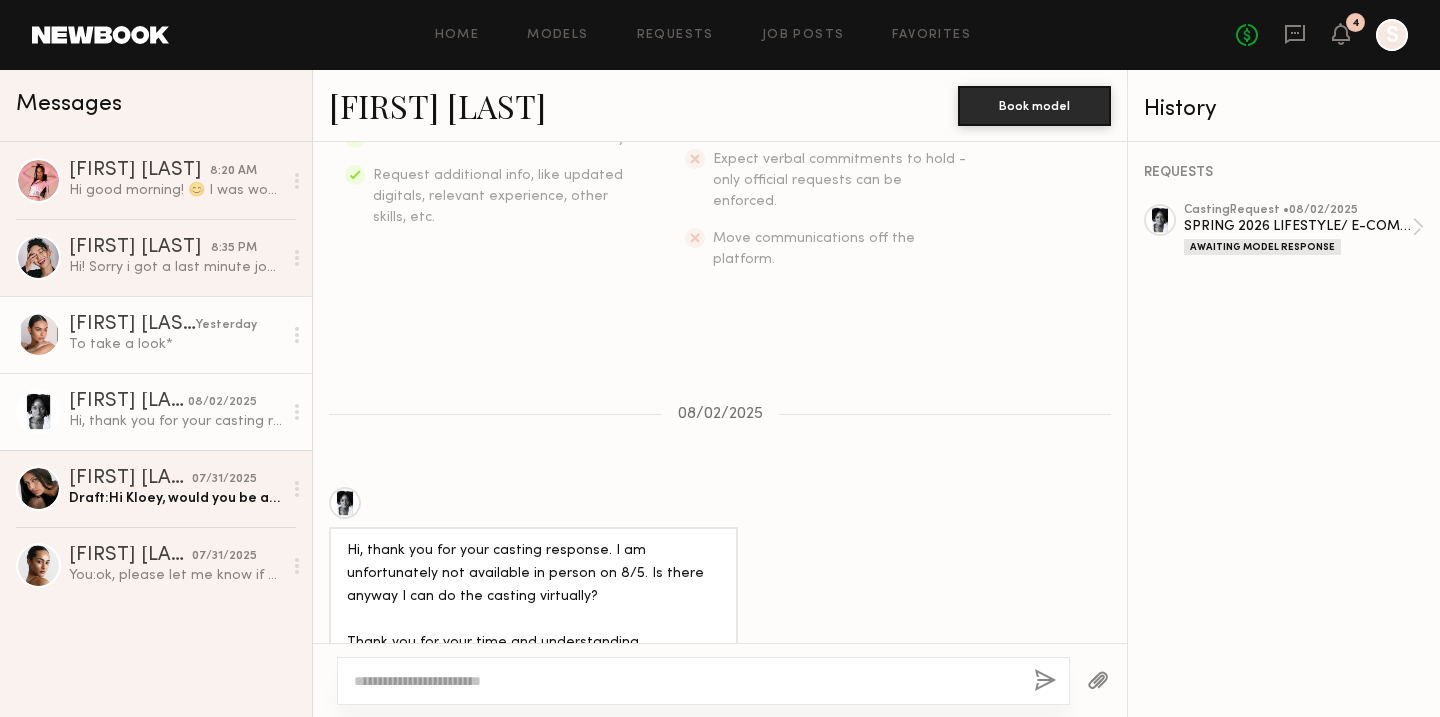 click on "Alina Z. yesterday To take a look*" 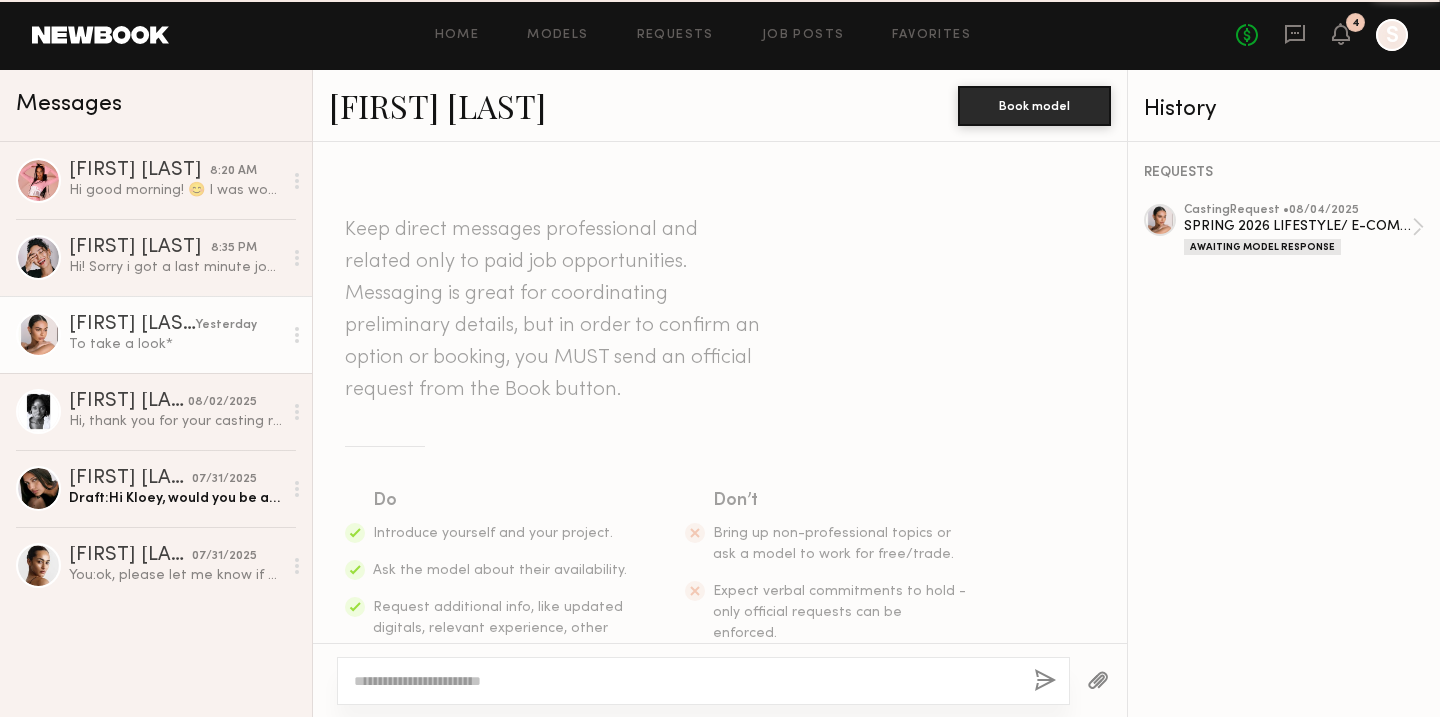 scroll, scrollTop: 708, scrollLeft: 0, axis: vertical 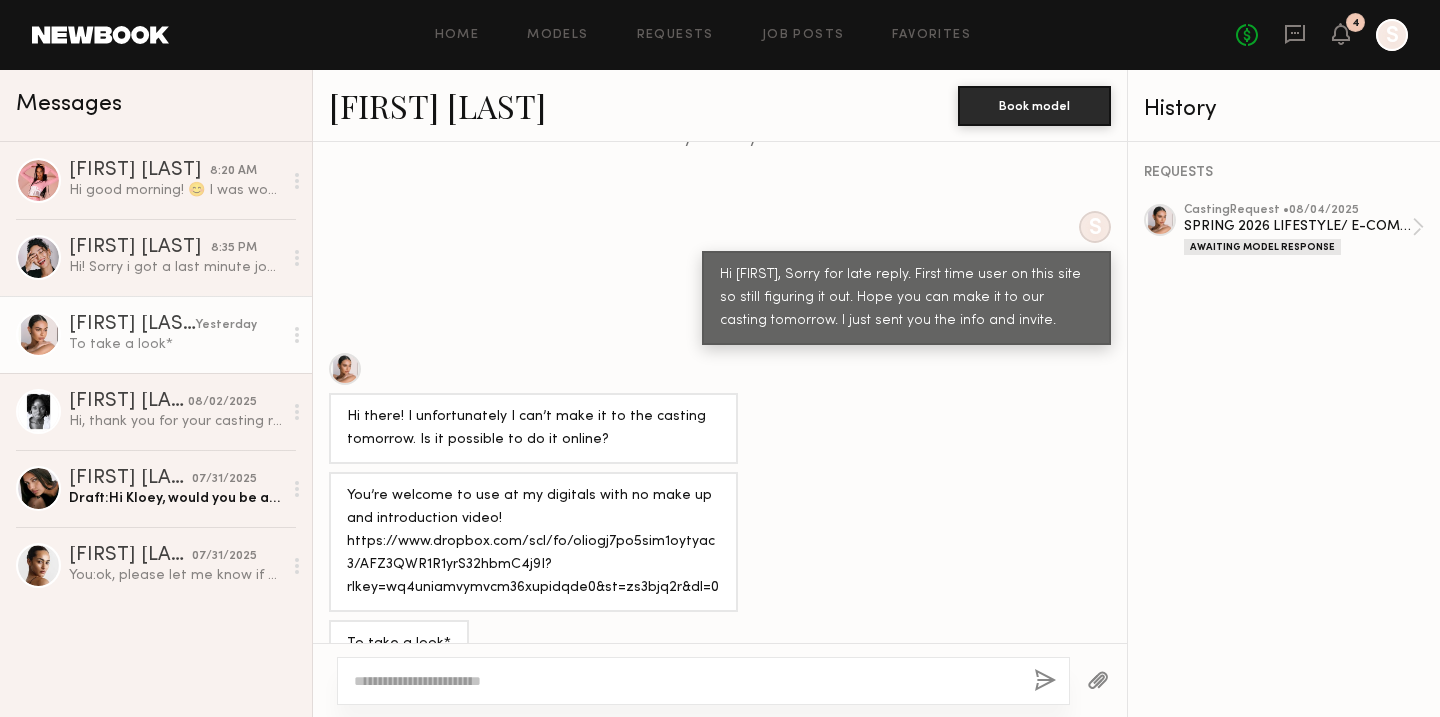 click 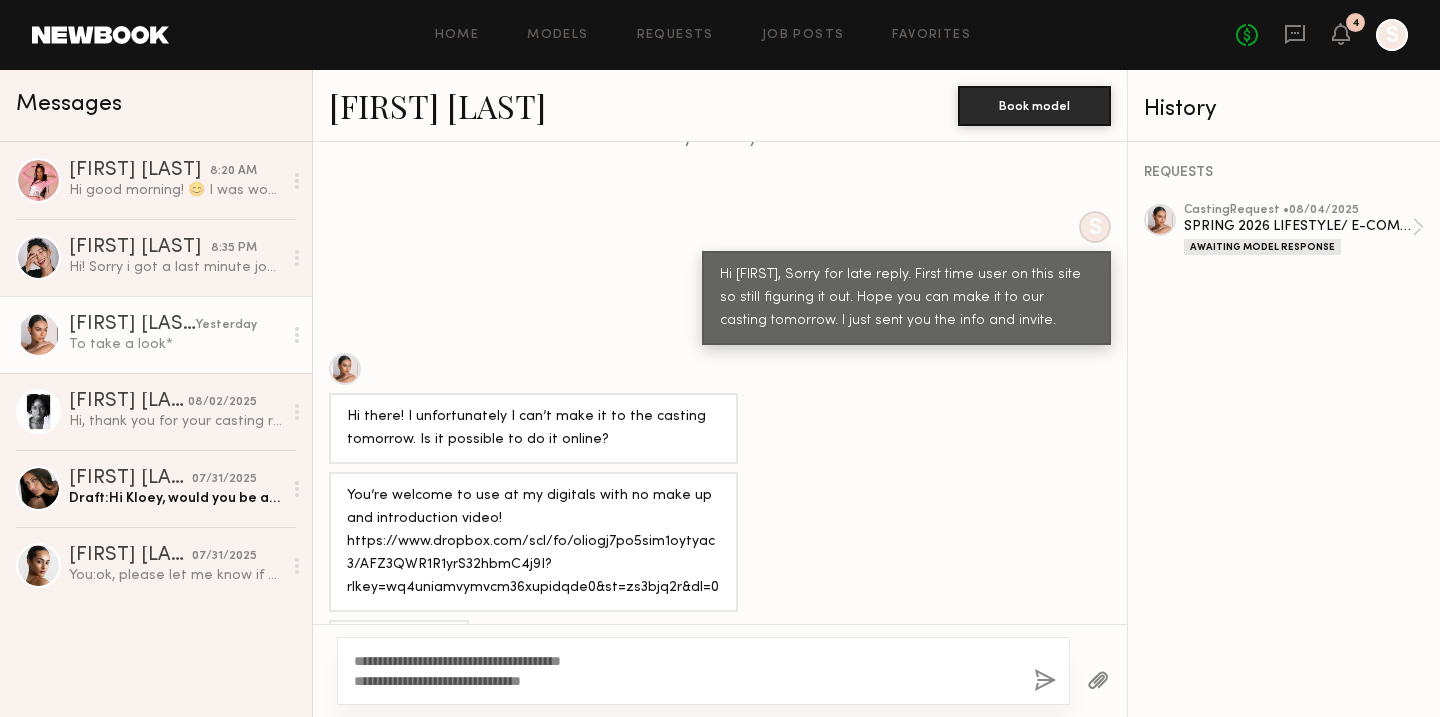 drag, startPoint x: 587, startPoint y: 680, endPoint x: 351, endPoint y: 678, distance: 236.00847 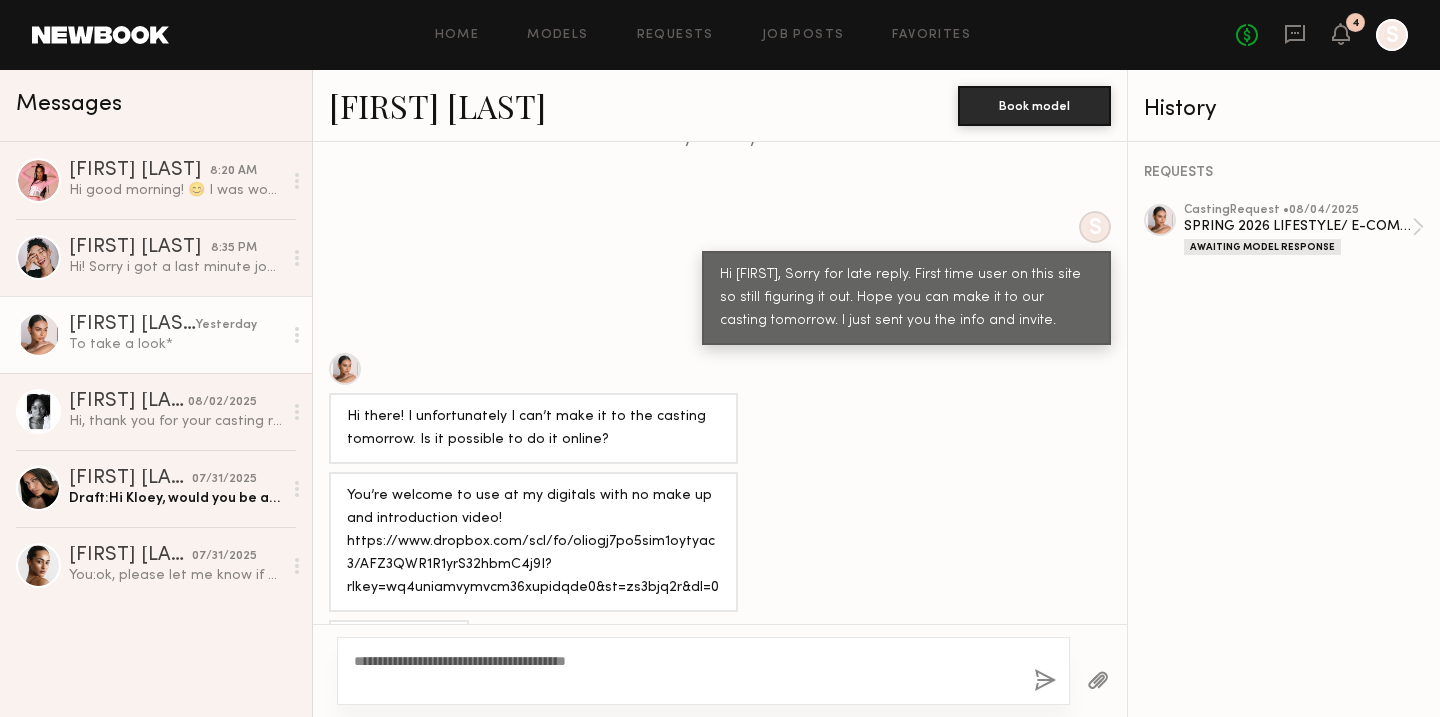 click on "**********" 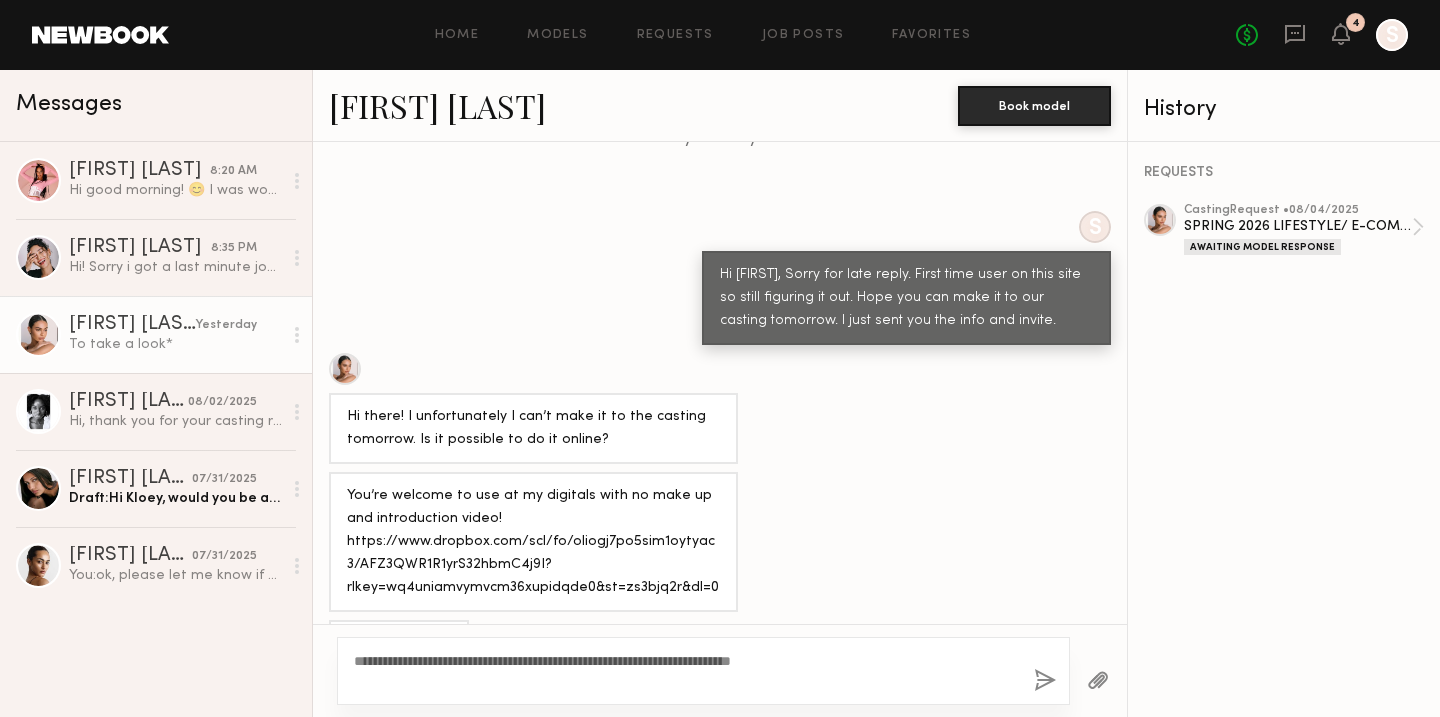 click on "**********" 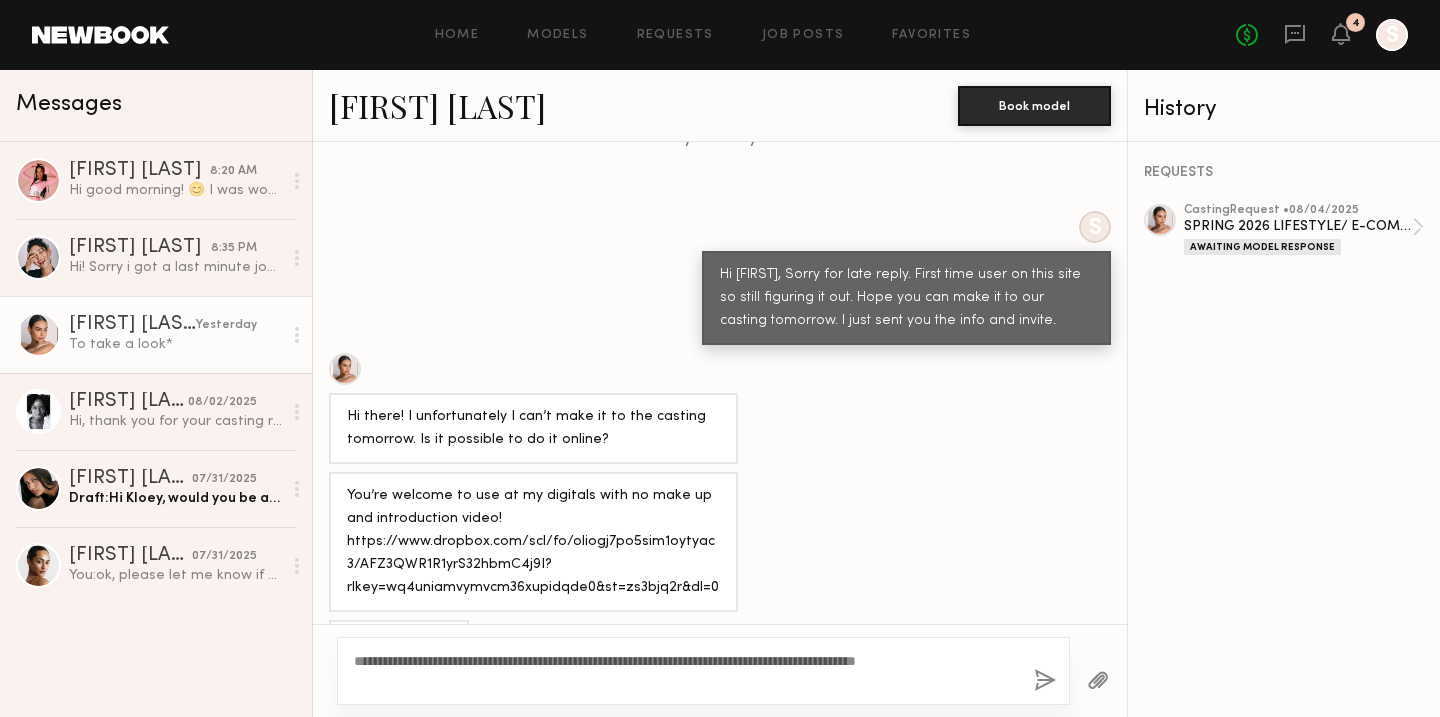 click on "**********" 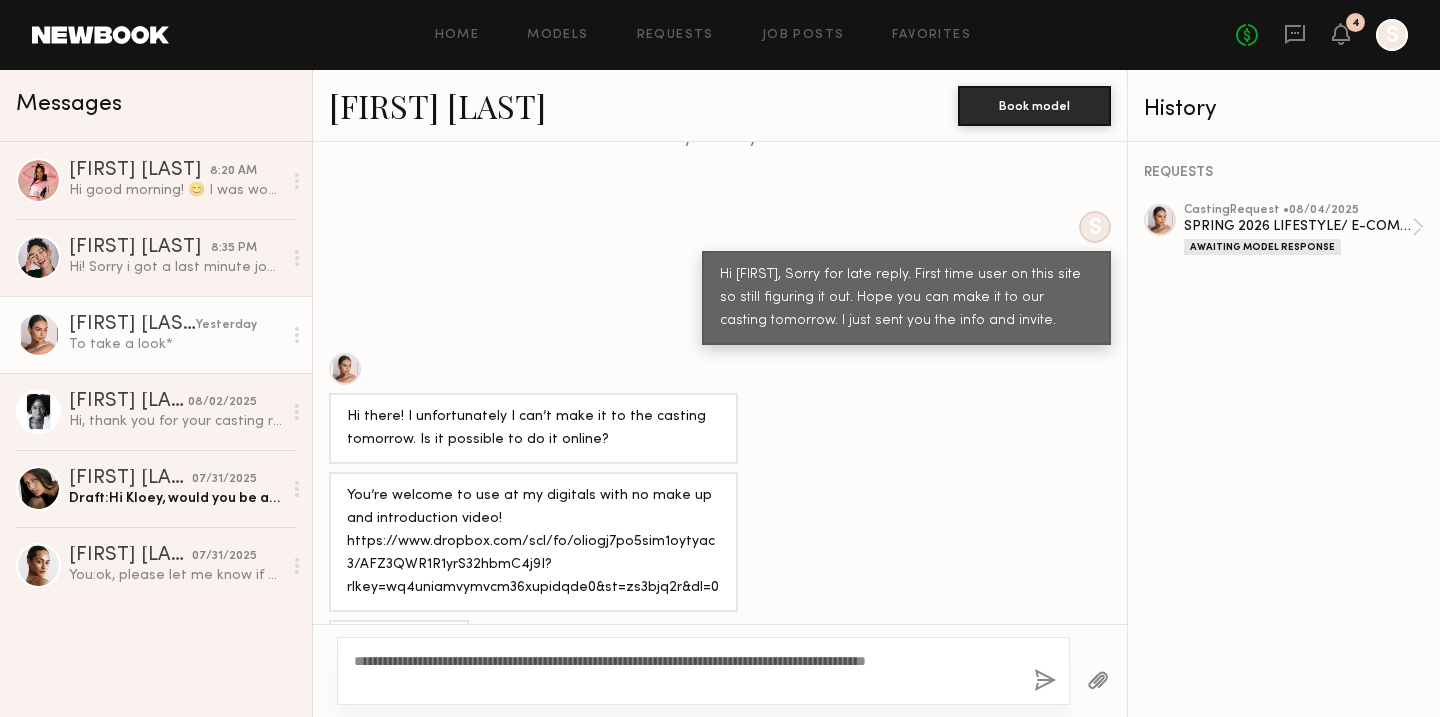 type on "**********" 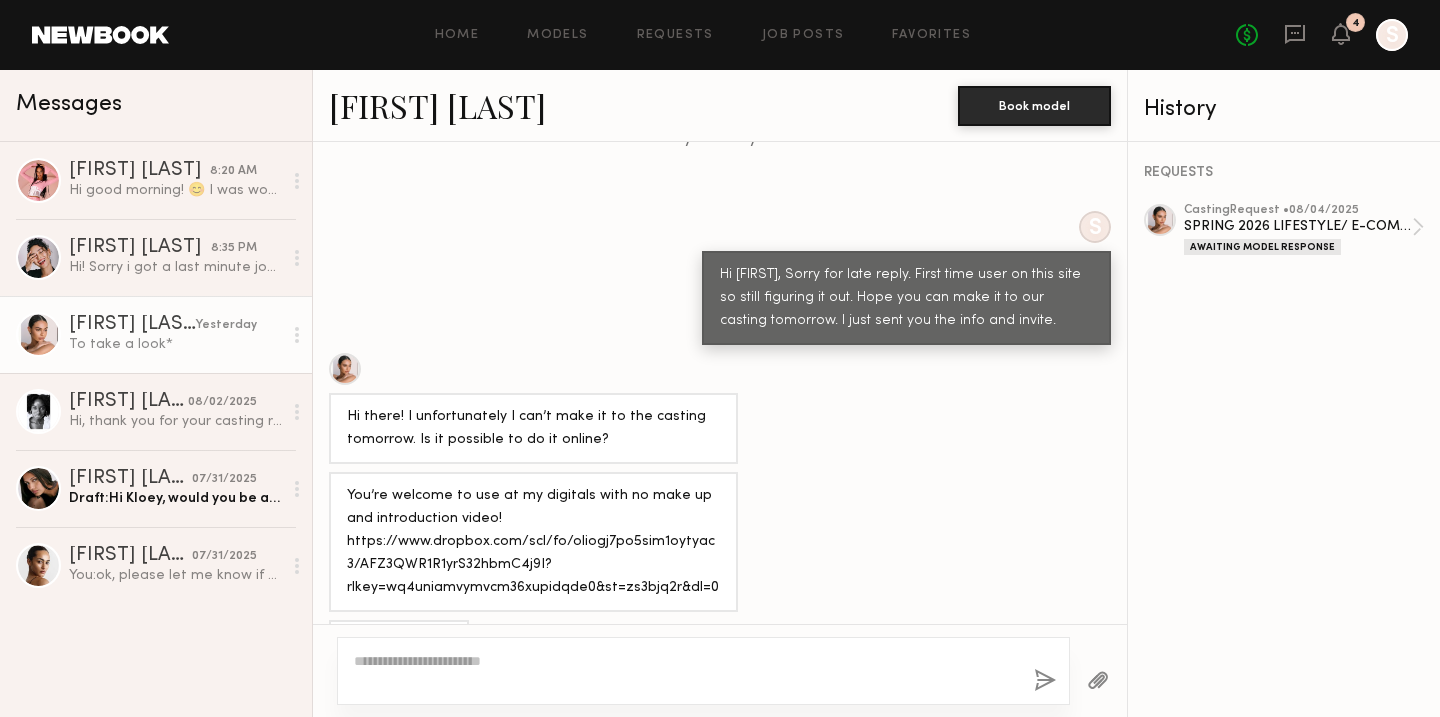 scroll, scrollTop: 1091, scrollLeft: 0, axis: vertical 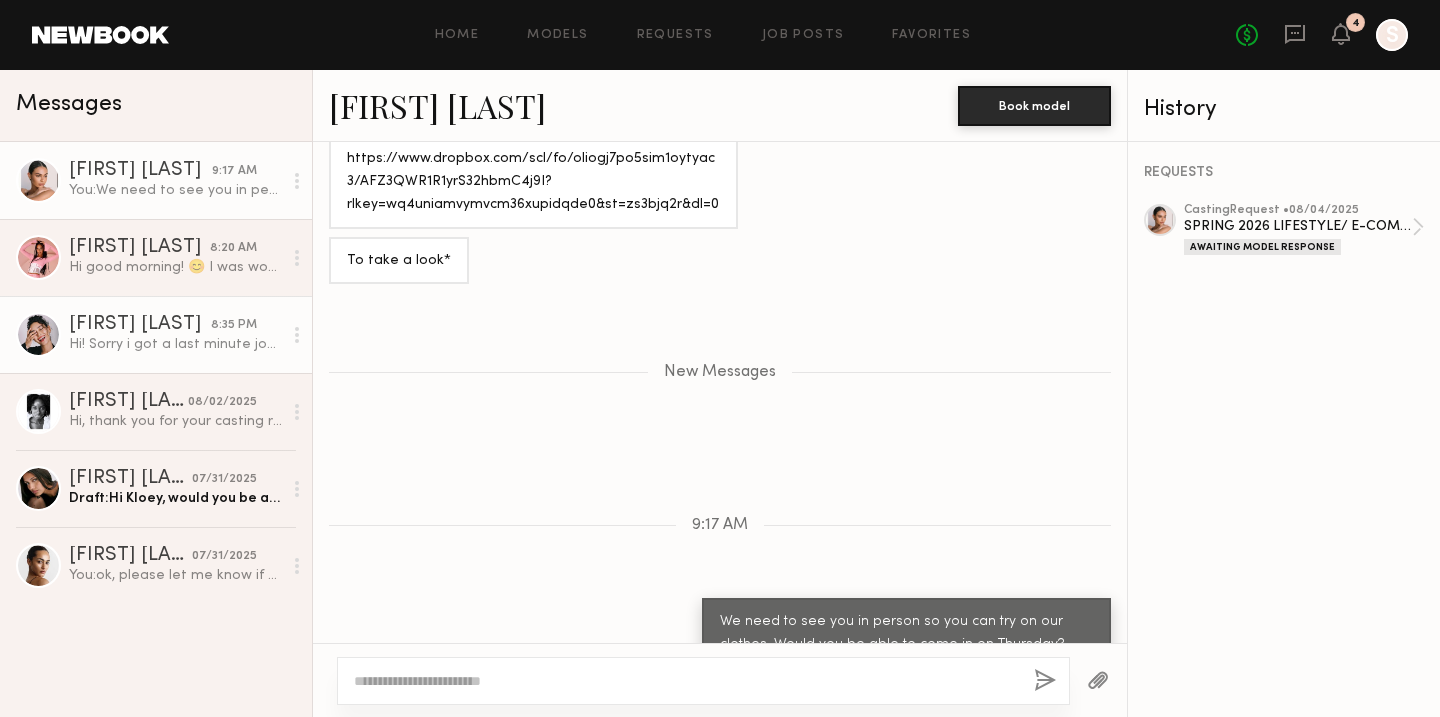 click on "Hi! Sorry i got a last minute job tomorrow so i wont make it to the casting" 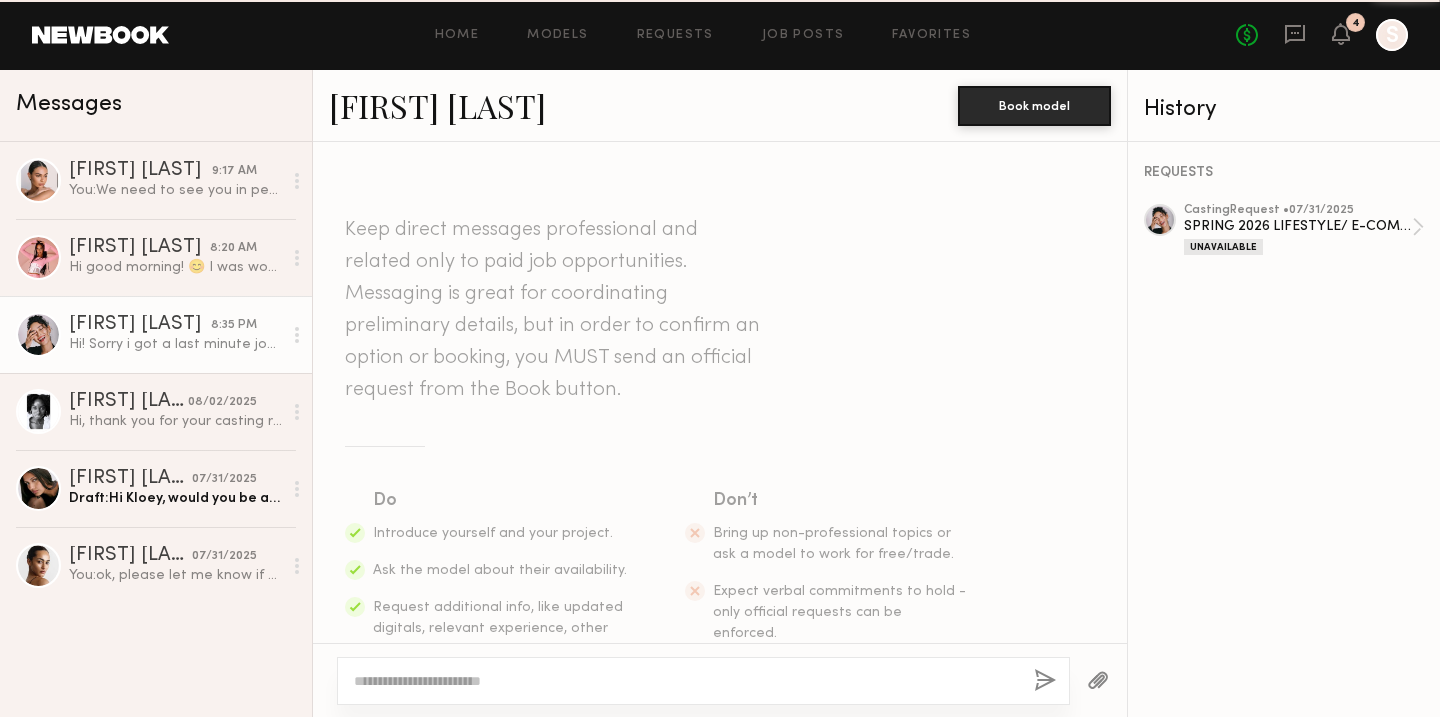 scroll, scrollTop: 1071, scrollLeft: 0, axis: vertical 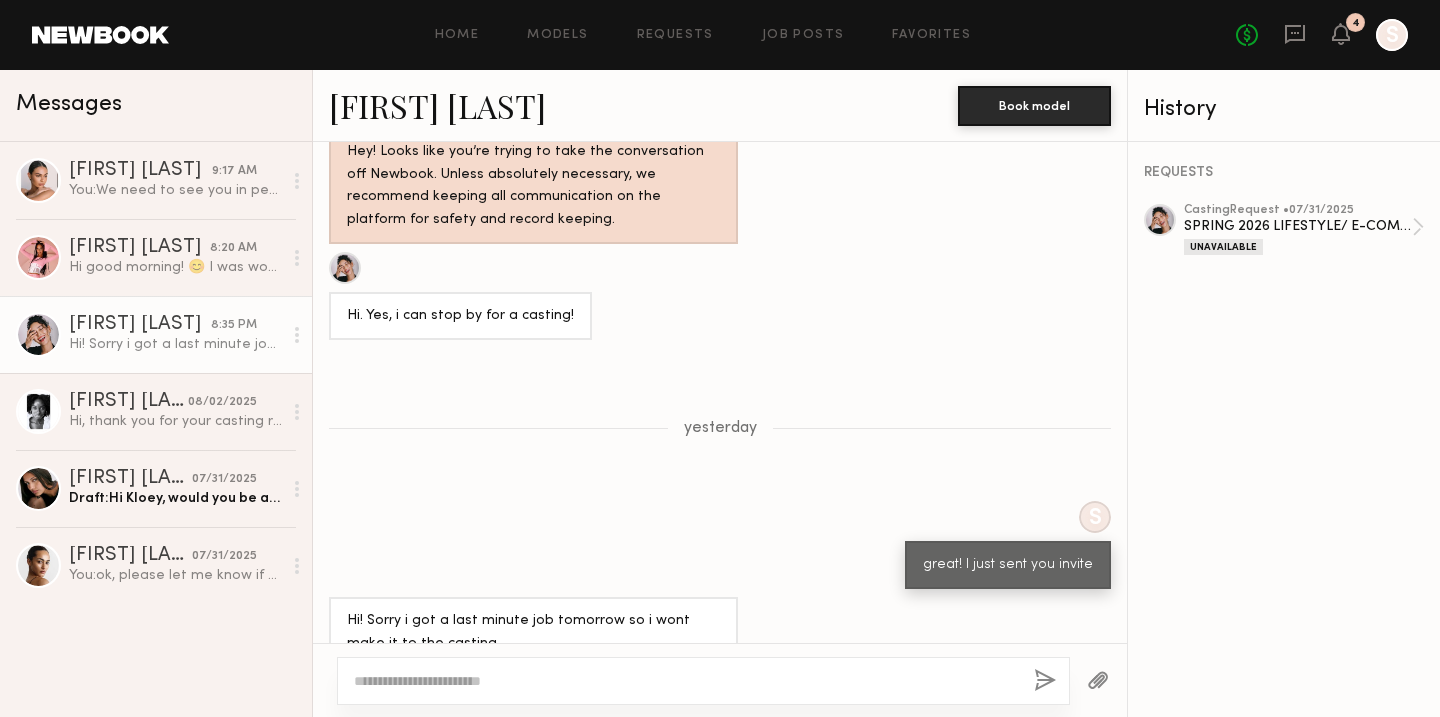 click 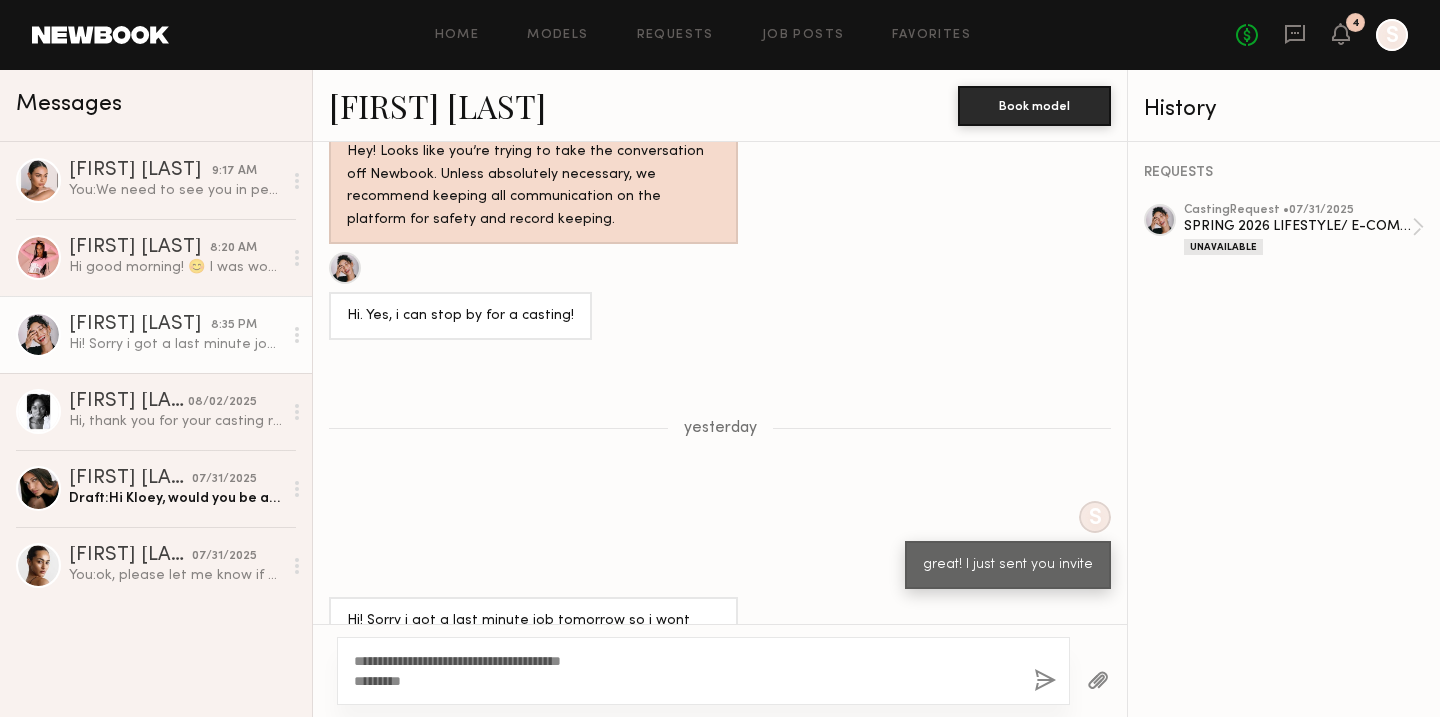 type on "**********" 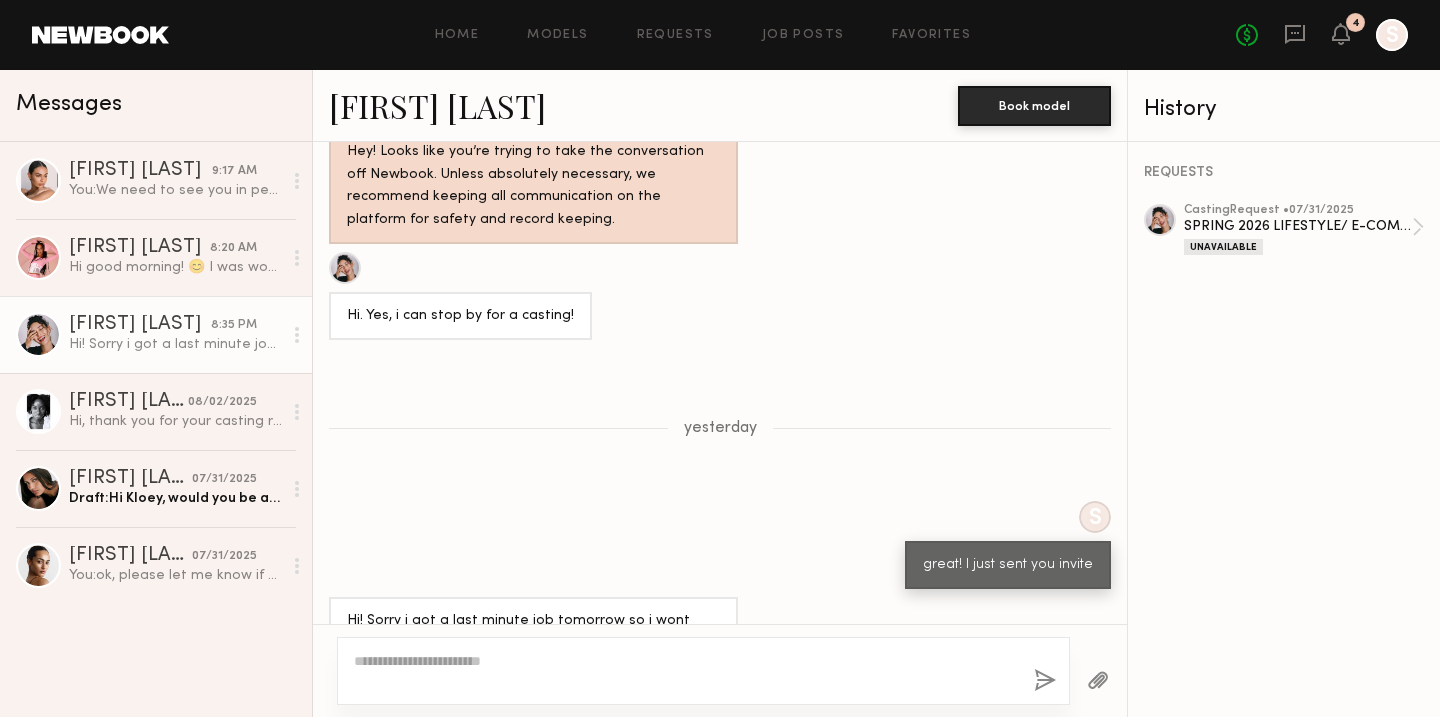 scroll, scrollTop: 1494, scrollLeft: 0, axis: vertical 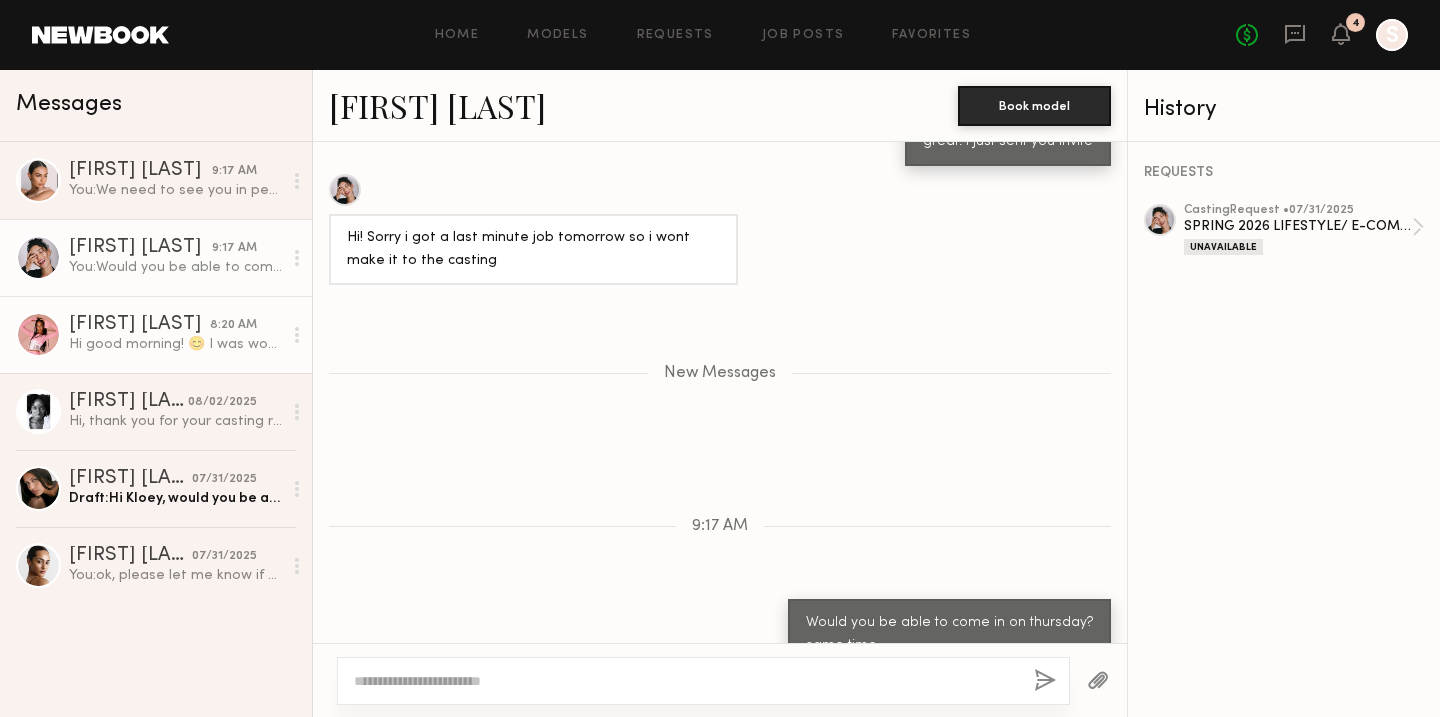 click on "Zohara E." 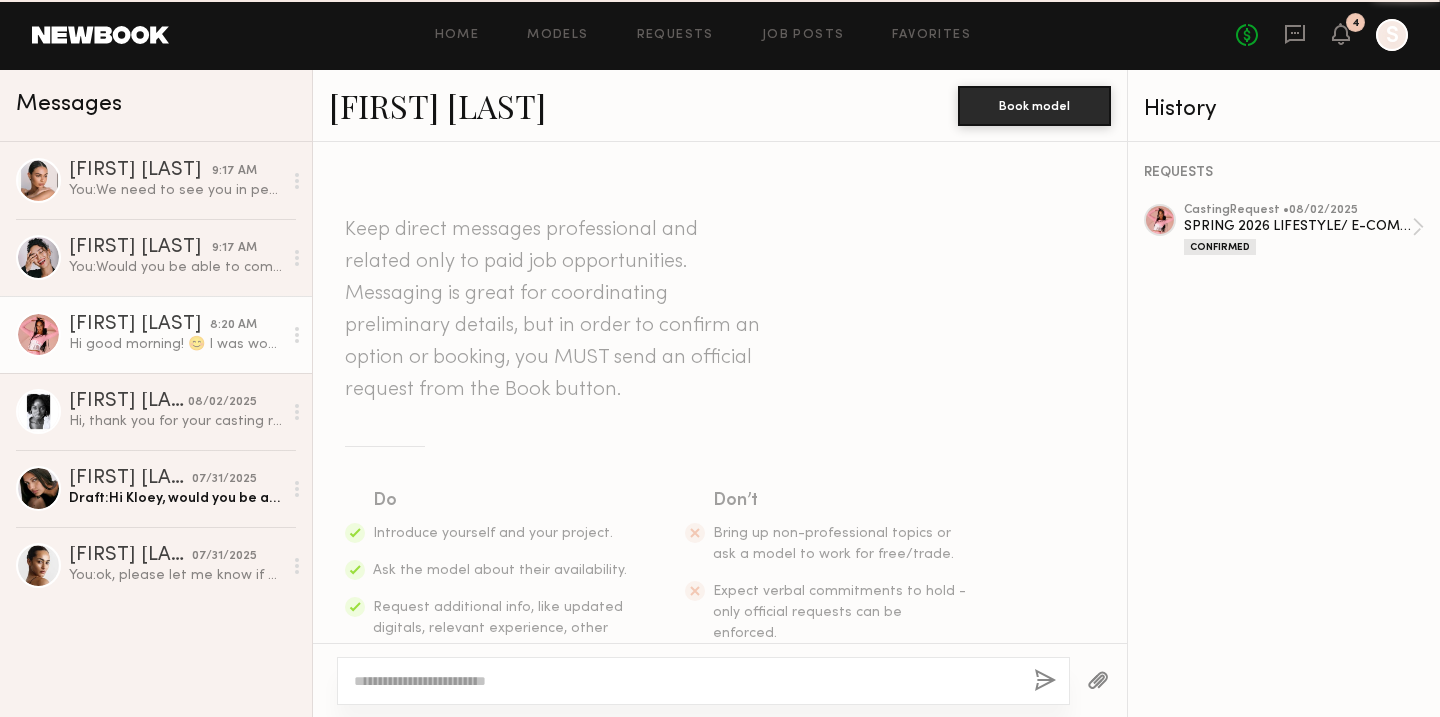 scroll, scrollTop: 571, scrollLeft: 0, axis: vertical 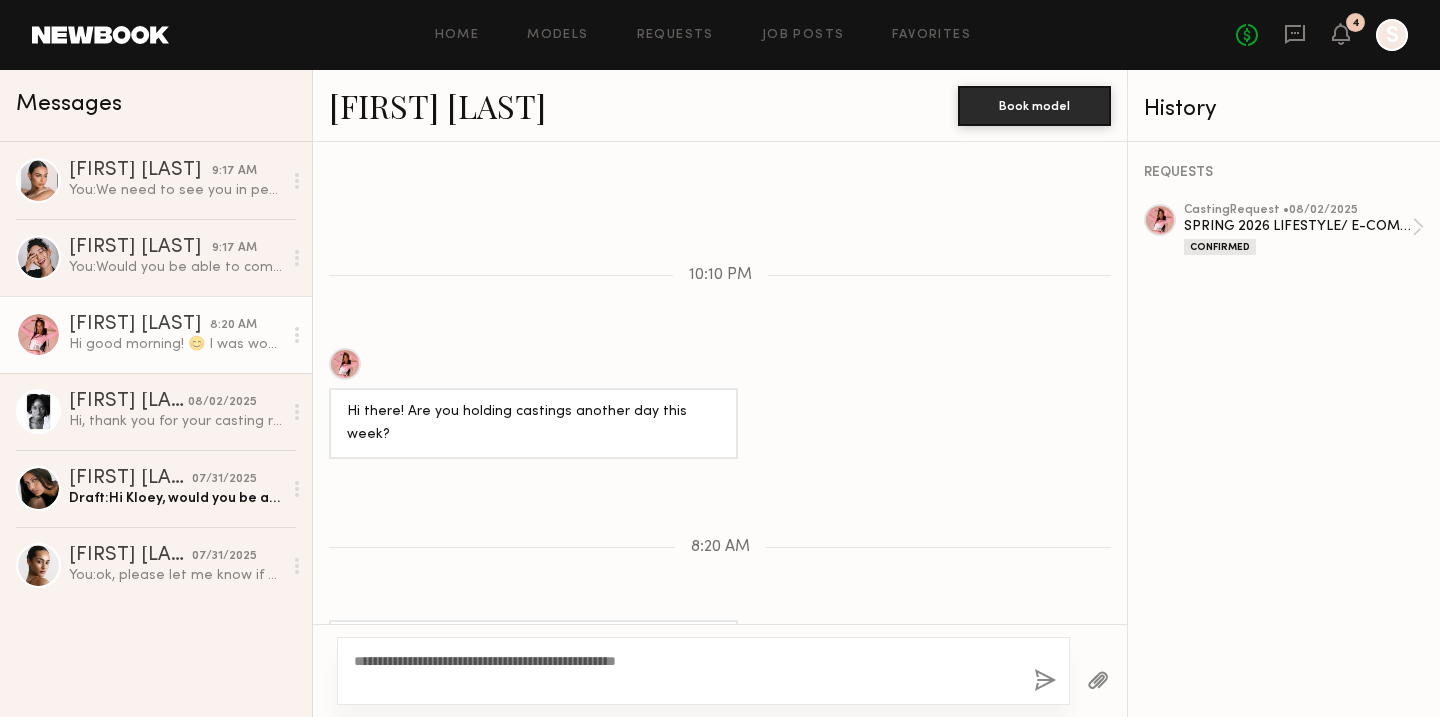 type on "**********" 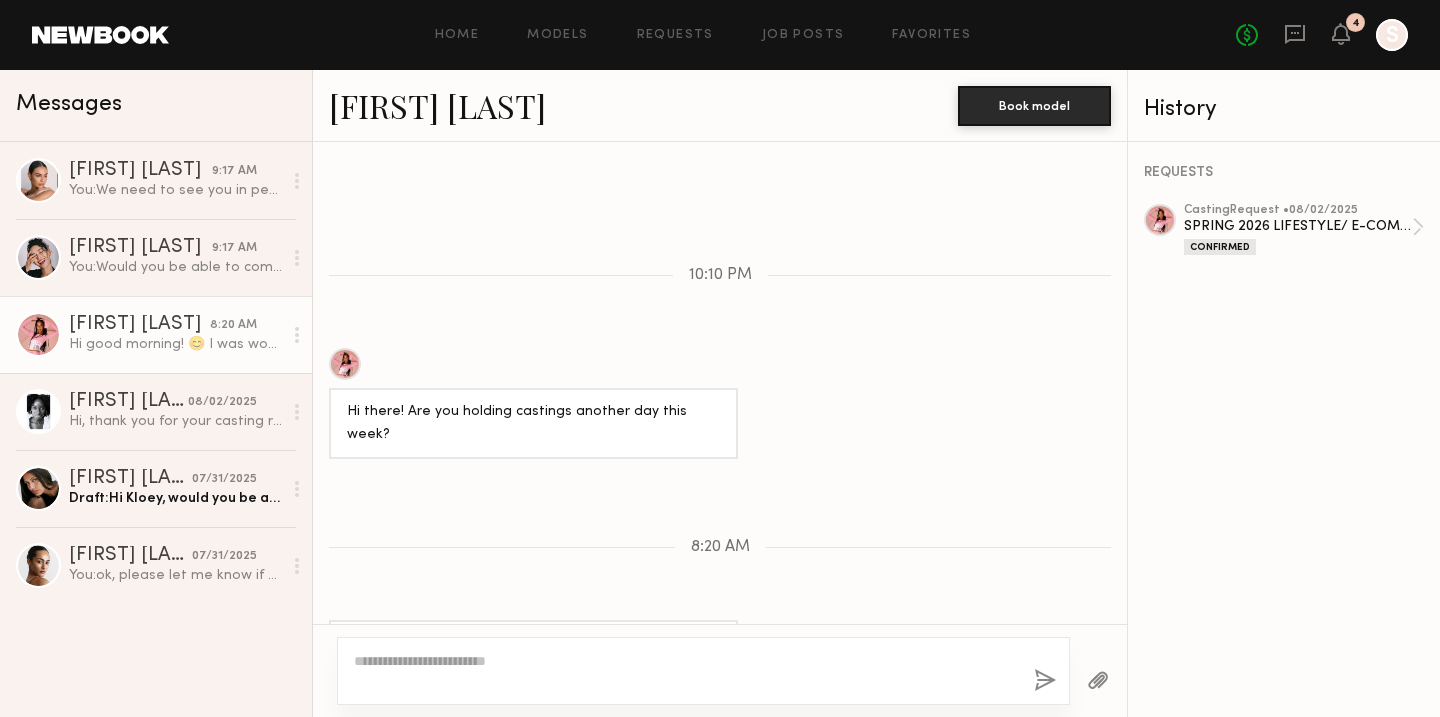 scroll, scrollTop: 779, scrollLeft: 0, axis: vertical 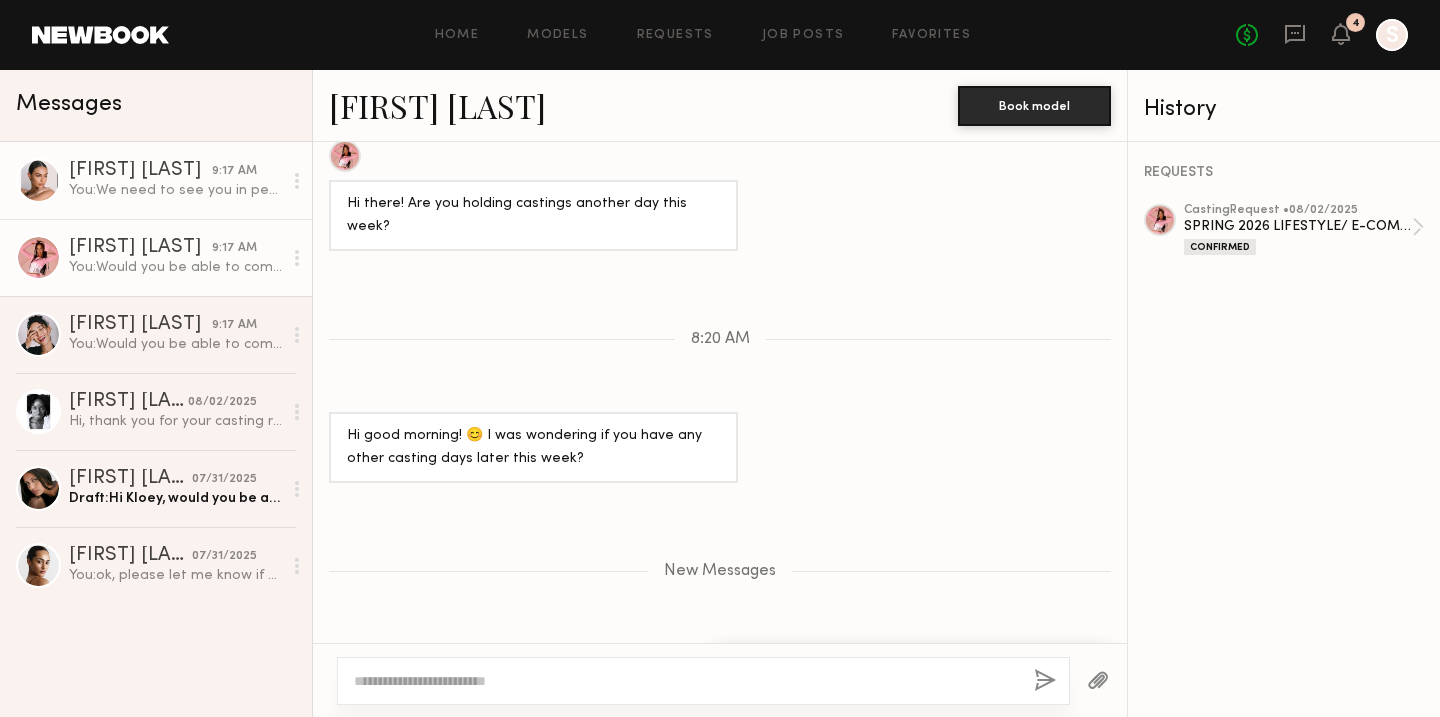 click on "You:  We need to see you in person so you can try on our clothes. Would you be able to come in on Thursday?" 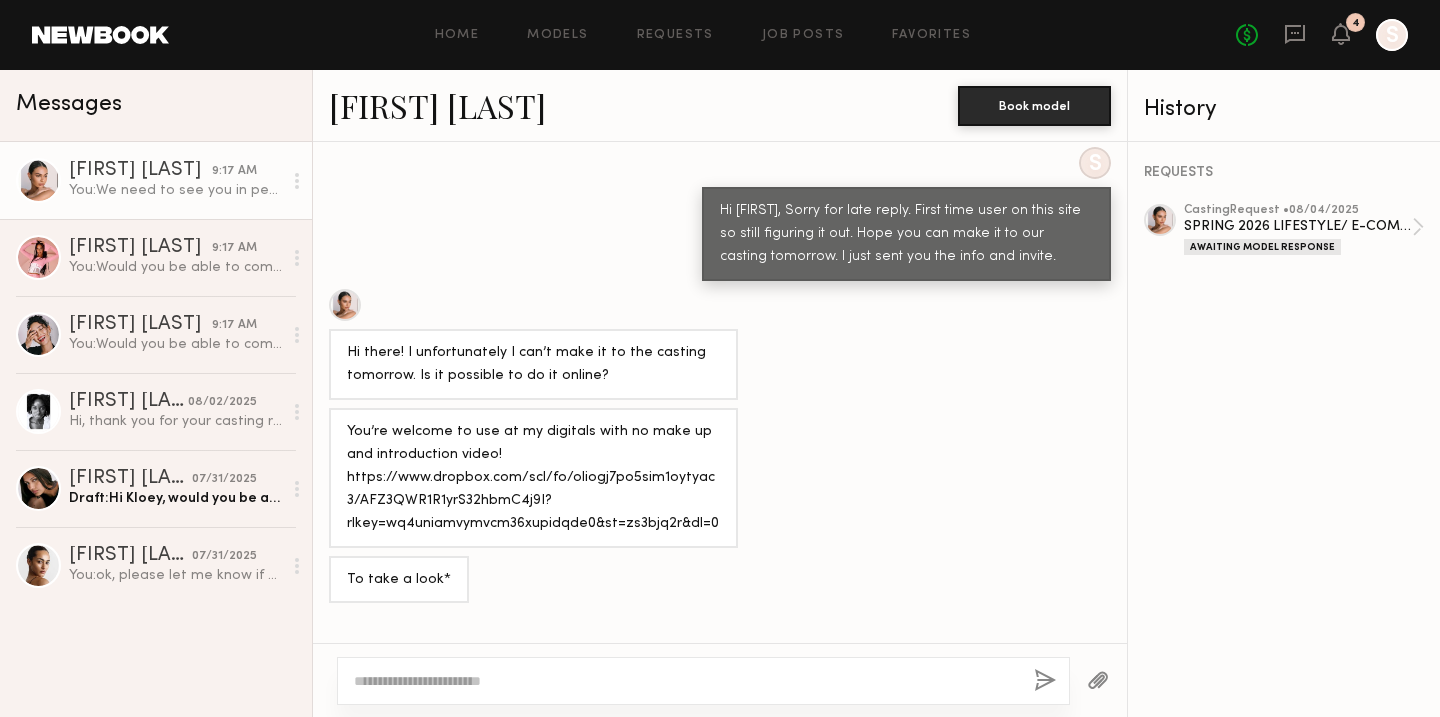 scroll, scrollTop: 760, scrollLeft: 0, axis: vertical 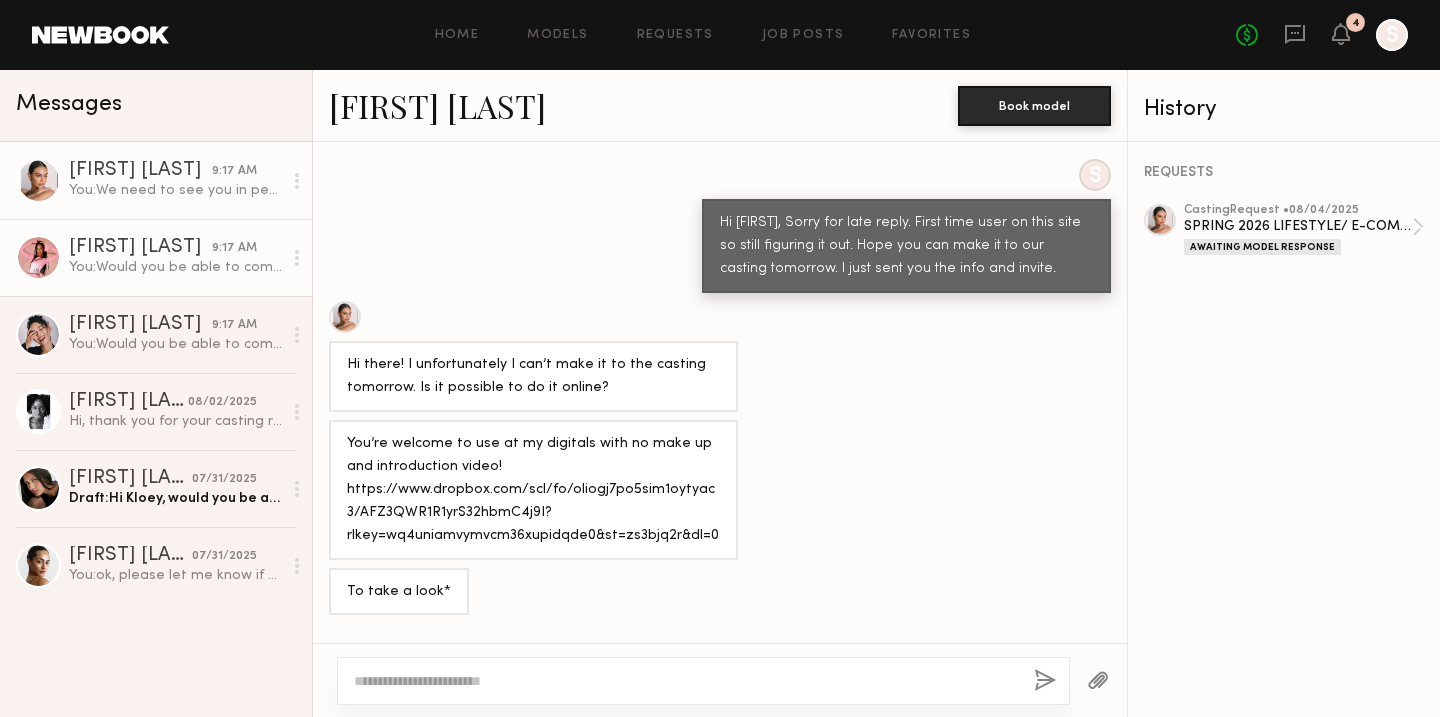 click on "You:  Would you be able to come in on thursday same time?" 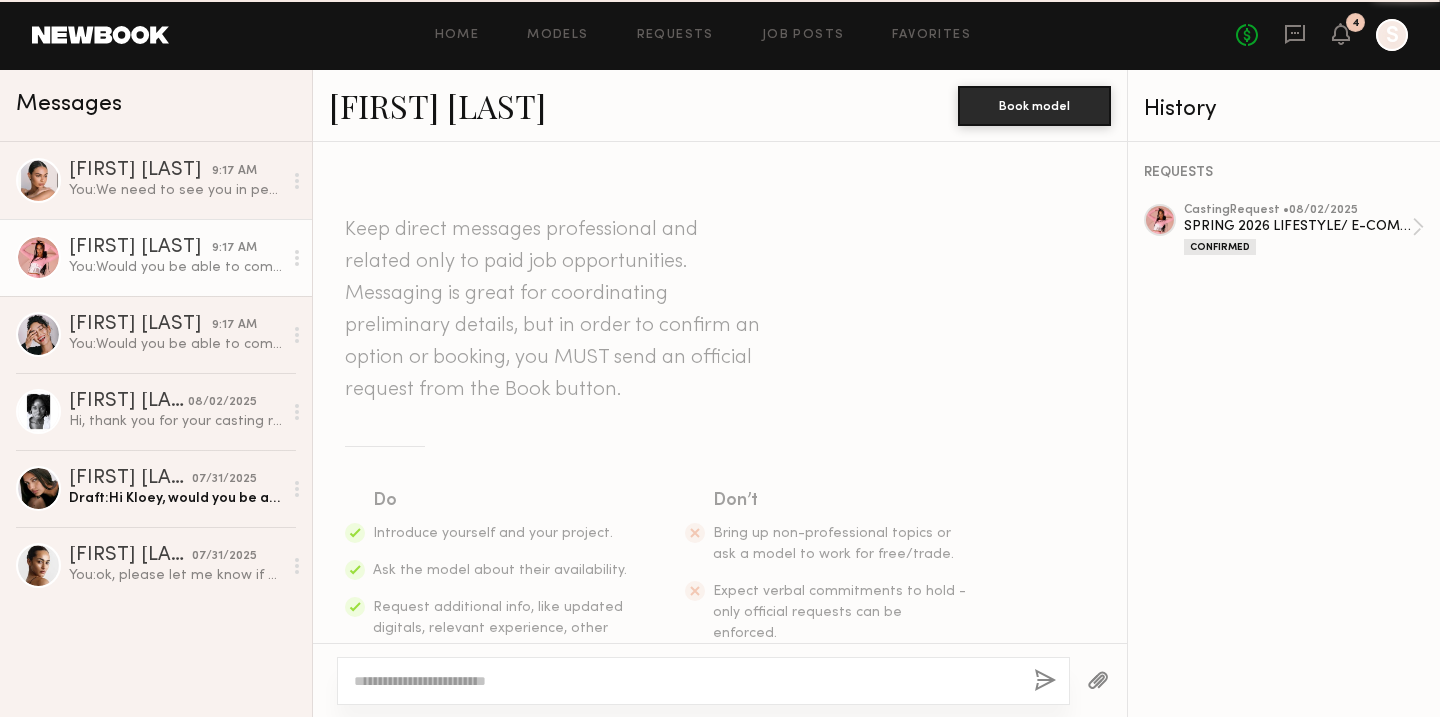 scroll, scrollTop: 627, scrollLeft: 0, axis: vertical 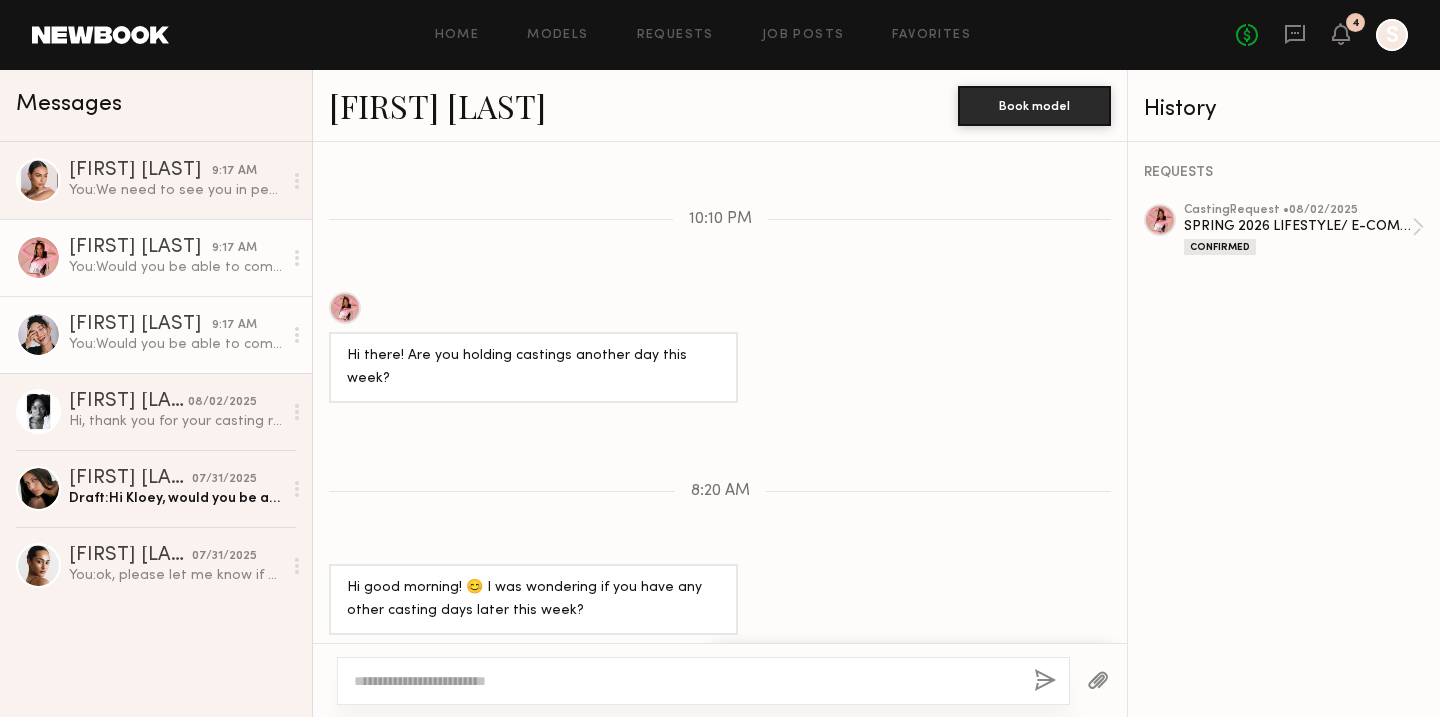 click on "You:  Would you be able to come in on thursday?
same time" 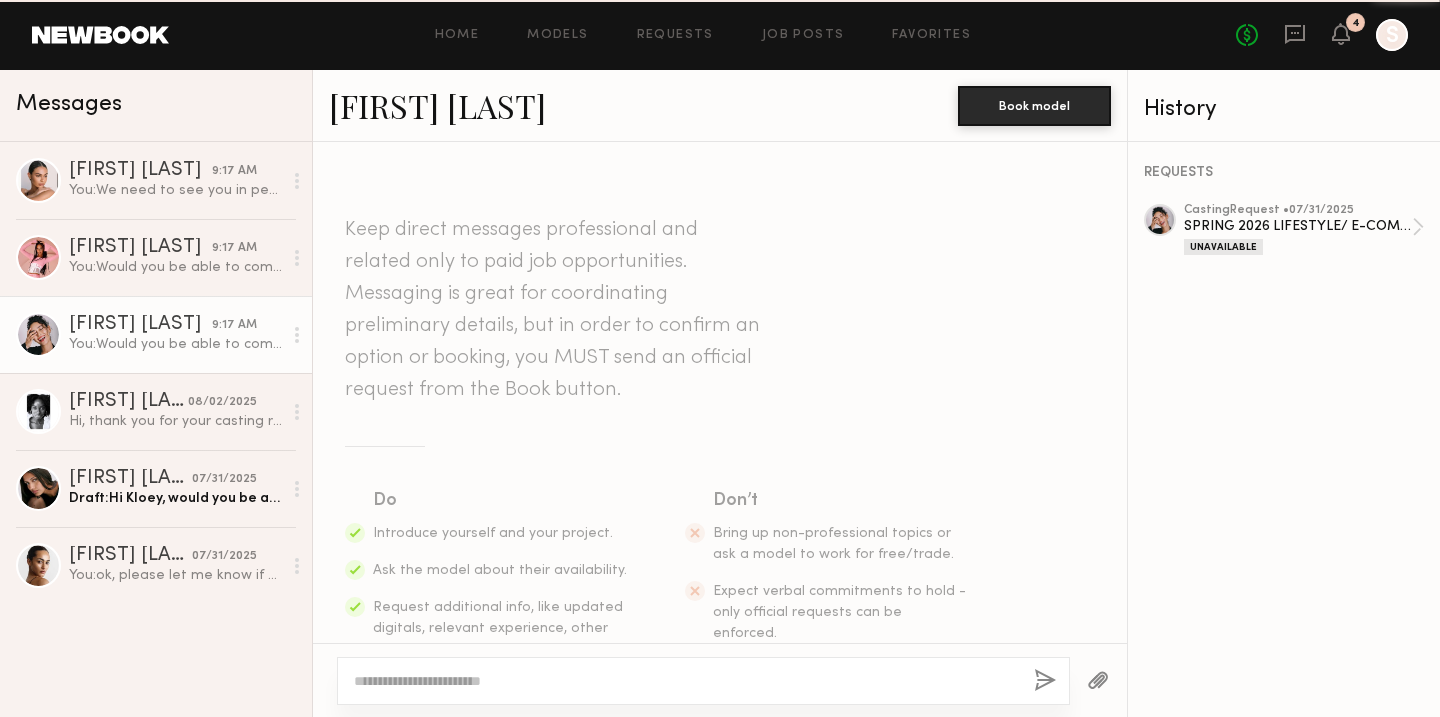 scroll, scrollTop: 1342, scrollLeft: 0, axis: vertical 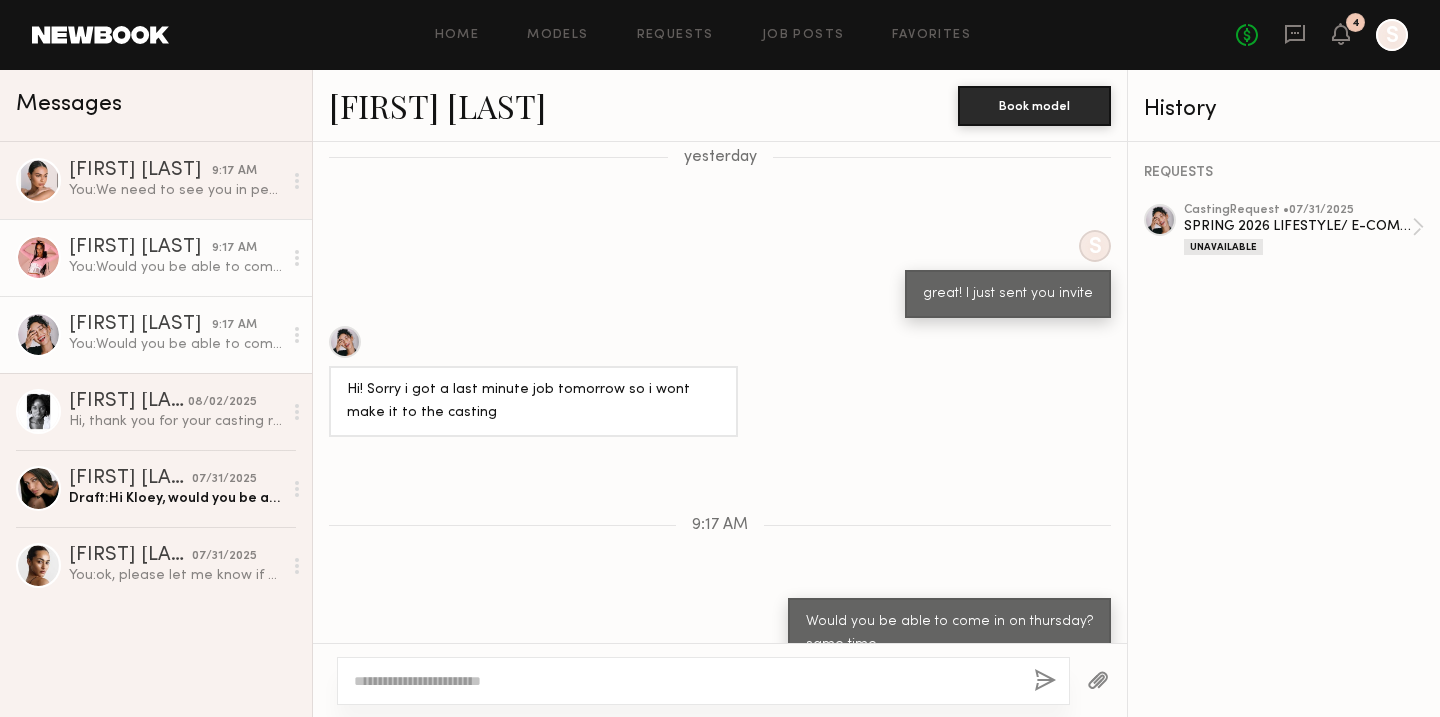 click on "You:  Would you be able to come in on thursday same time?" 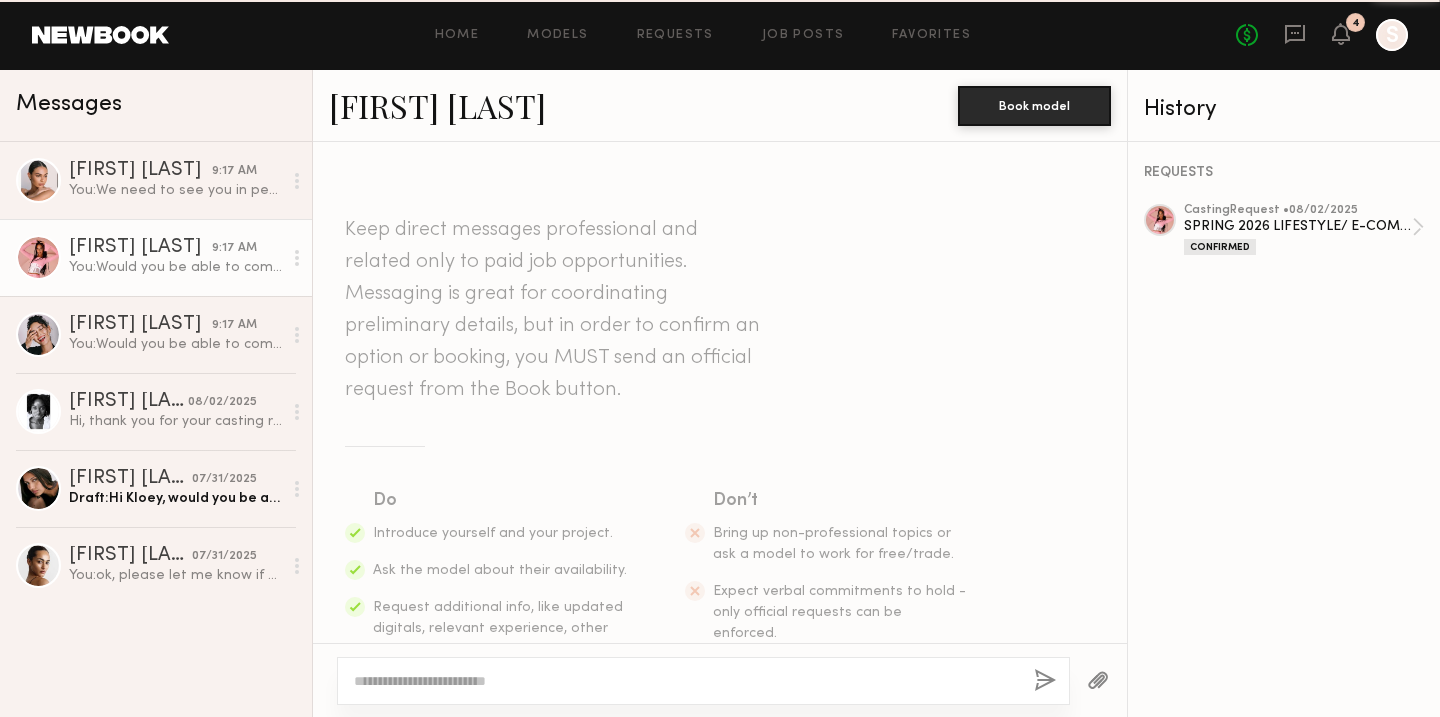 scroll, scrollTop: 627, scrollLeft: 0, axis: vertical 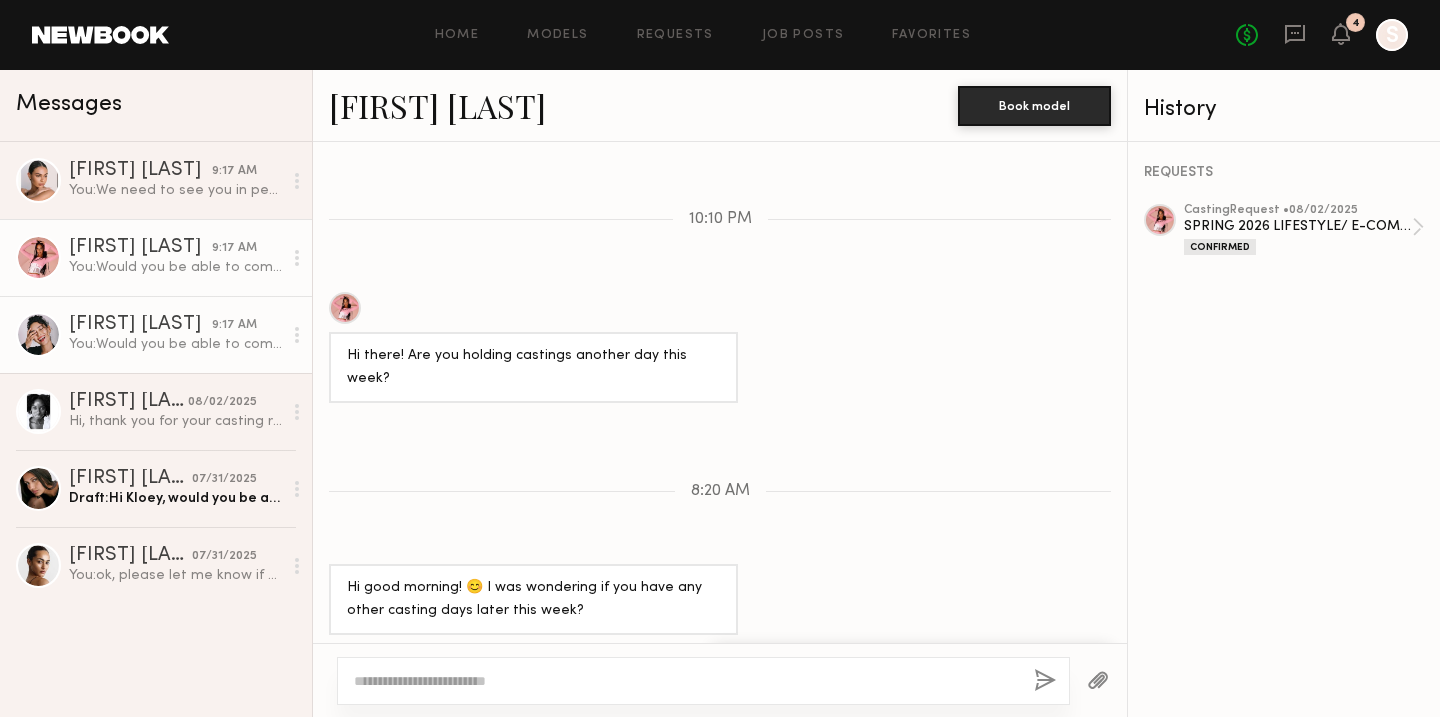 click on "Anisa N." 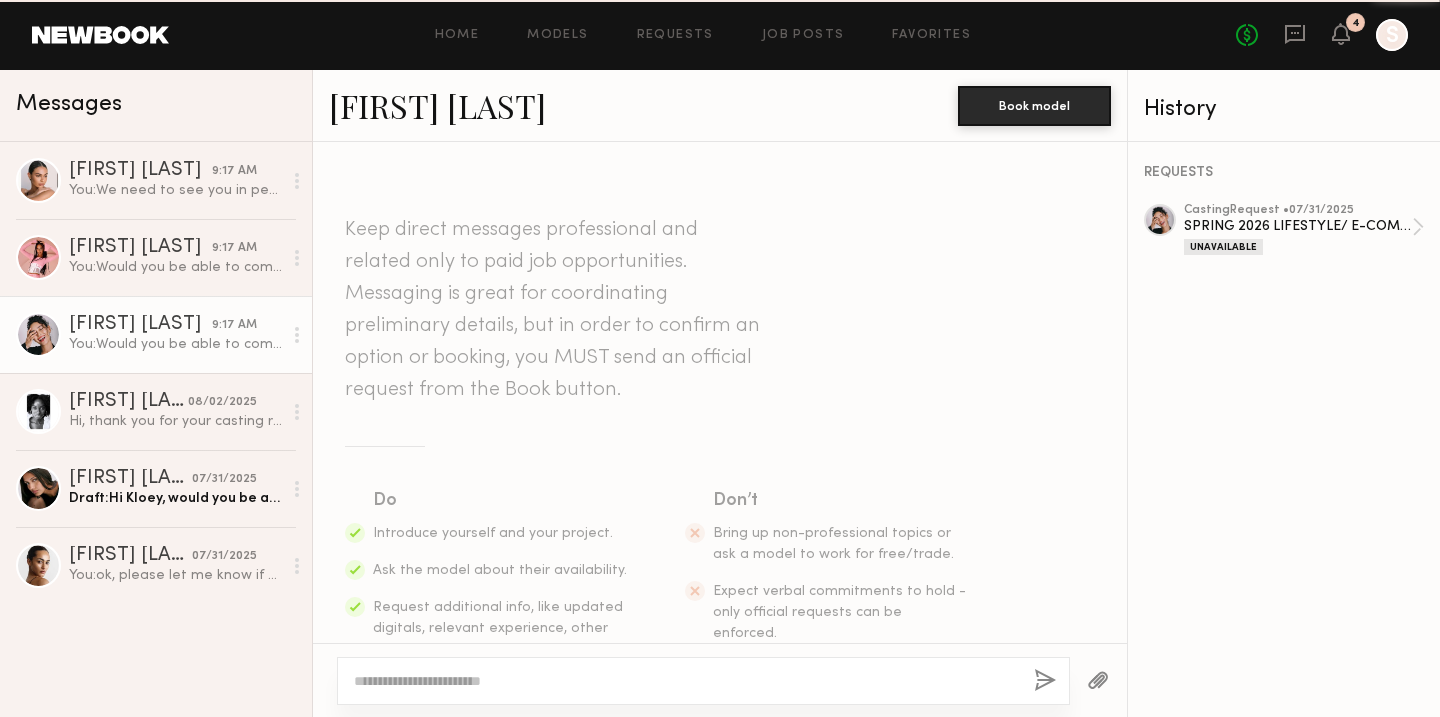 scroll, scrollTop: 1342, scrollLeft: 0, axis: vertical 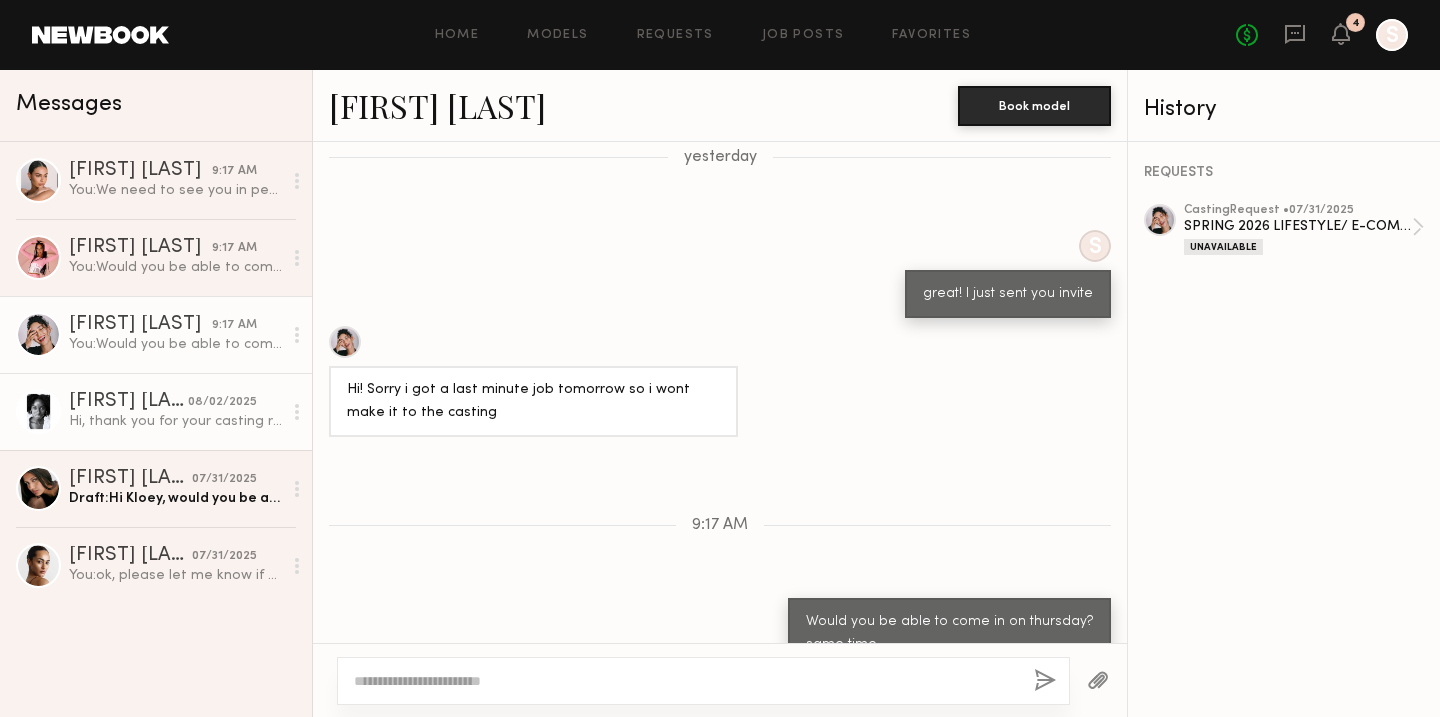 click on "Hi, thank you for your casting response. I am unfortunately not available in person on 8/5. Is there anyway I can do the casting virtually?
Thank you for your time and understanding." 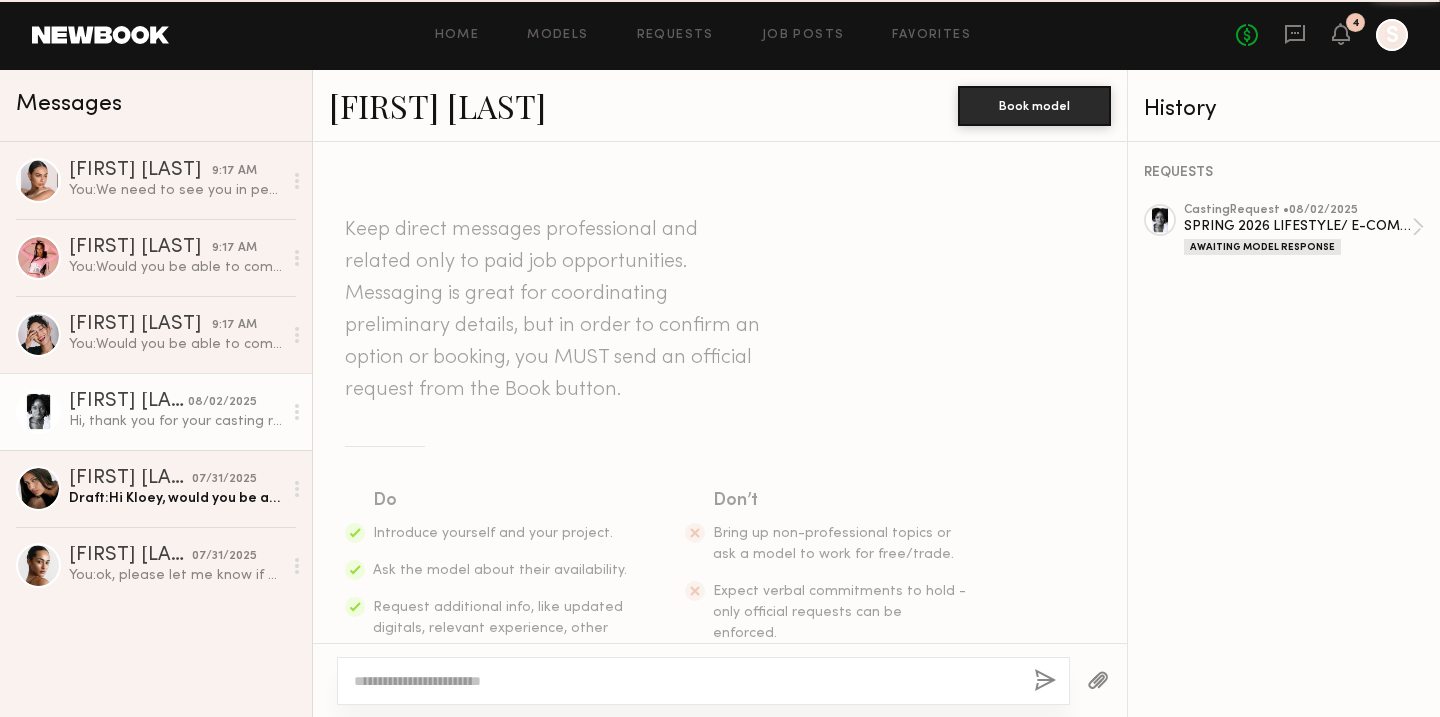 scroll, scrollTop: 432, scrollLeft: 0, axis: vertical 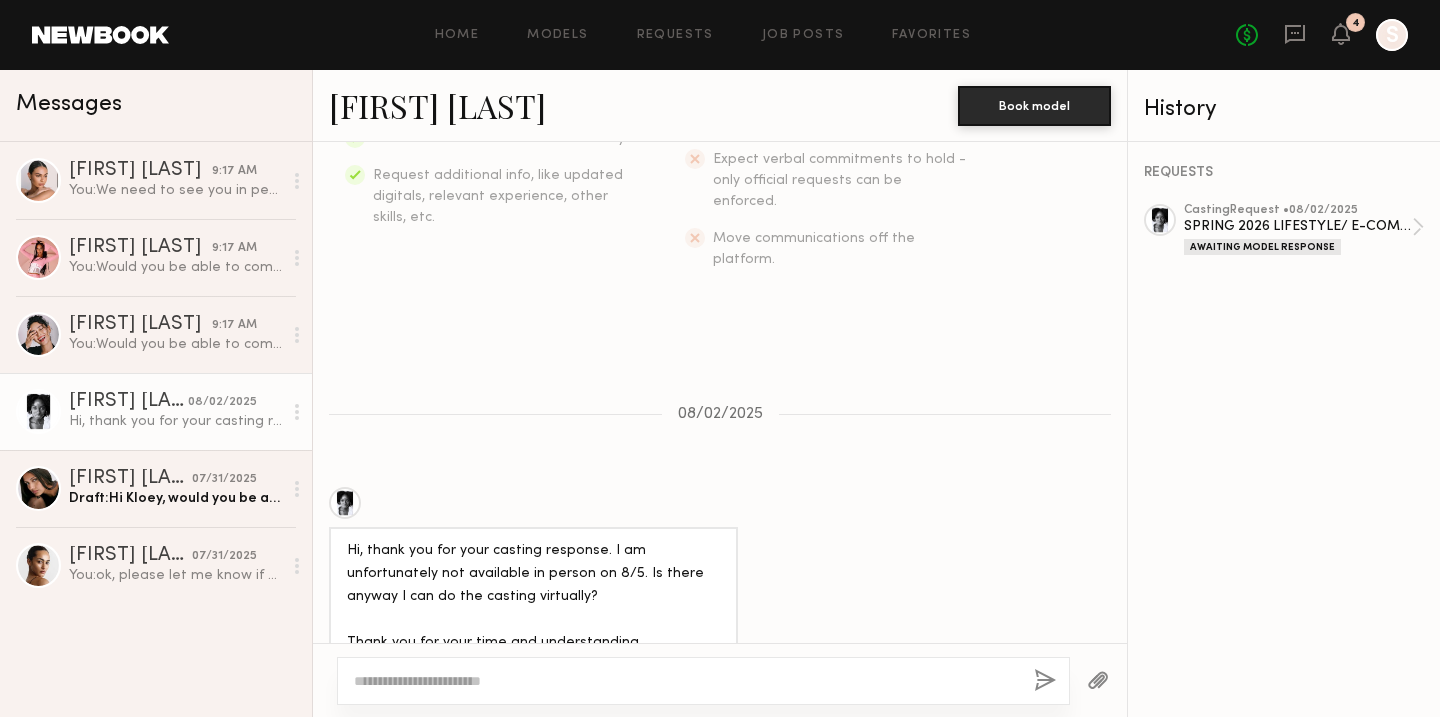 click 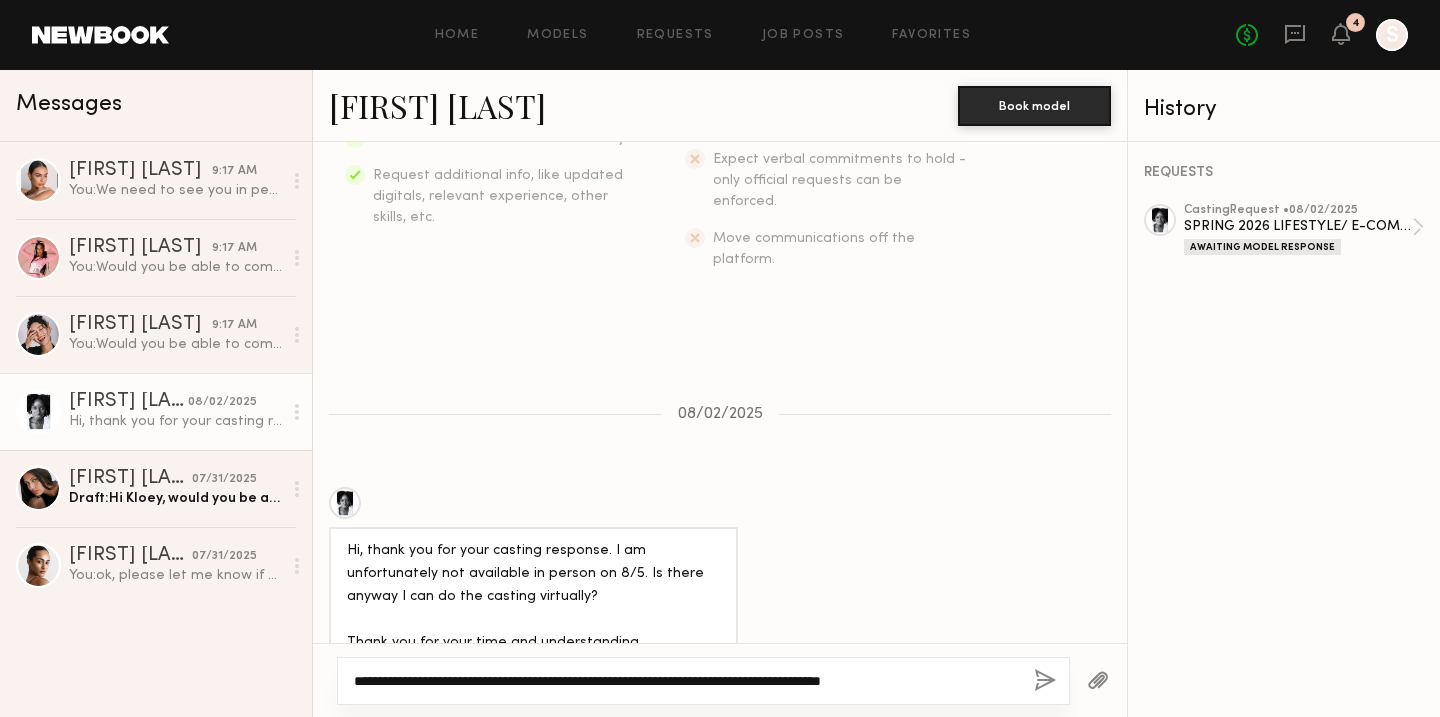 type on "**********" 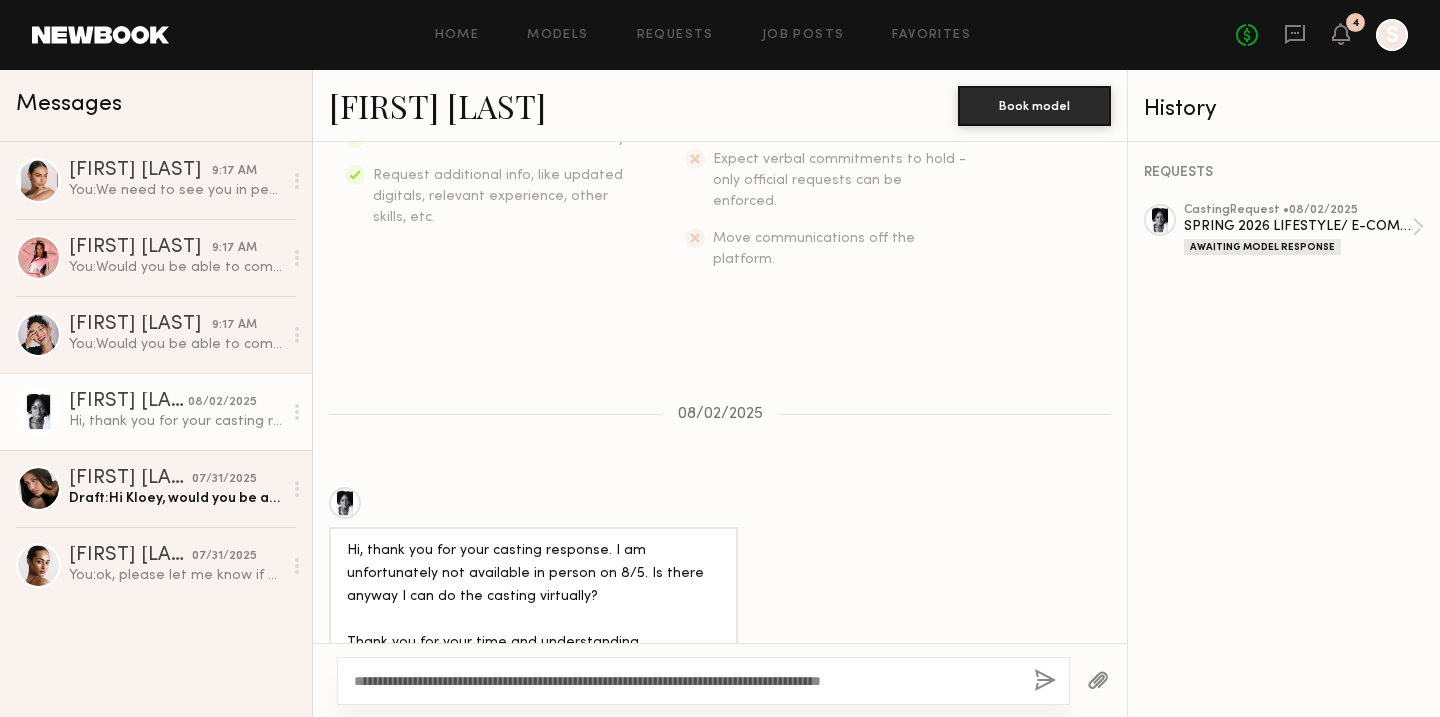 click on "**********" 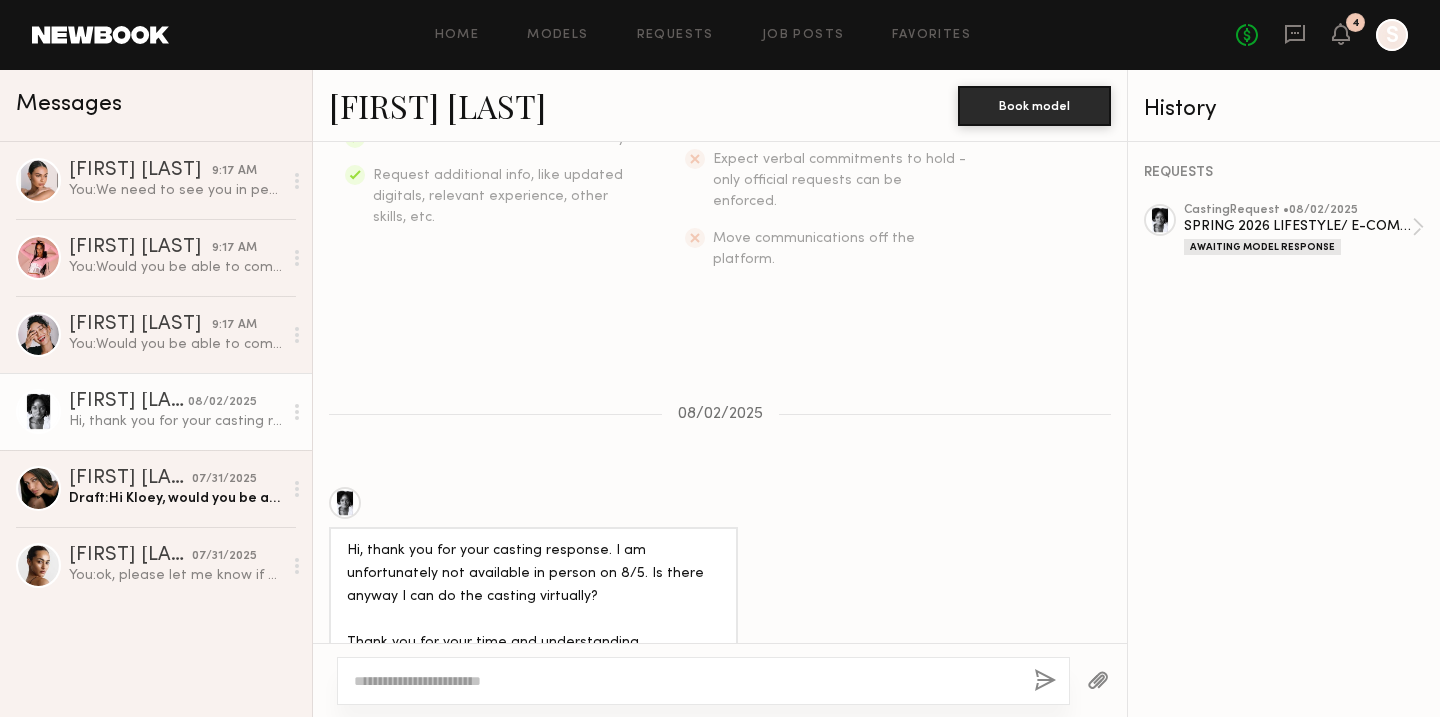scroll, scrollTop: 814, scrollLeft: 0, axis: vertical 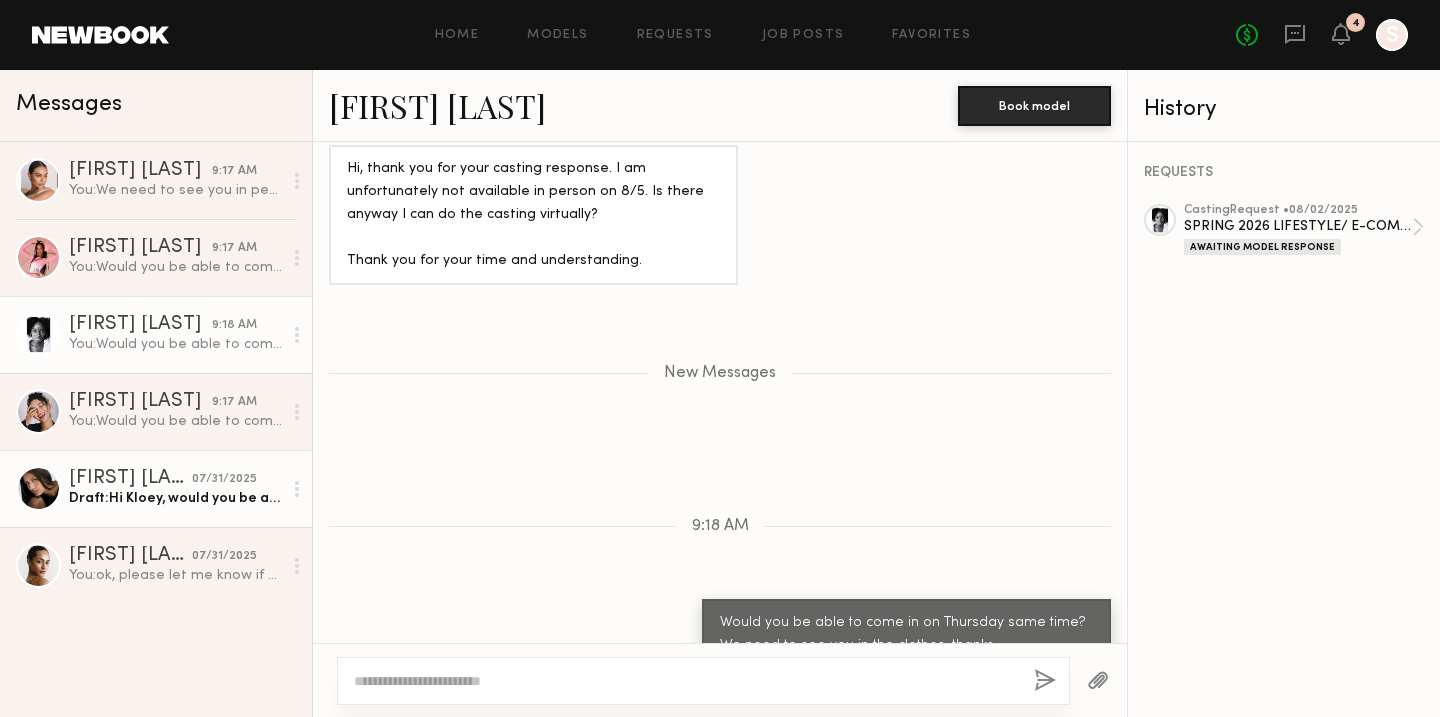 click on "Draft:  Hi Kloey, would you be able to come in on Thursday instead?" 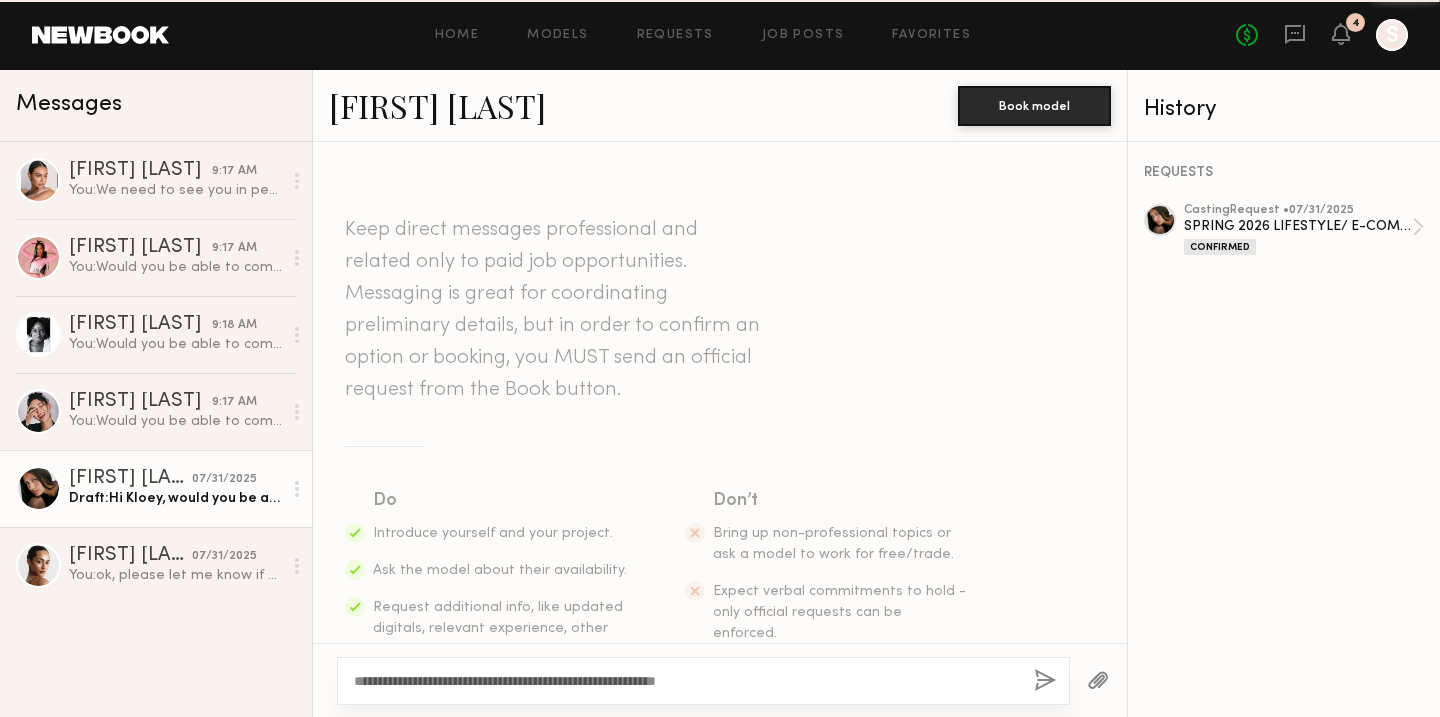 scroll, scrollTop: 1273, scrollLeft: 0, axis: vertical 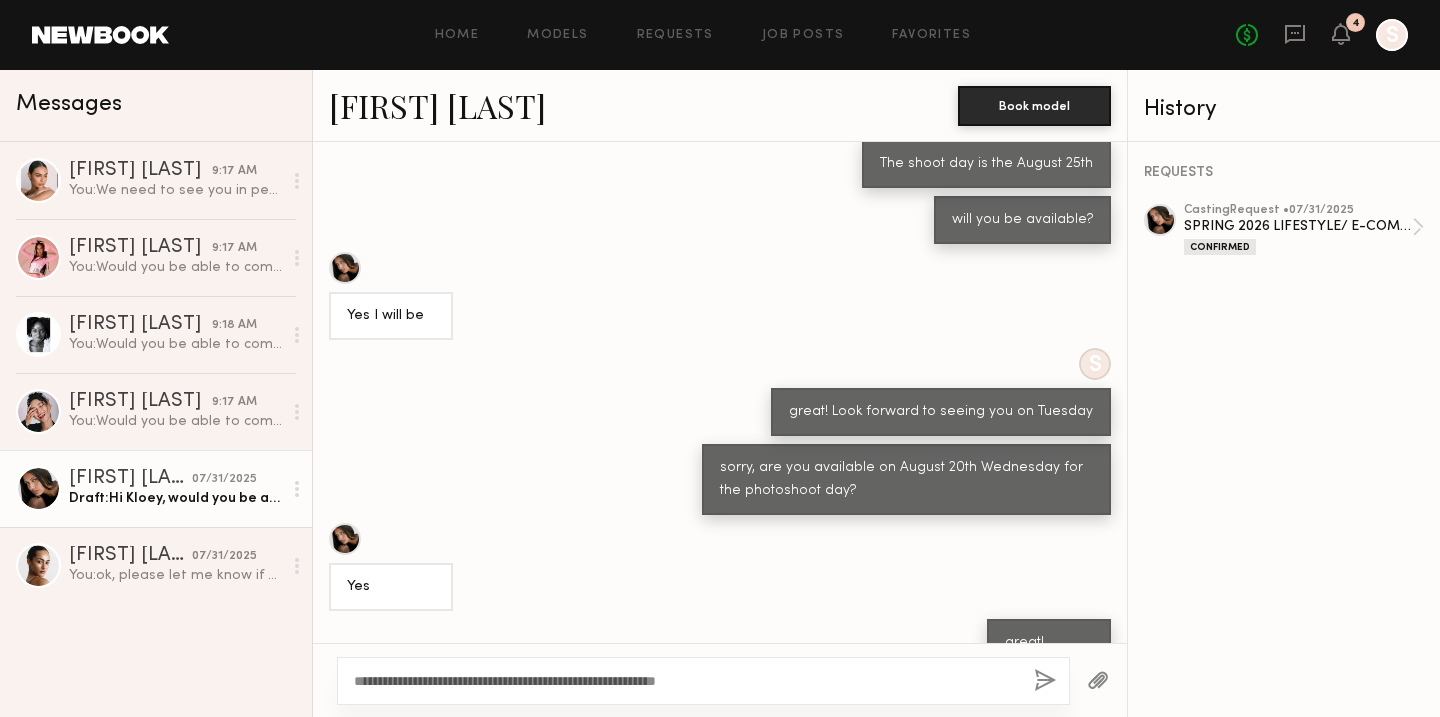 click on "**********" 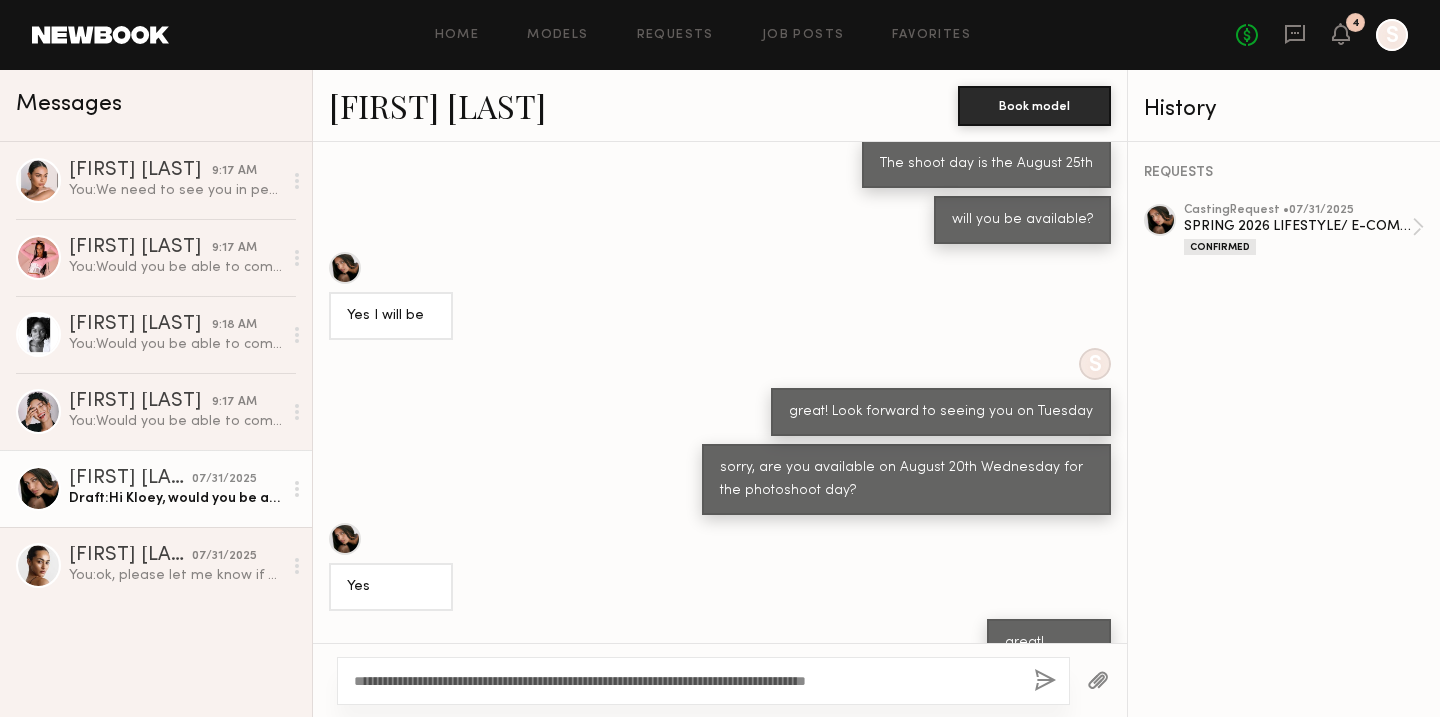 type on "**********" 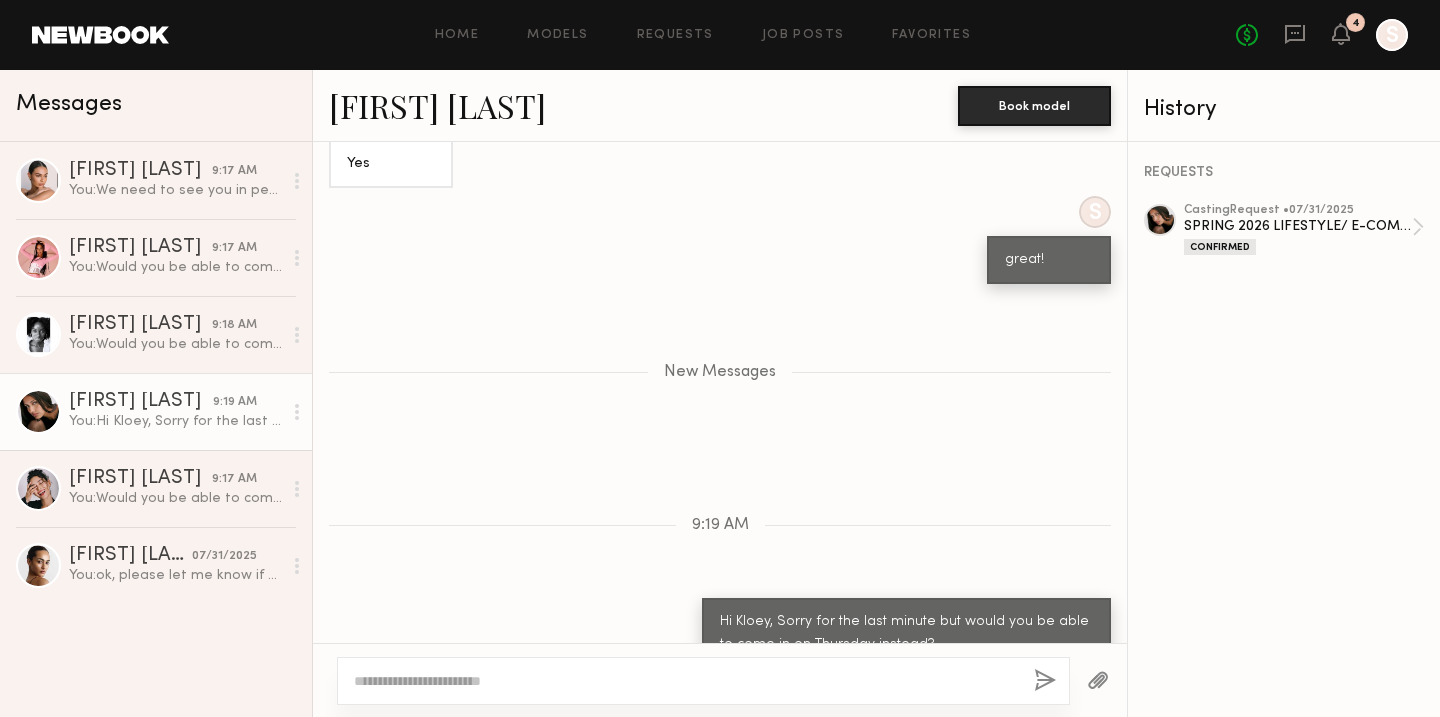 scroll, scrollTop: 1752, scrollLeft: 0, axis: vertical 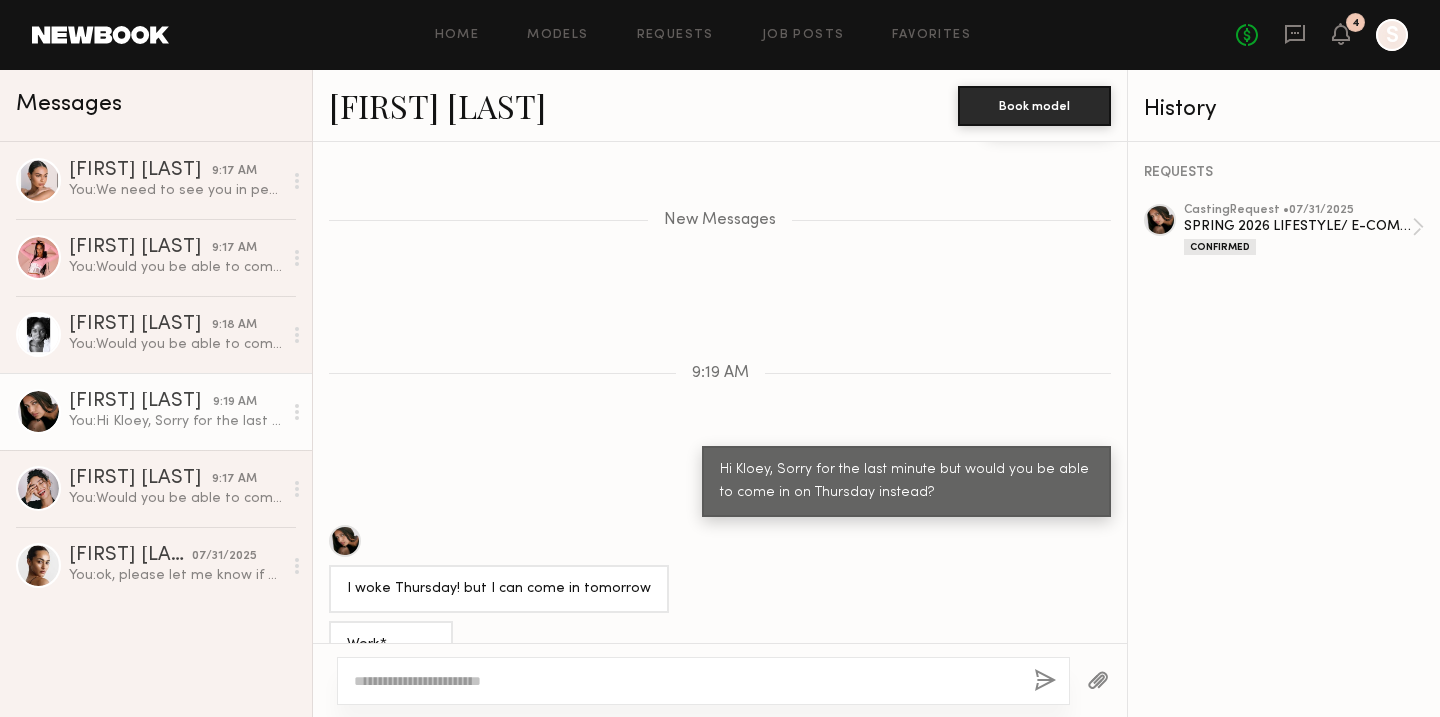 click 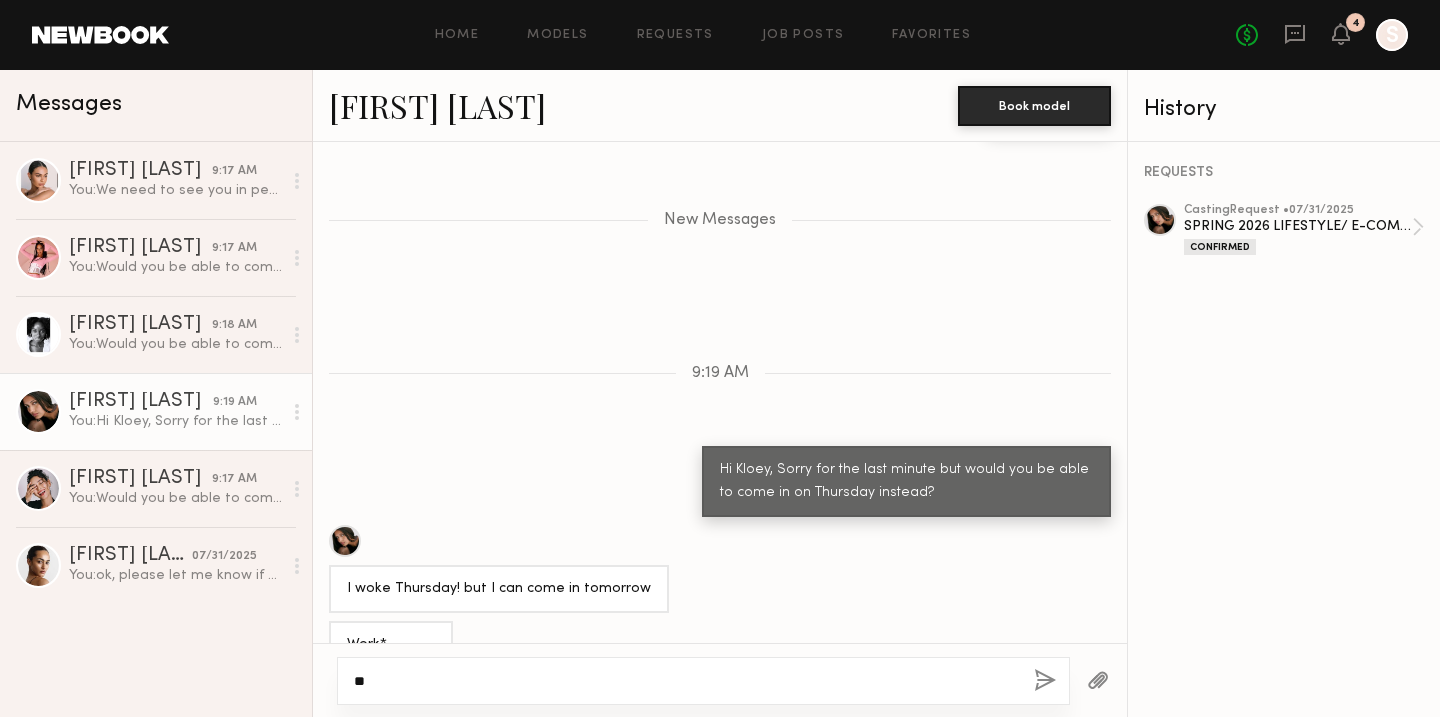 type on "*" 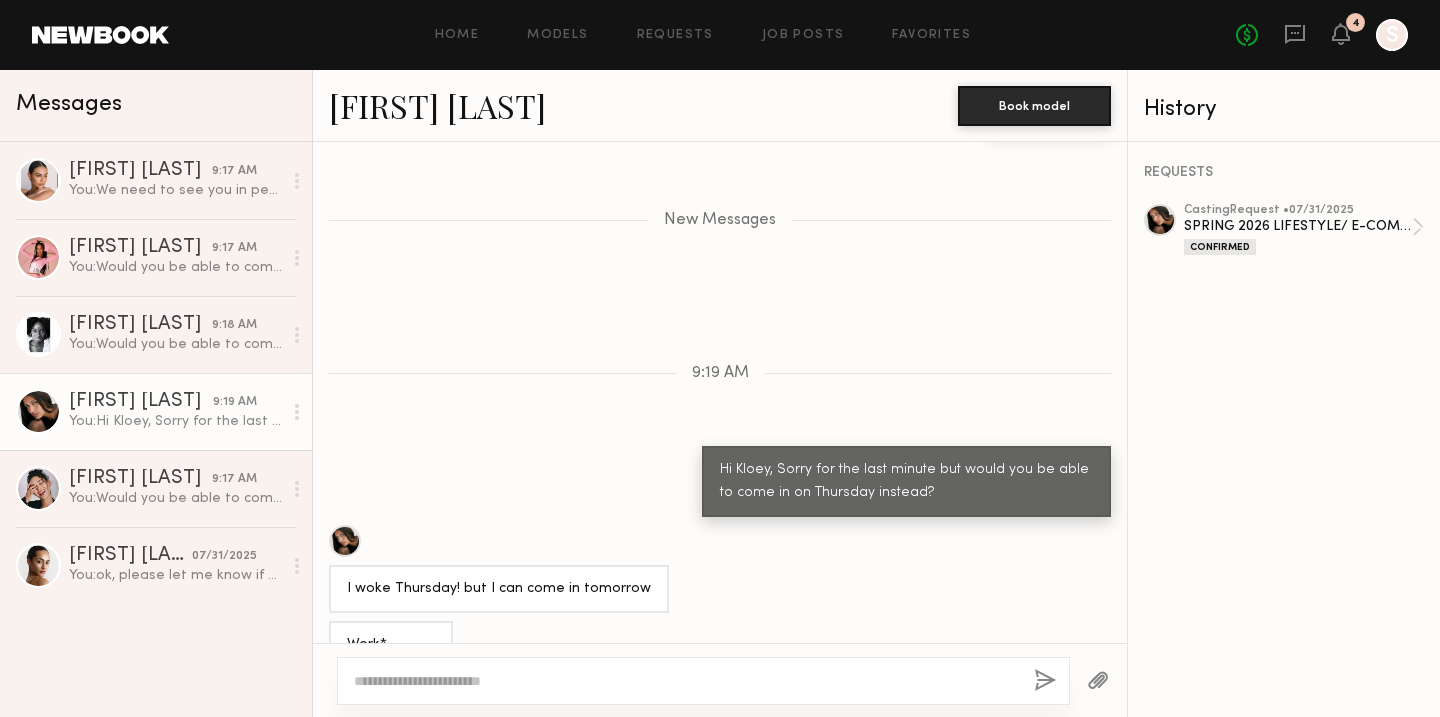 click 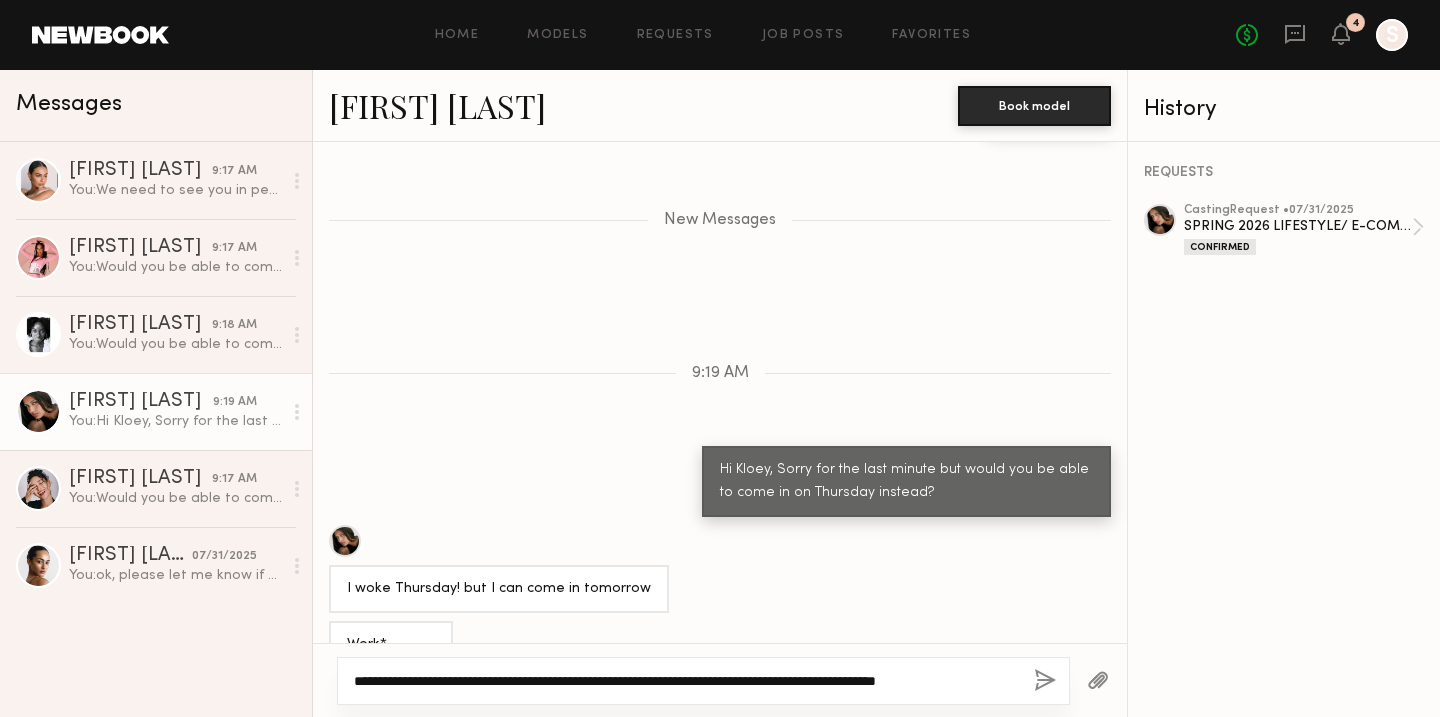 type on "**********" 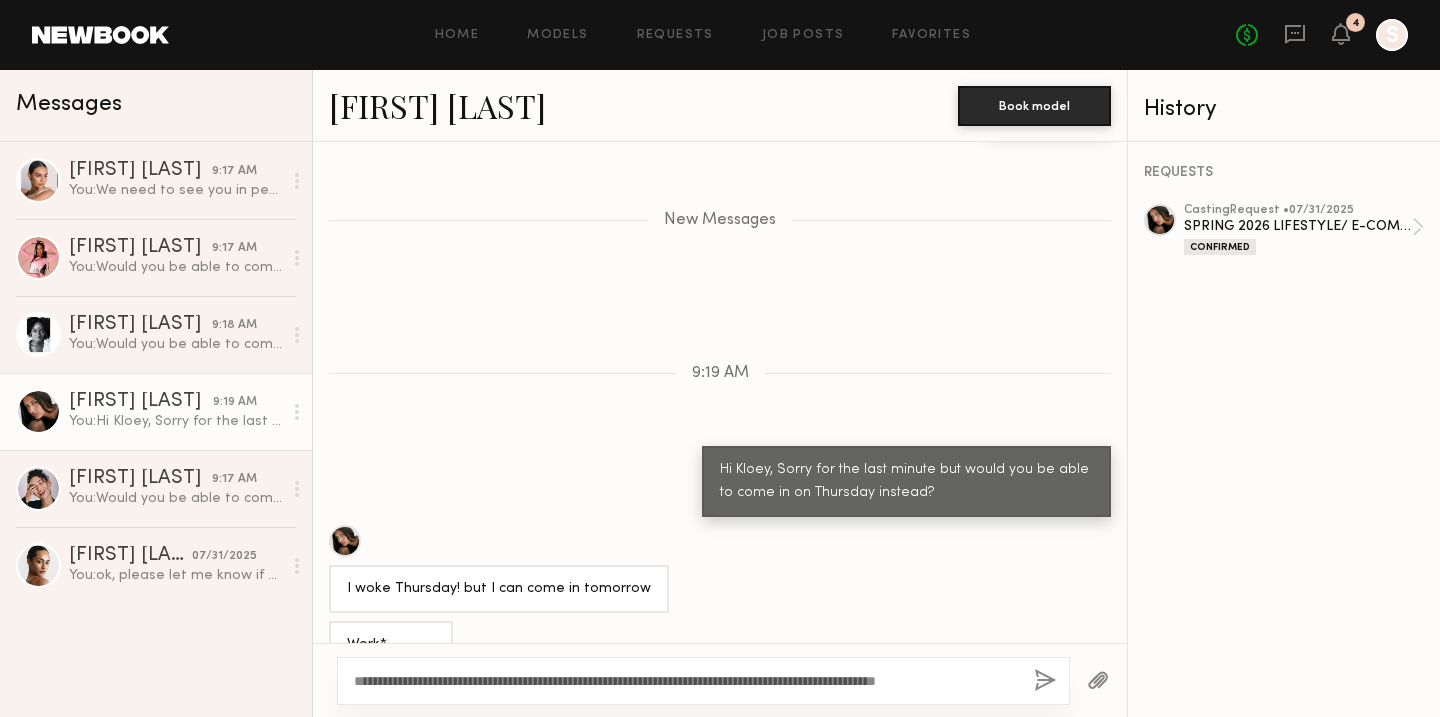 click 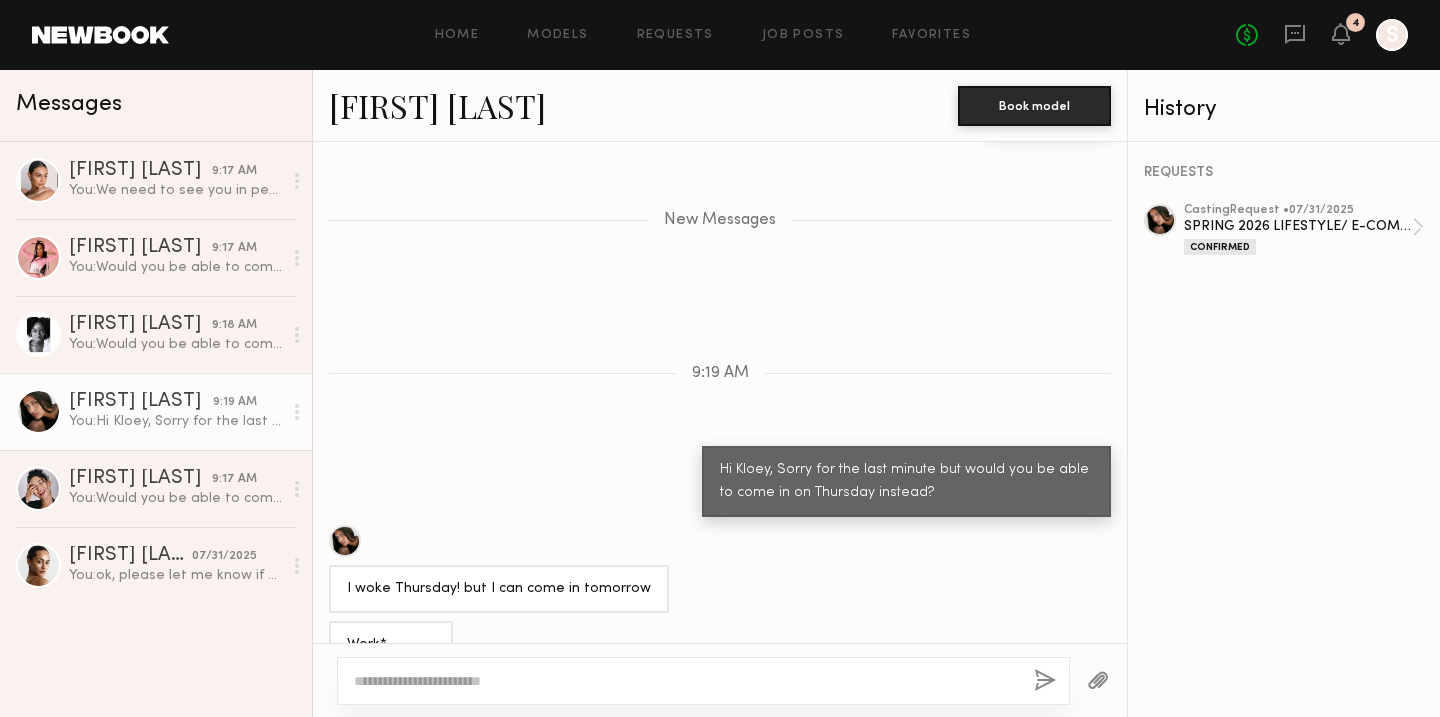 scroll, scrollTop: 1927, scrollLeft: 0, axis: vertical 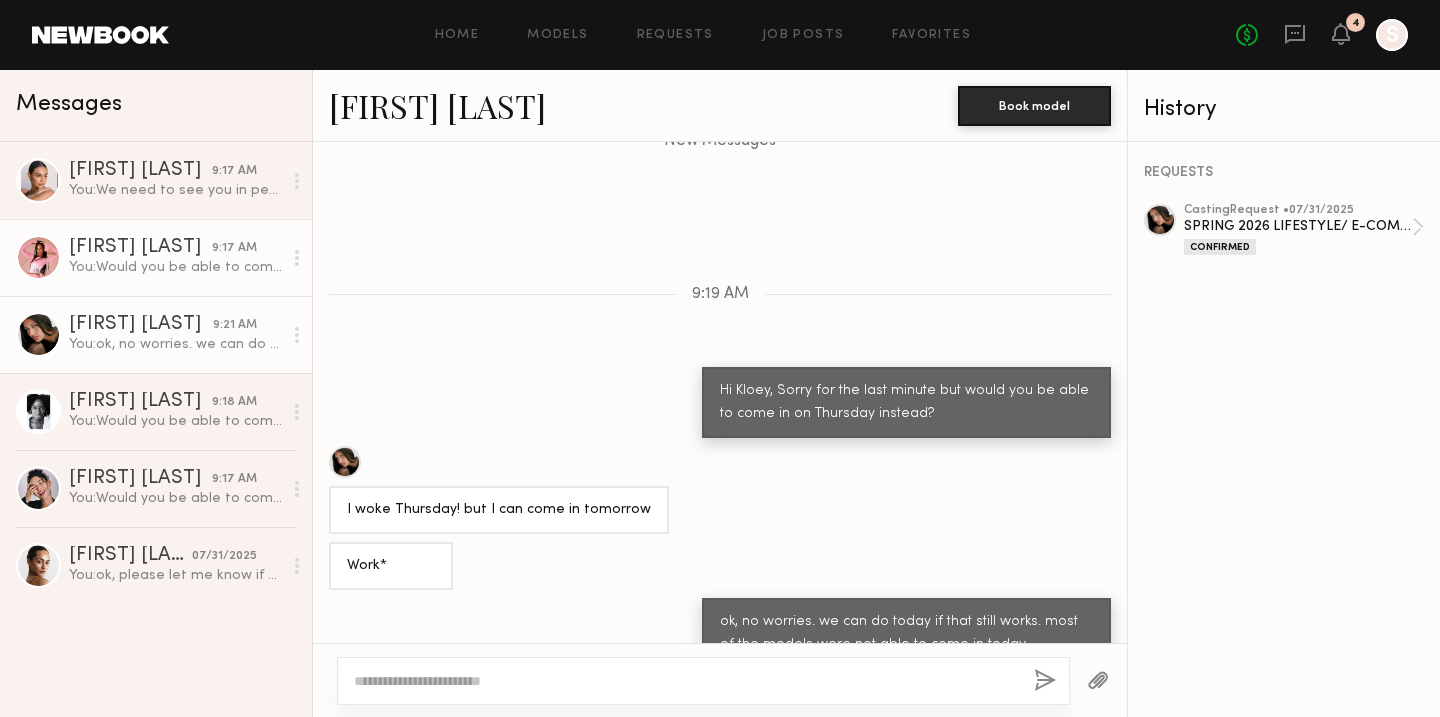 click on "Zohara E." 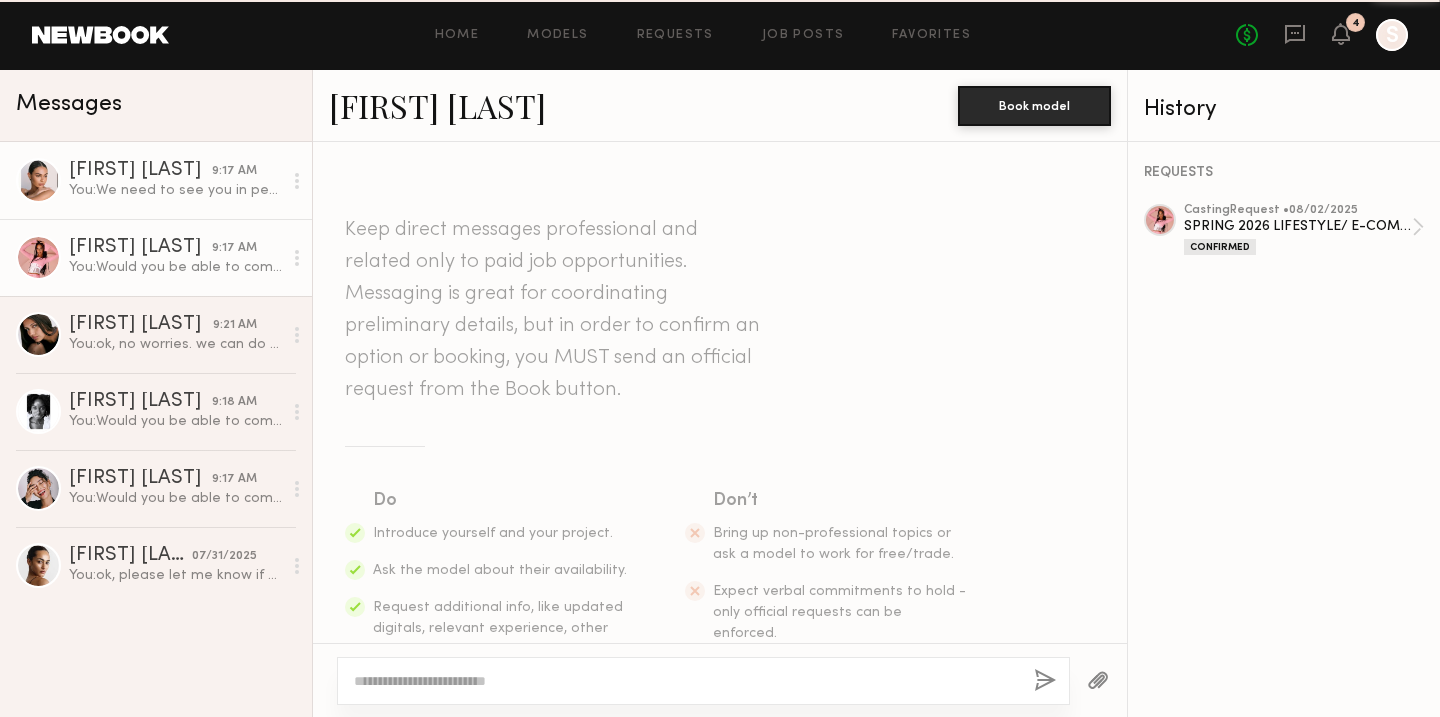 scroll, scrollTop: 627, scrollLeft: 0, axis: vertical 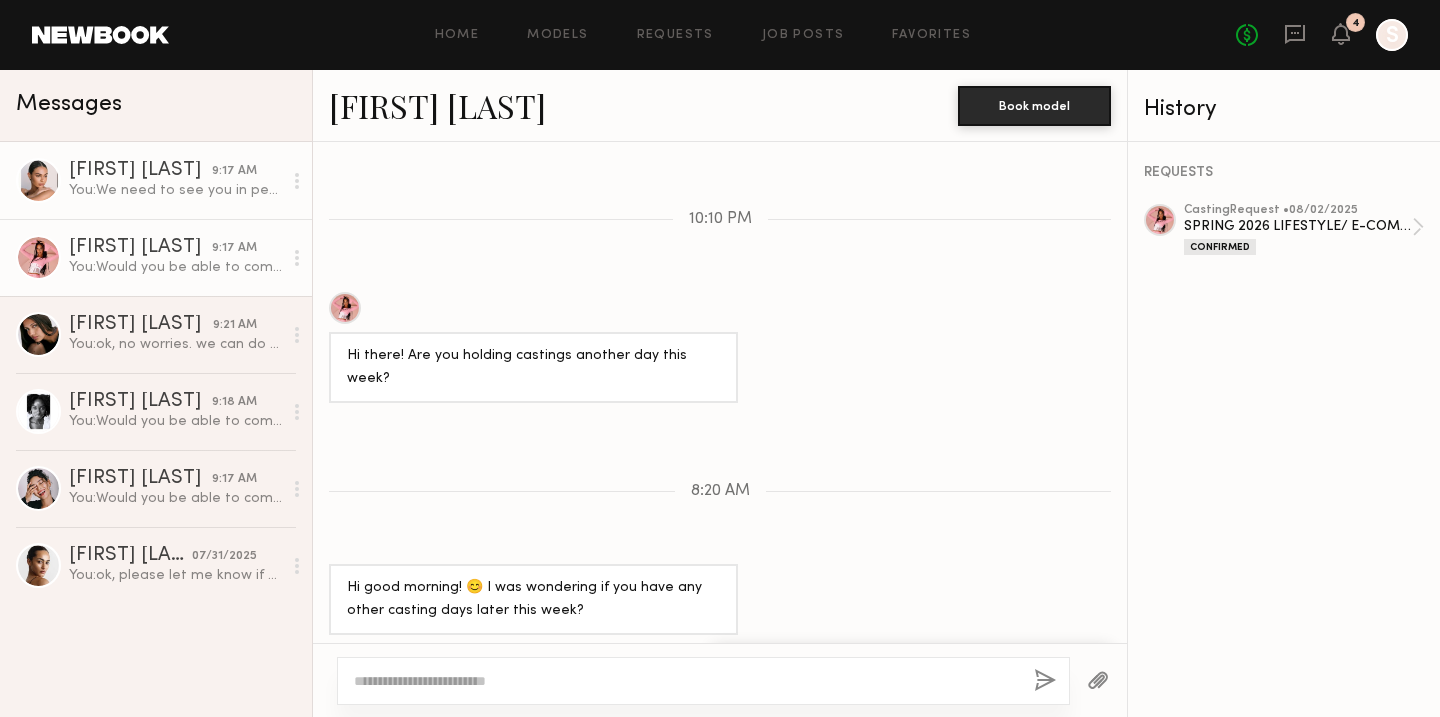 click on "Alina Z." 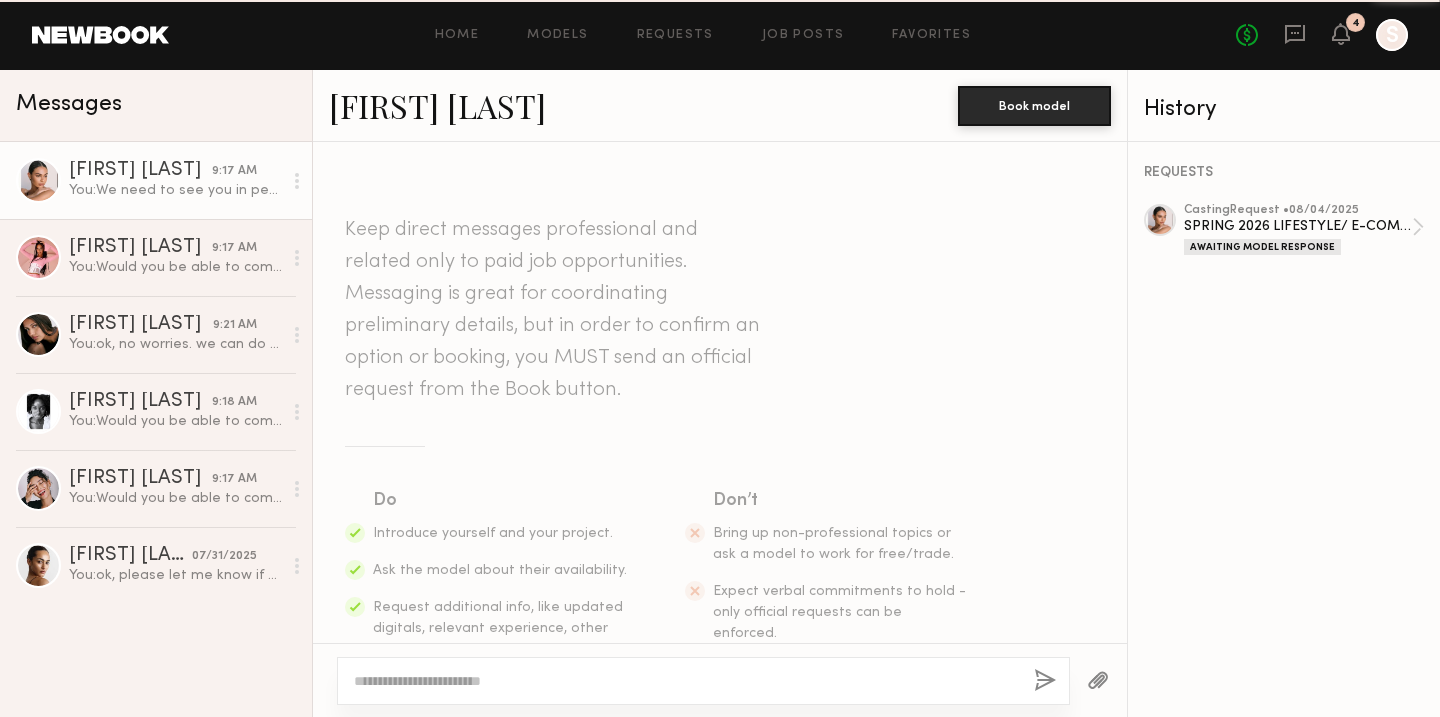 scroll, scrollTop: 939, scrollLeft: 0, axis: vertical 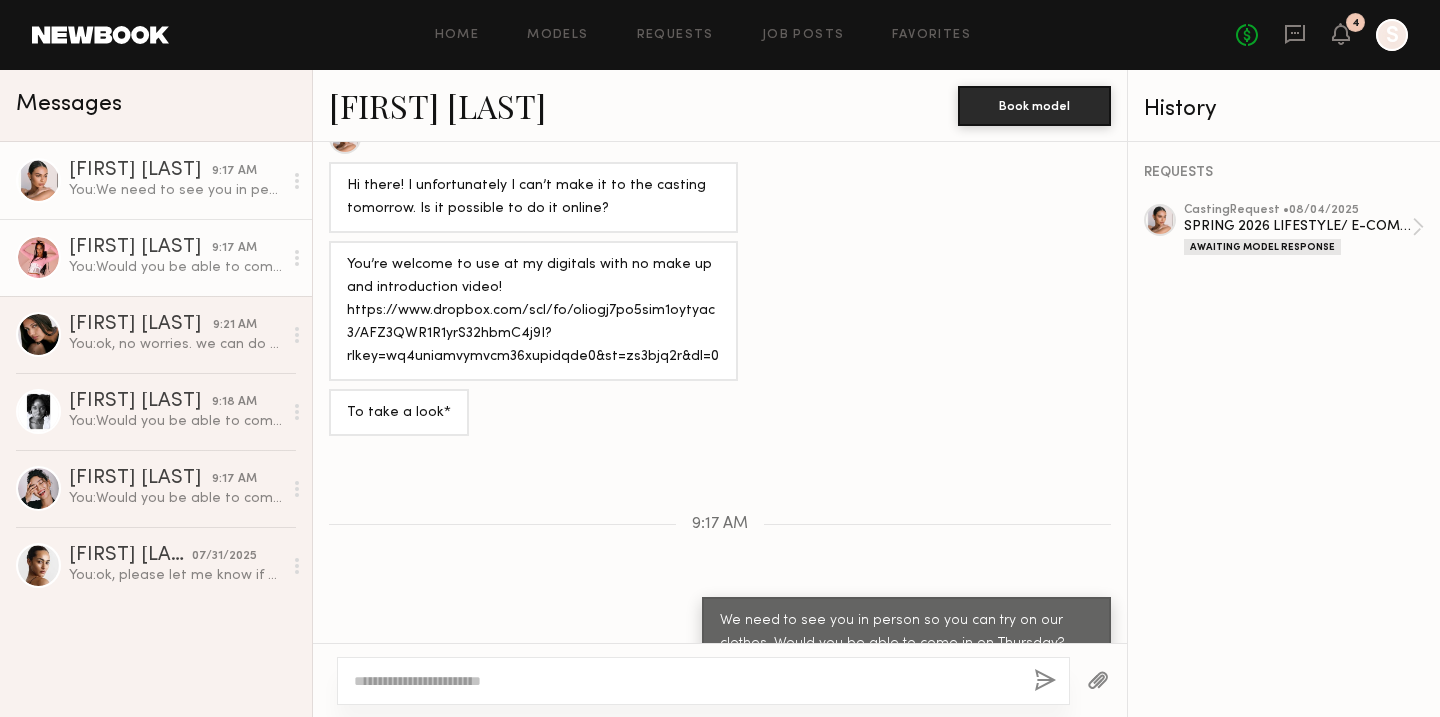 click on "Zohara E." 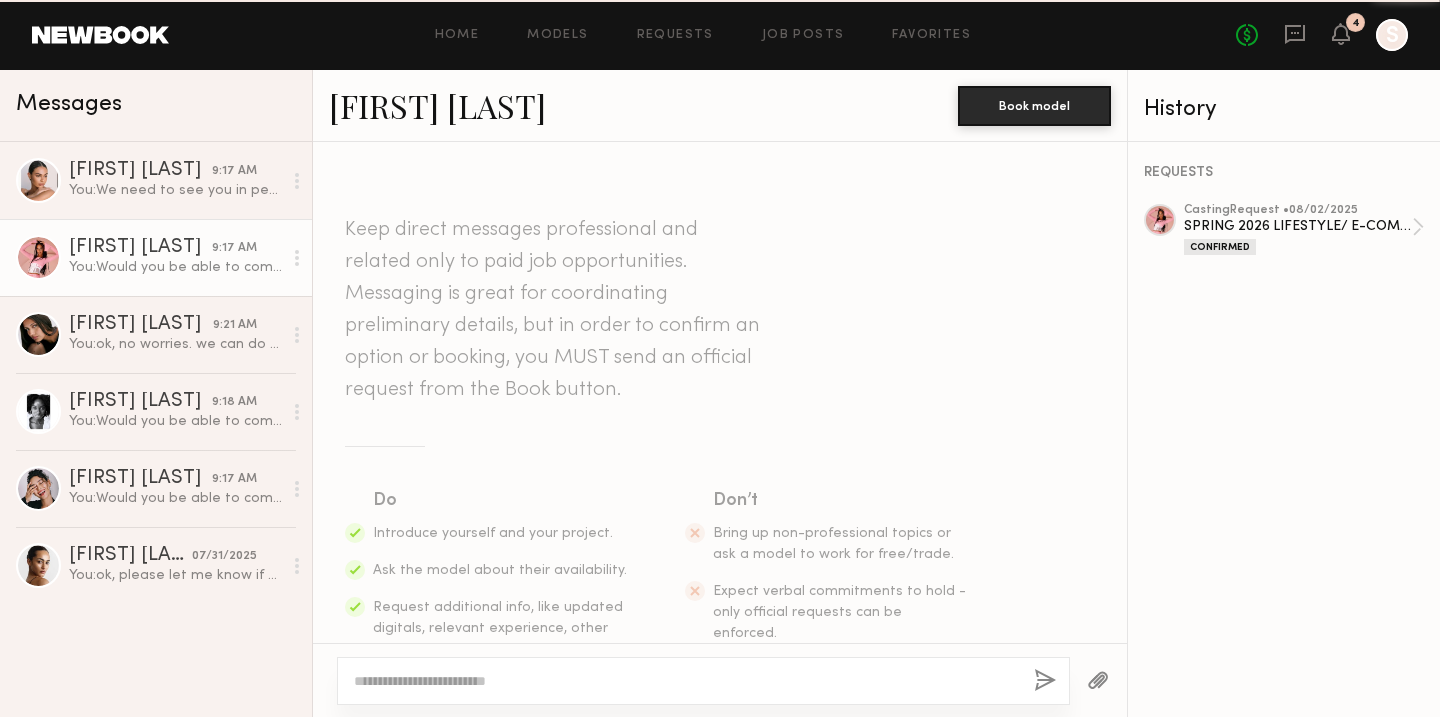 scroll, scrollTop: 627, scrollLeft: 0, axis: vertical 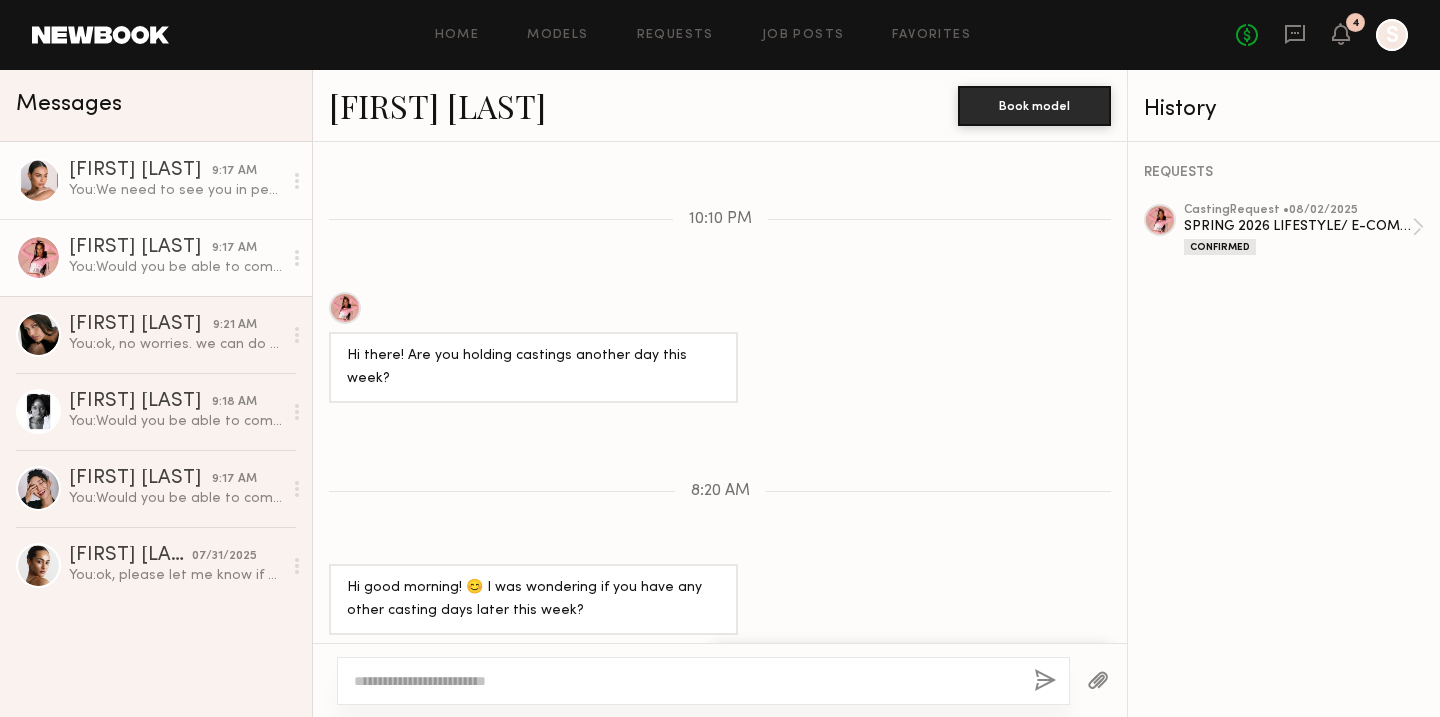 click on "You:  We need to see you in person so you can try on our clothes. Would you be able to come in on Thursday?" 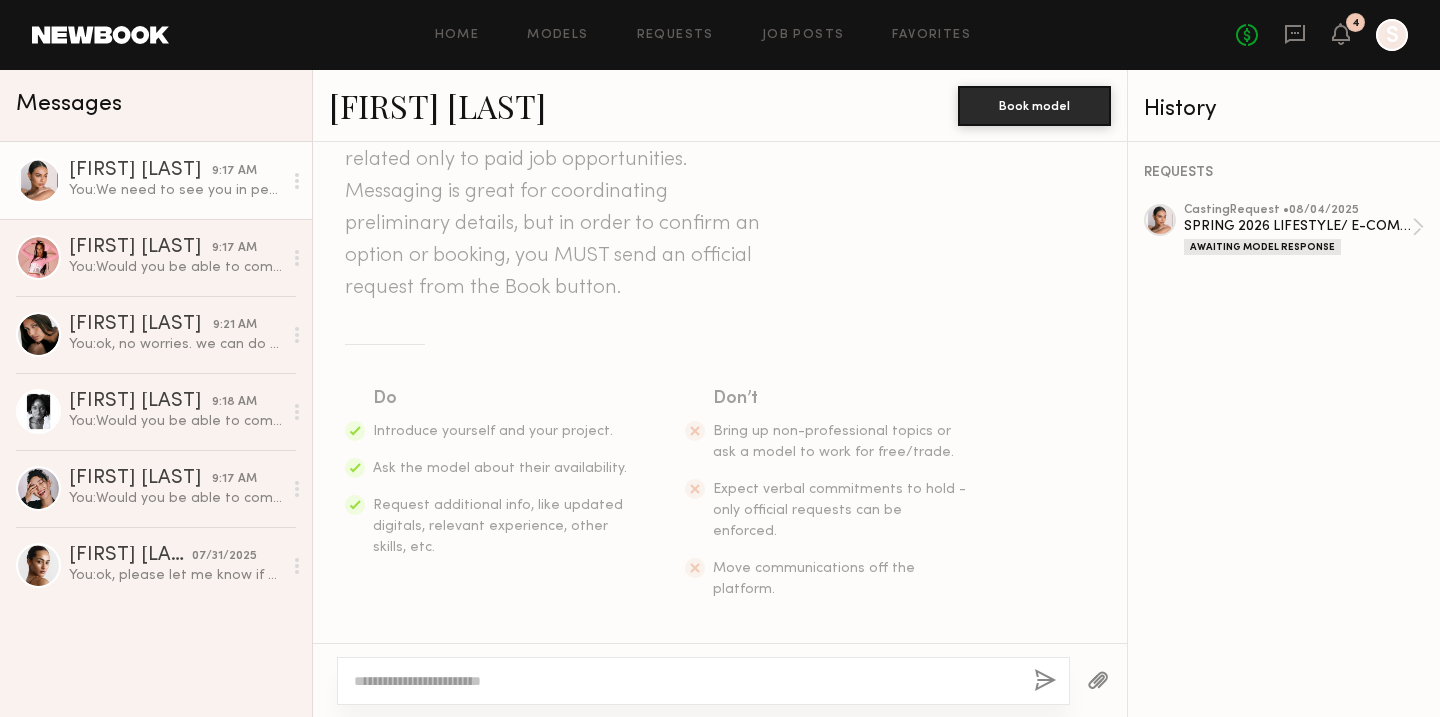 scroll, scrollTop: 0, scrollLeft: 0, axis: both 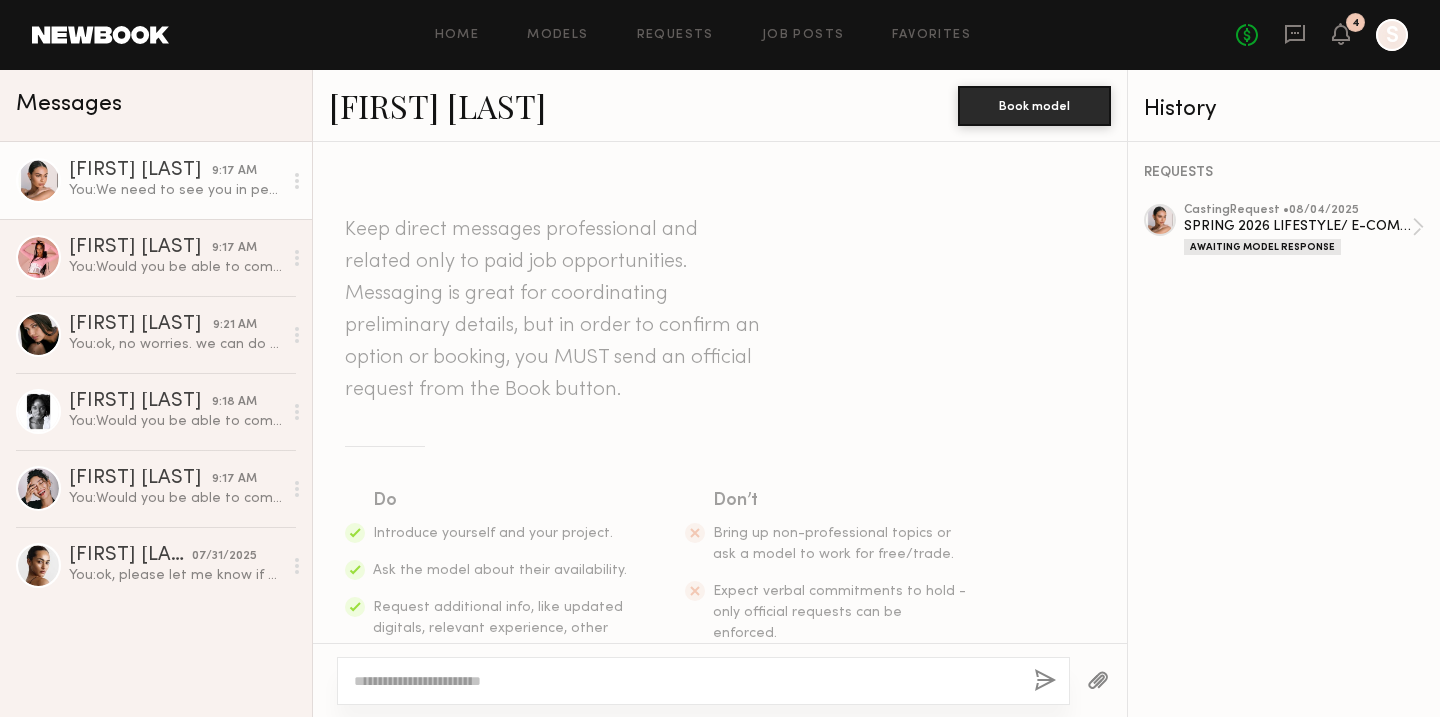 click on "Alina Z." 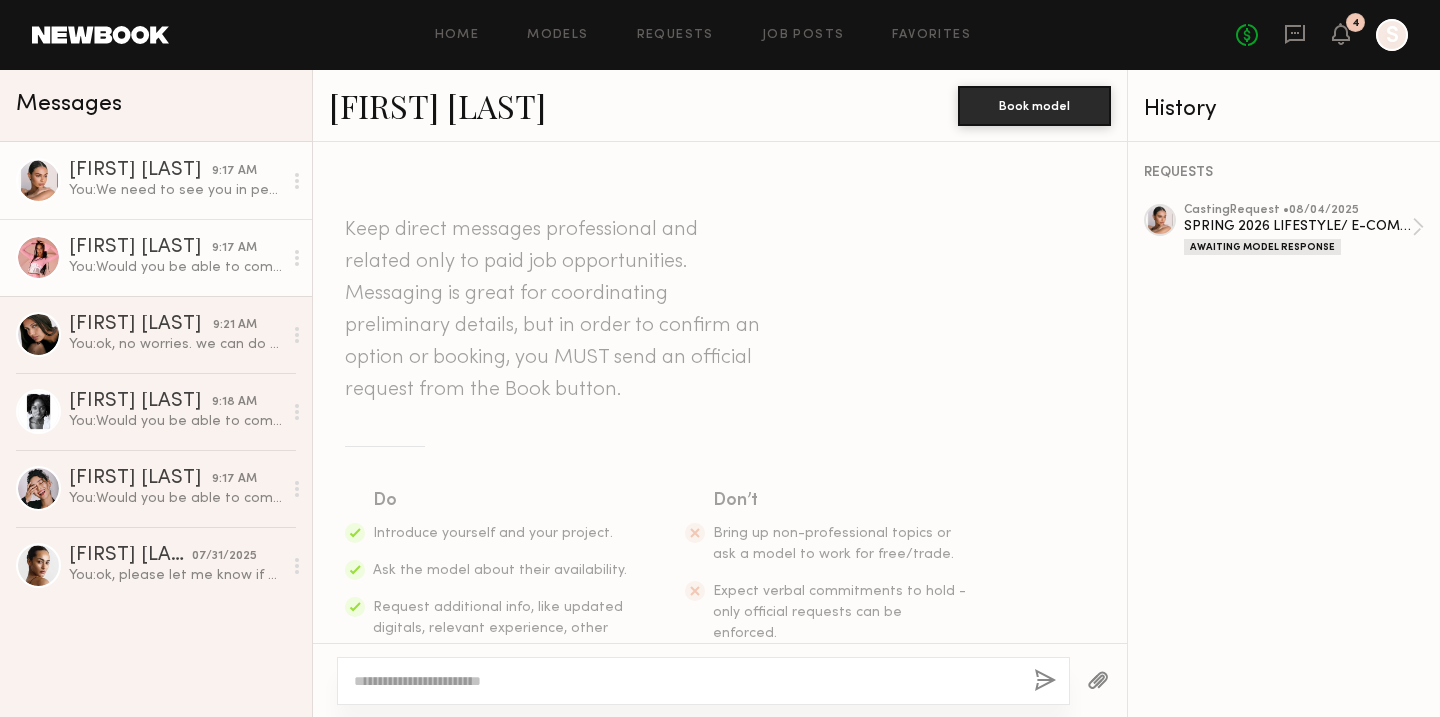 click on "Zohara E." 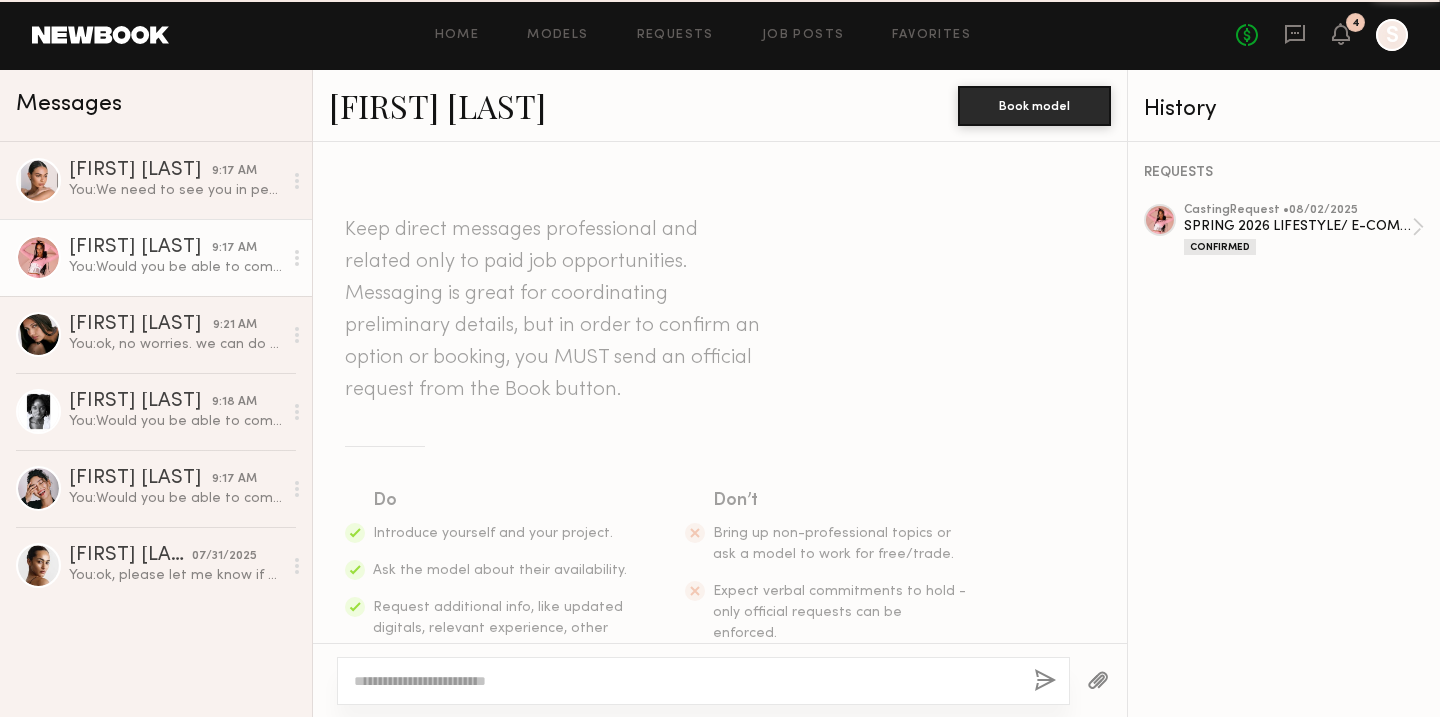 scroll, scrollTop: 627, scrollLeft: 0, axis: vertical 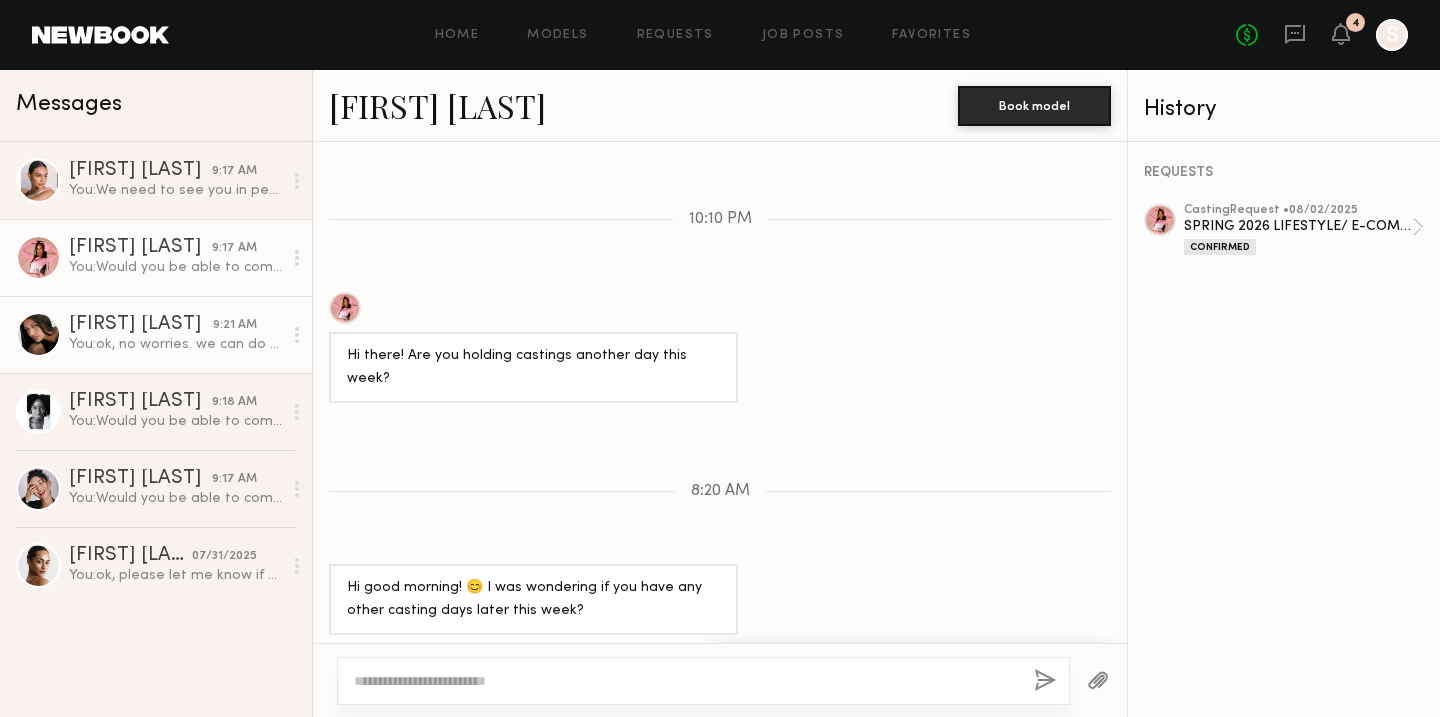 click on "Kloey R." 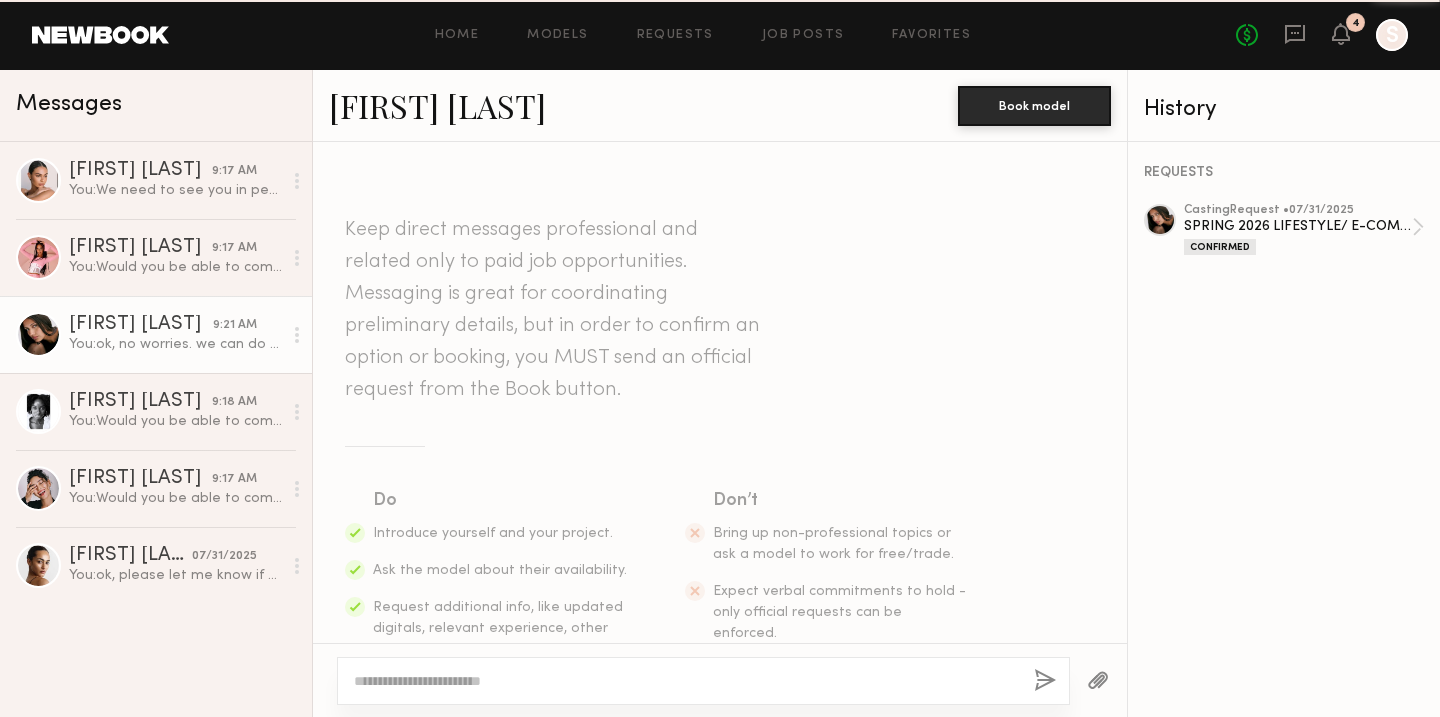 scroll, scrollTop: 1775, scrollLeft: 0, axis: vertical 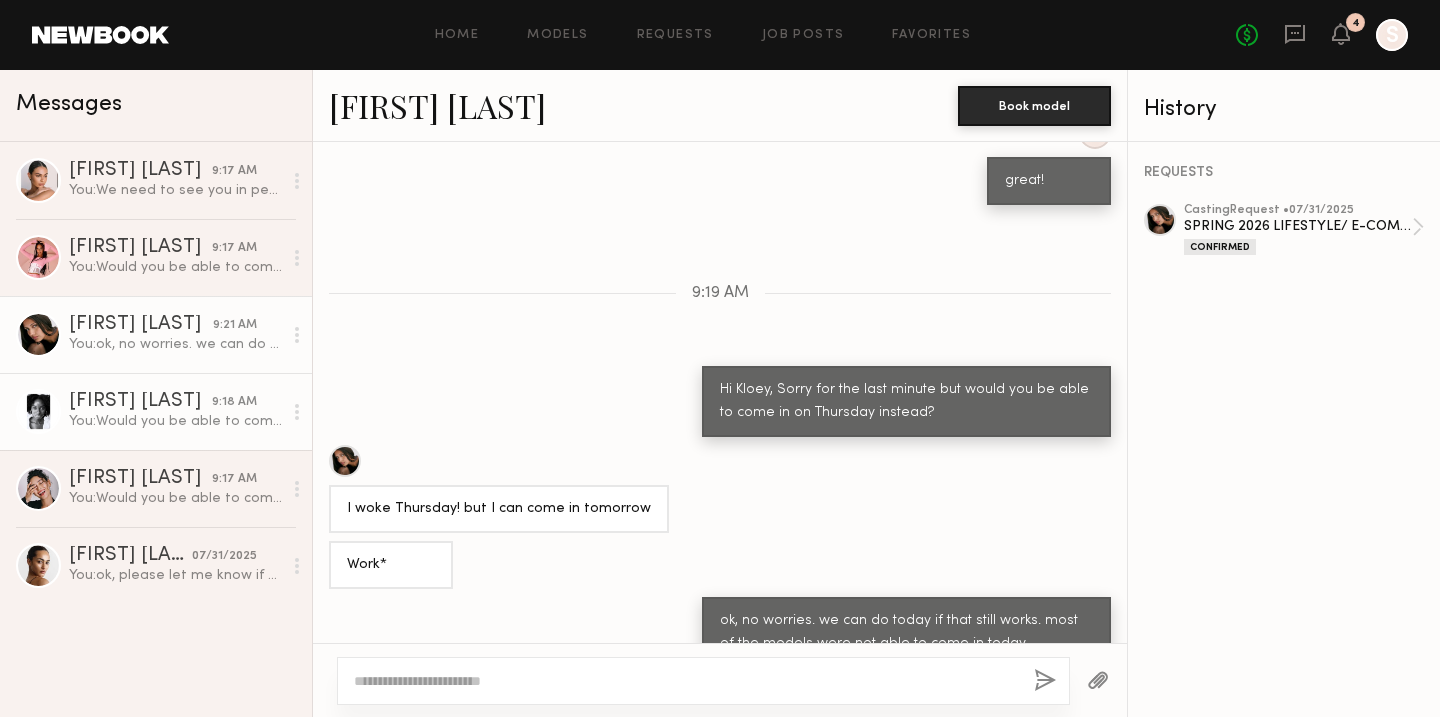 click on "You:  Would you be able to come in on Thursday same time? We need to see you in the clothes. thanks" 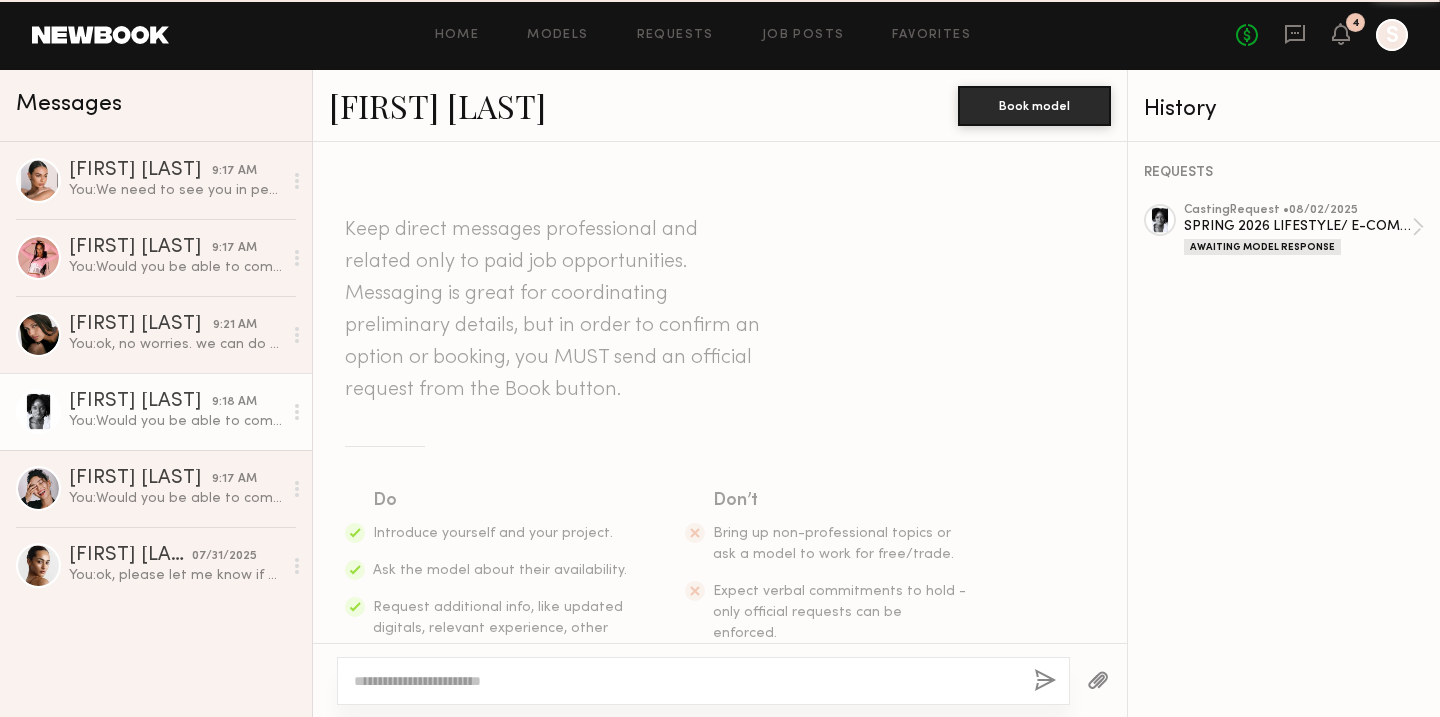 scroll, scrollTop: 662, scrollLeft: 0, axis: vertical 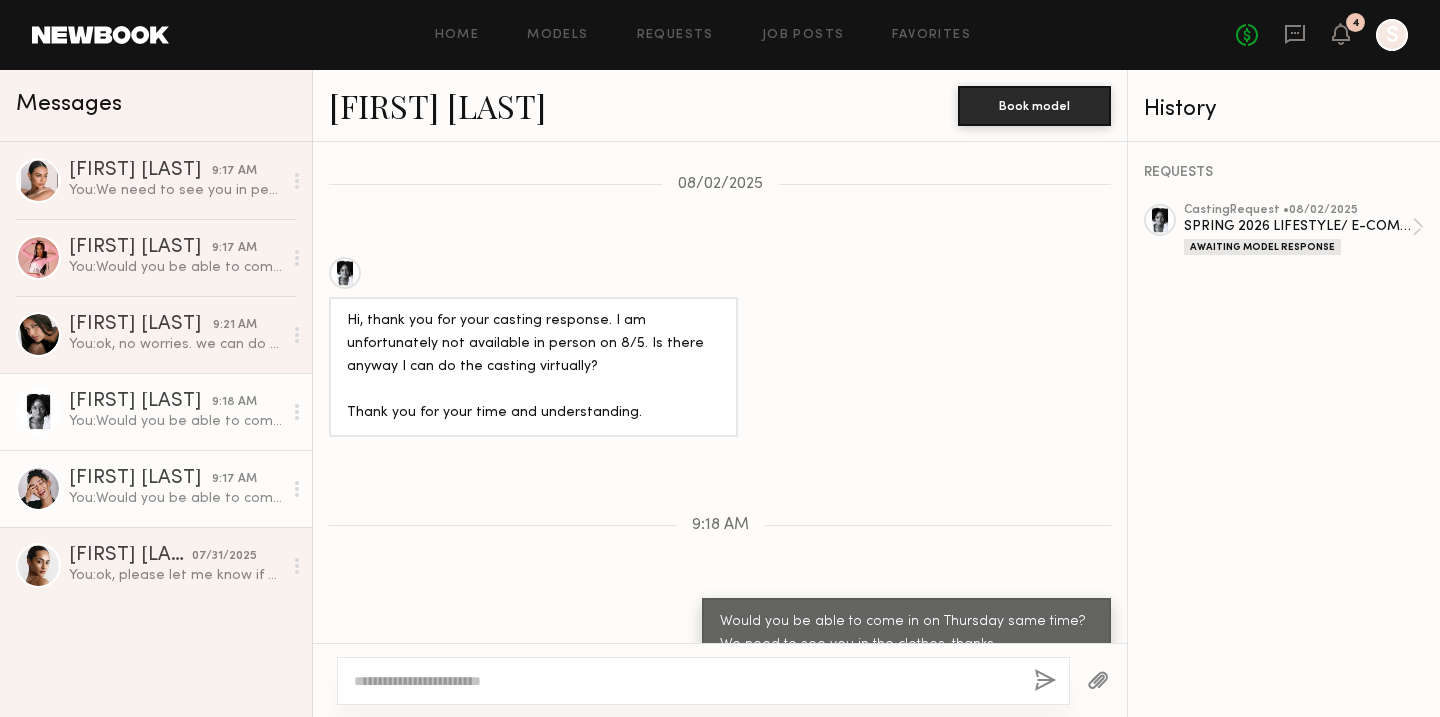 click on "Anisa N." 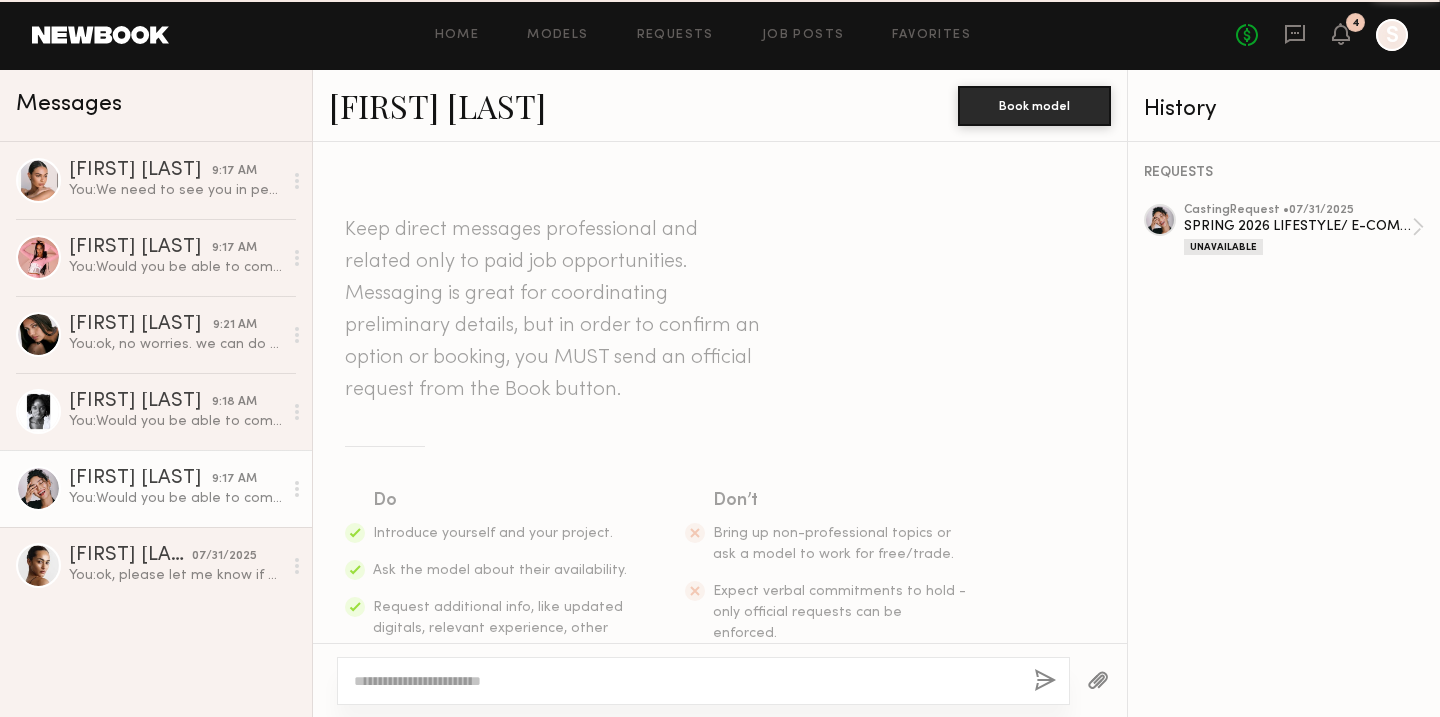 scroll, scrollTop: 1342, scrollLeft: 0, axis: vertical 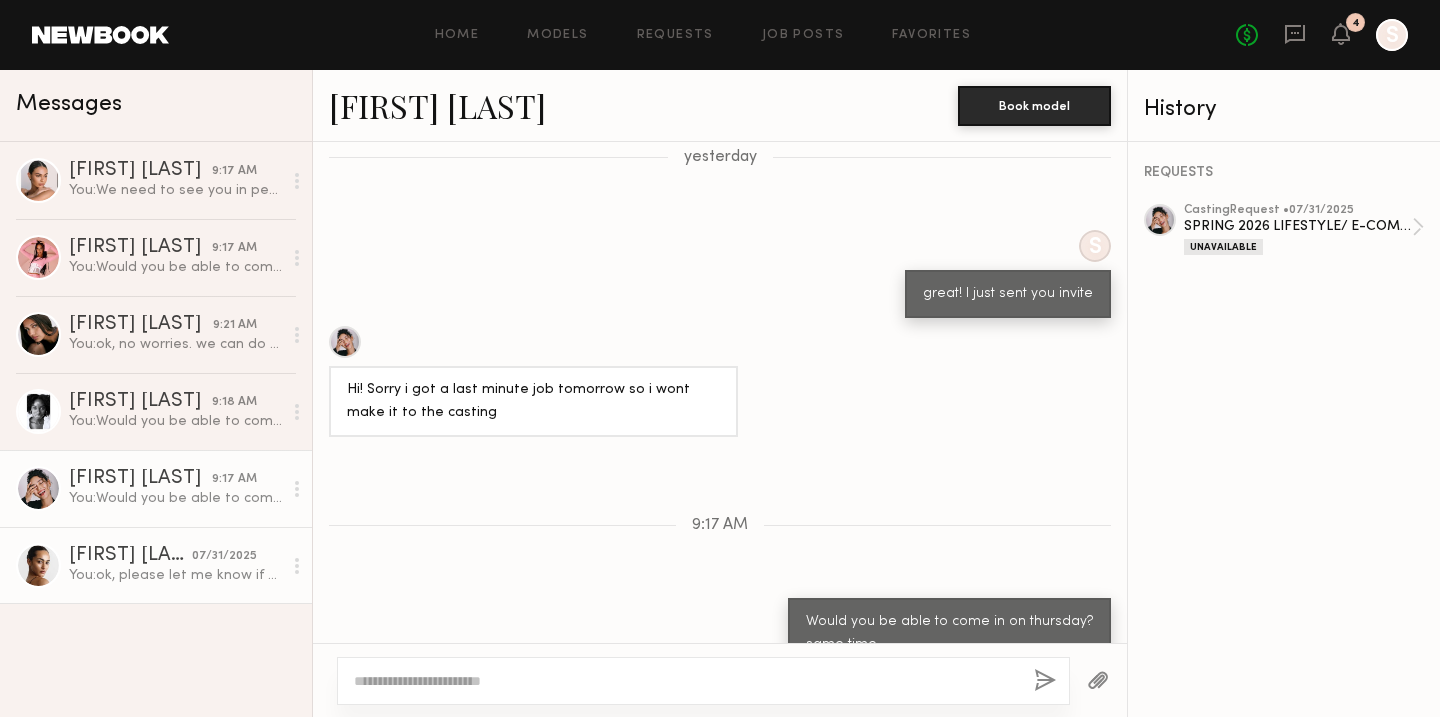 click on "Abby M." 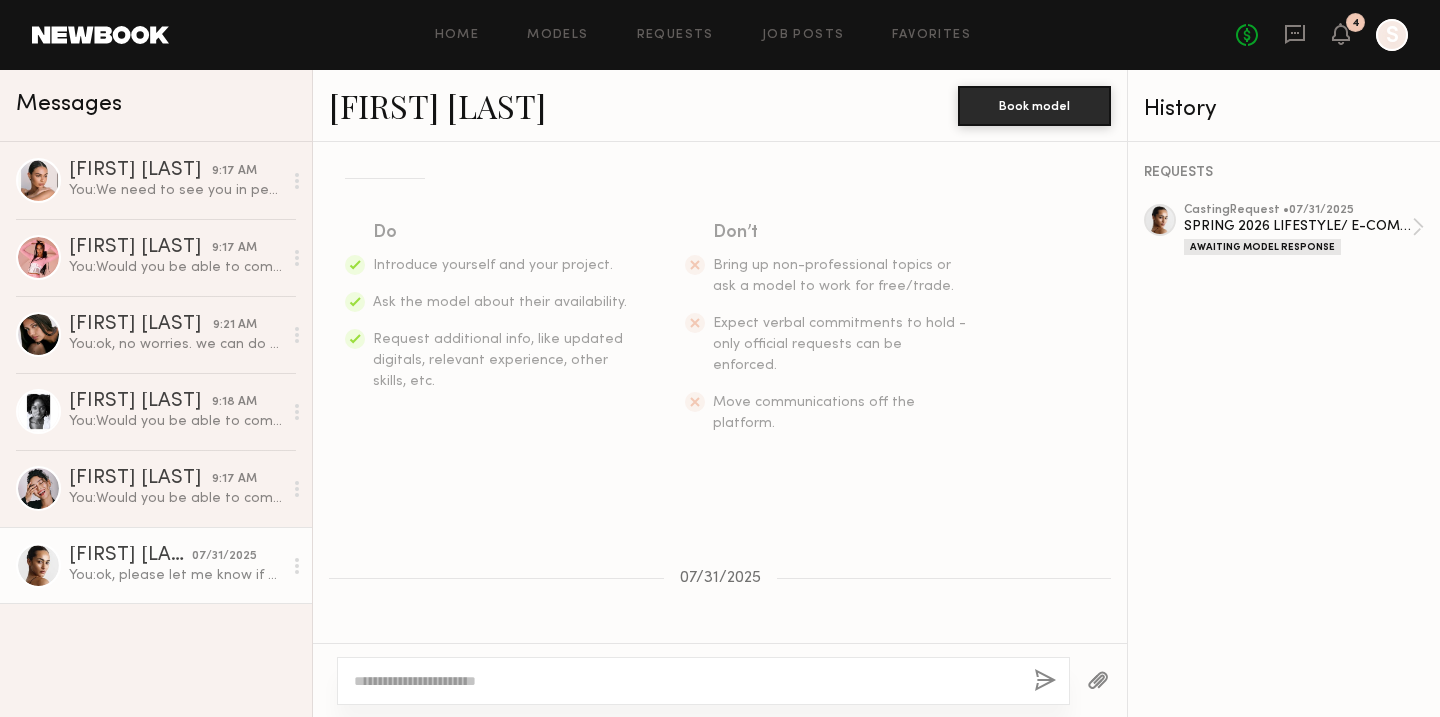 scroll, scrollTop: 0, scrollLeft: 0, axis: both 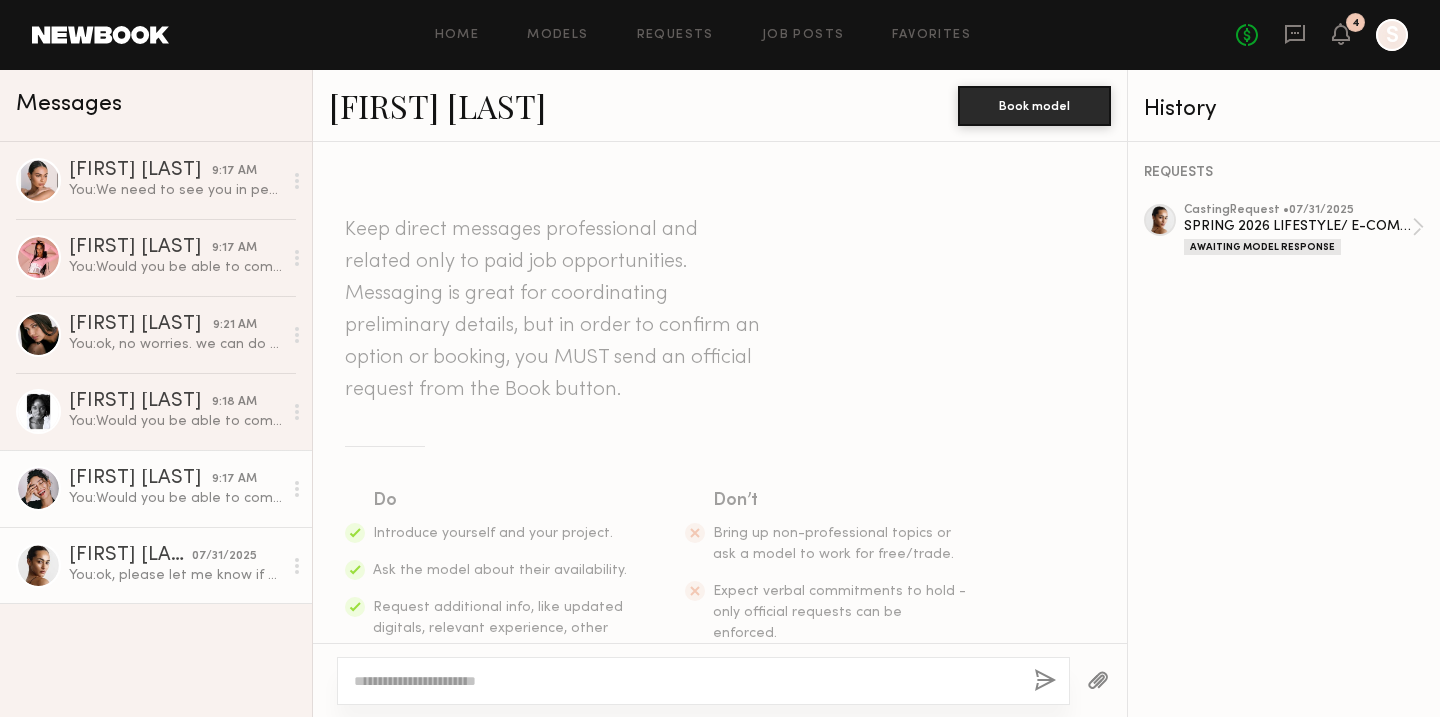 click on "Anisa N." 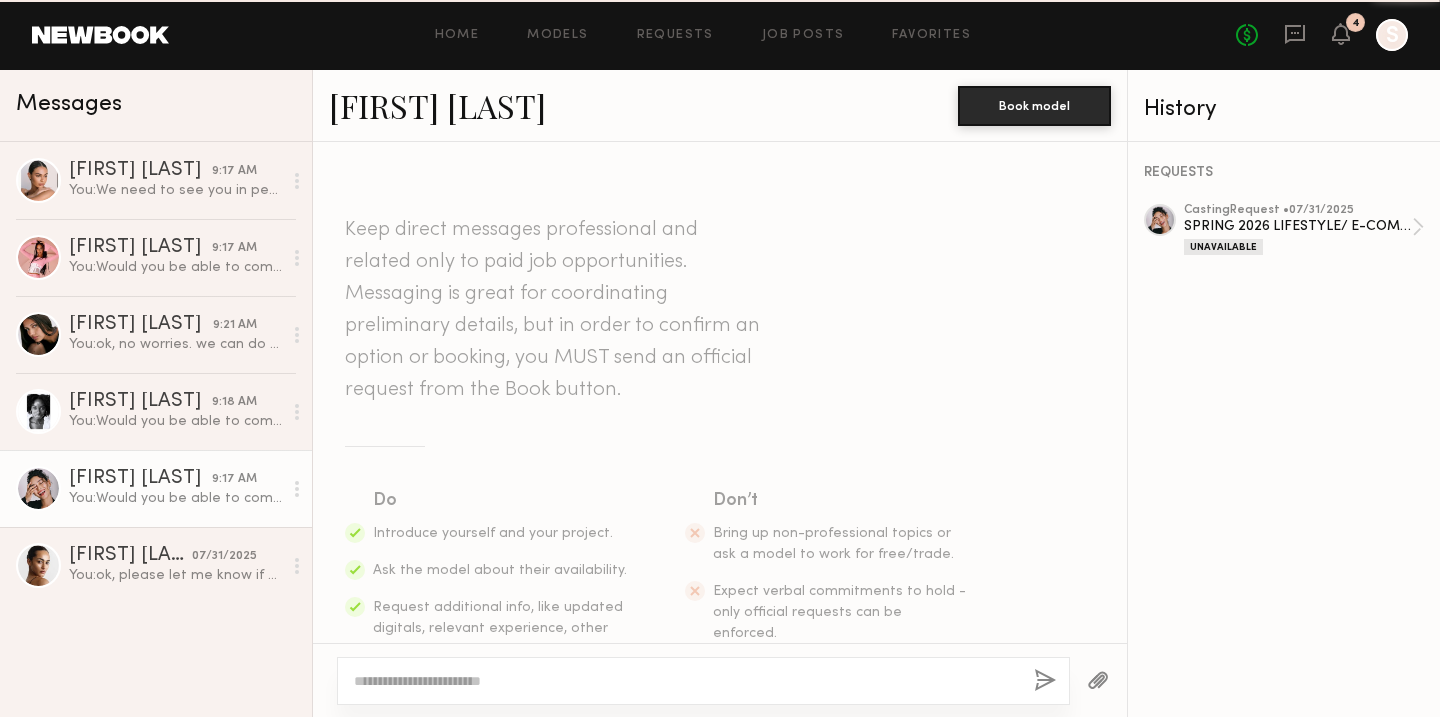 scroll, scrollTop: 1342, scrollLeft: 0, axis: vertical 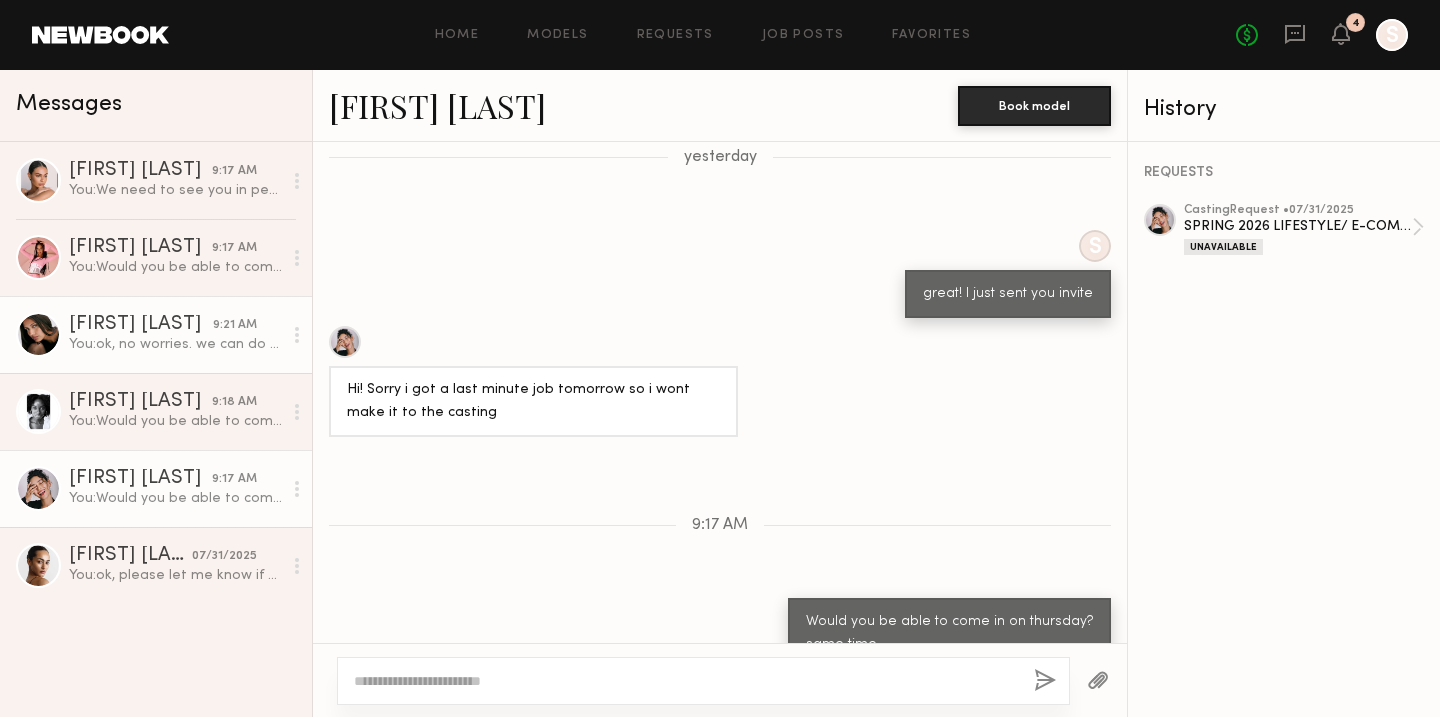 click on "You:  ok, no worries. we can do today if that still works. most of the models were not able to come in today." 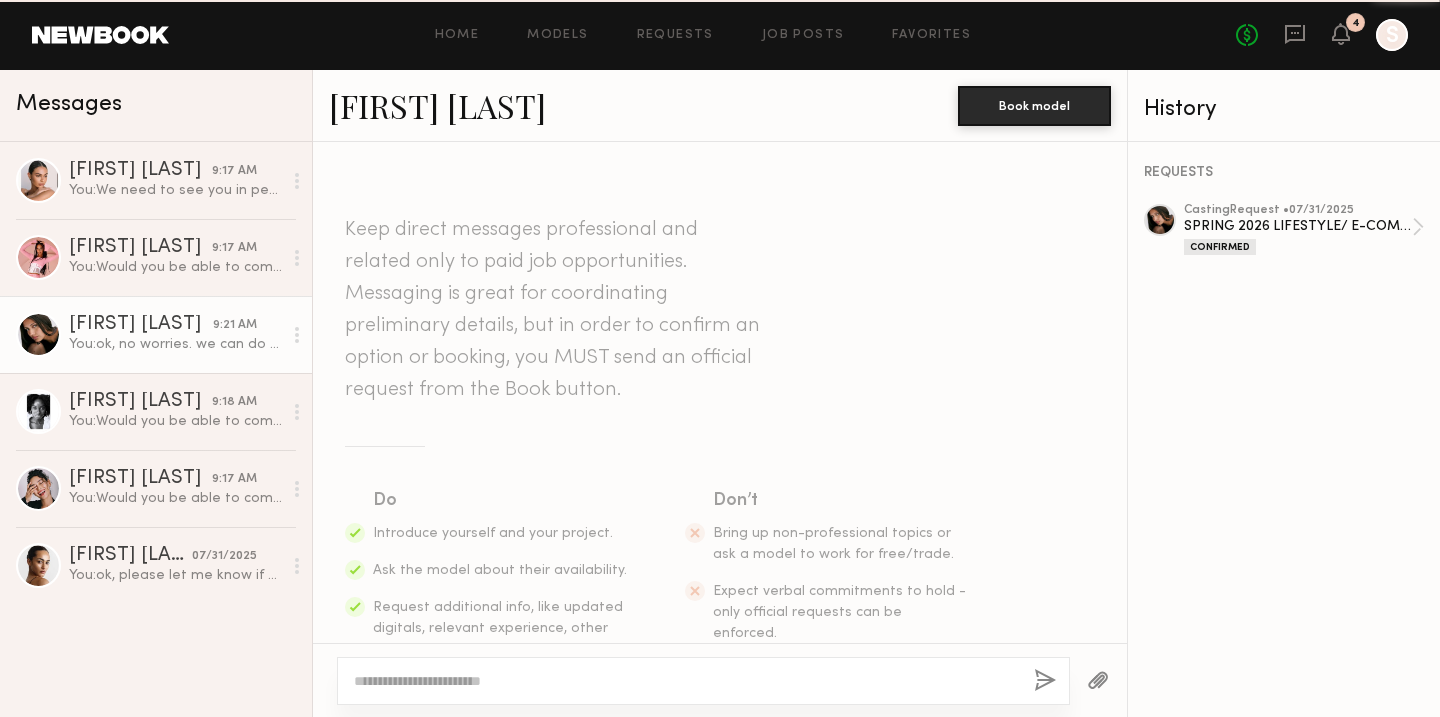 scroll, scrollTop: 1870, scrollLeft: 0, axis: vertical 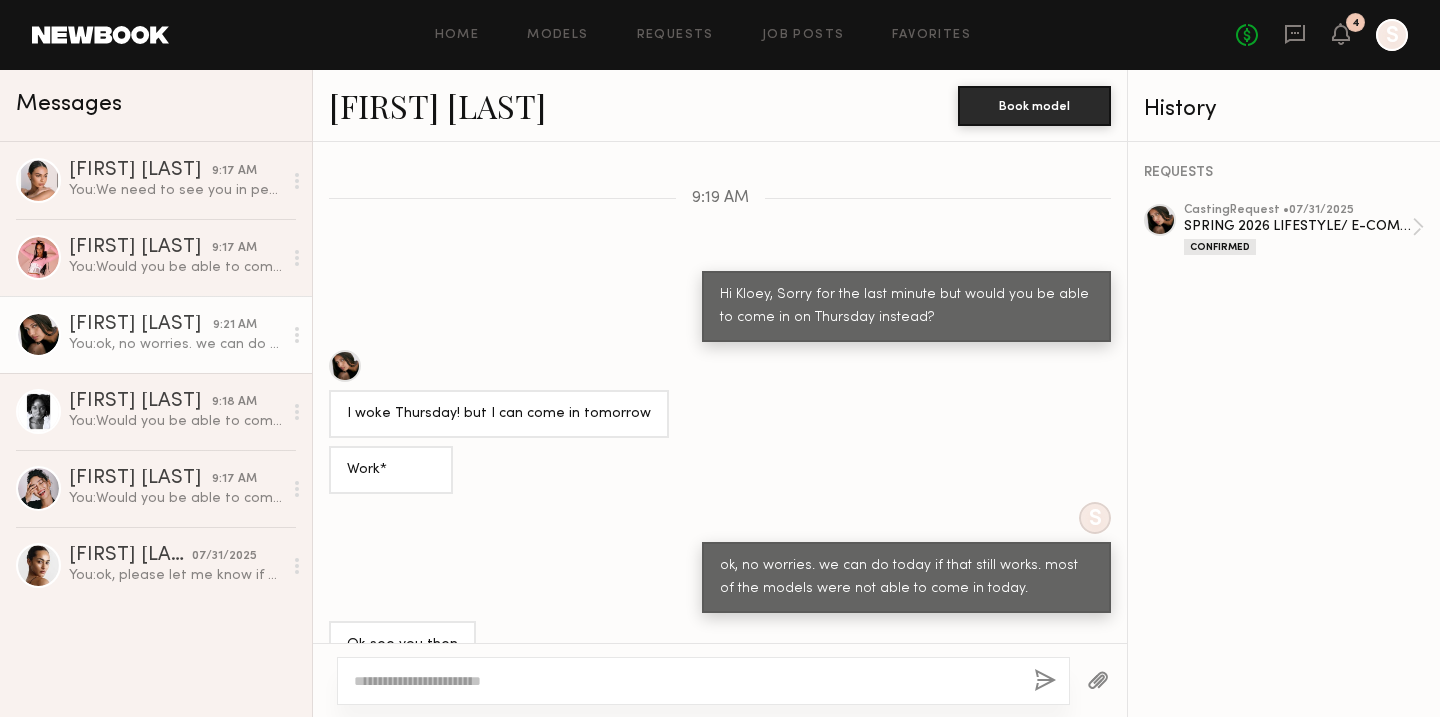 click 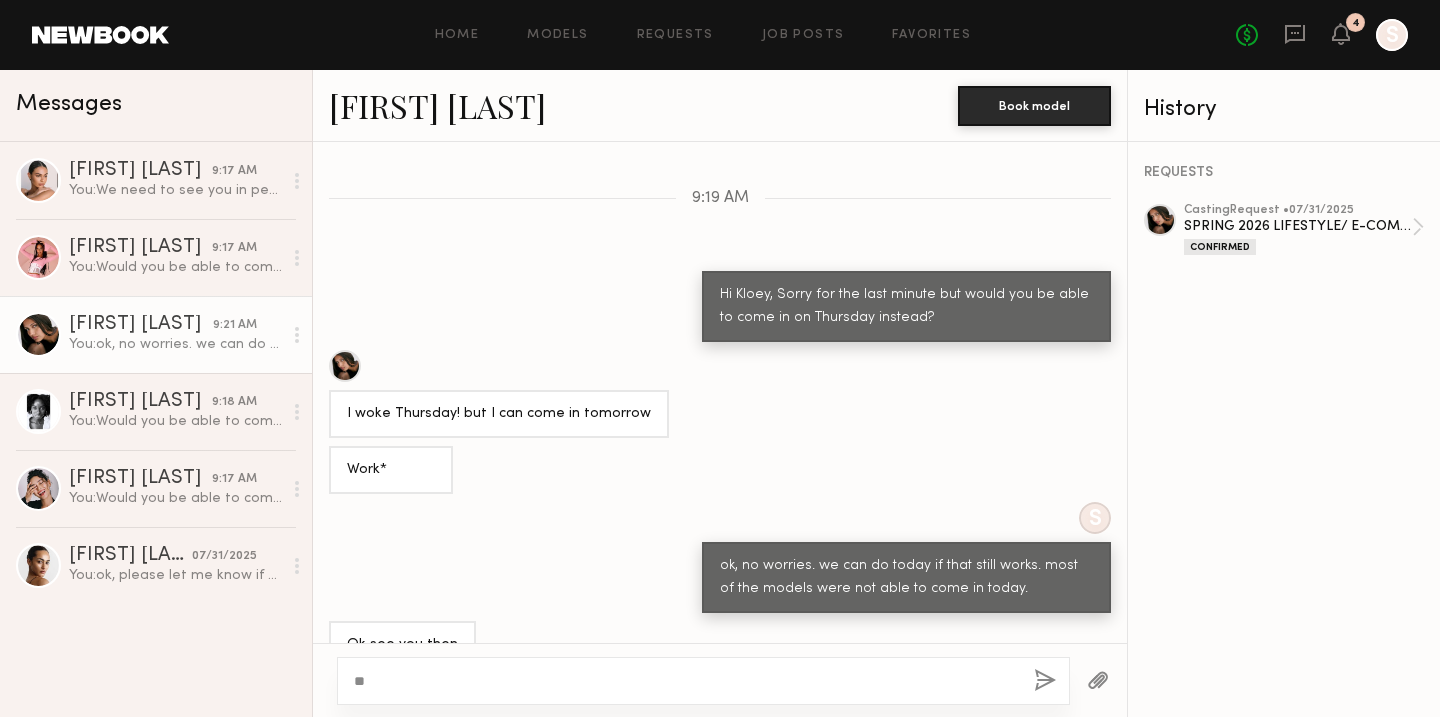 type on "*" 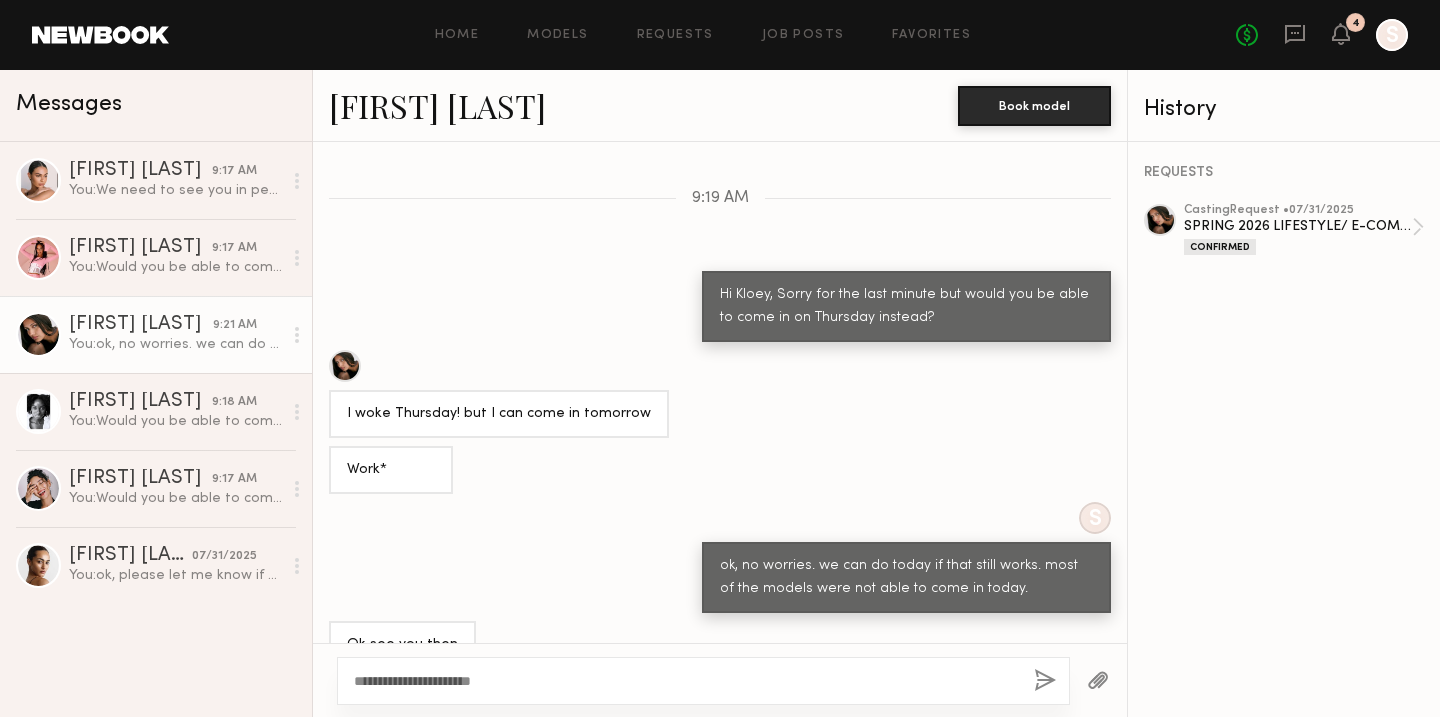 type on "**********" 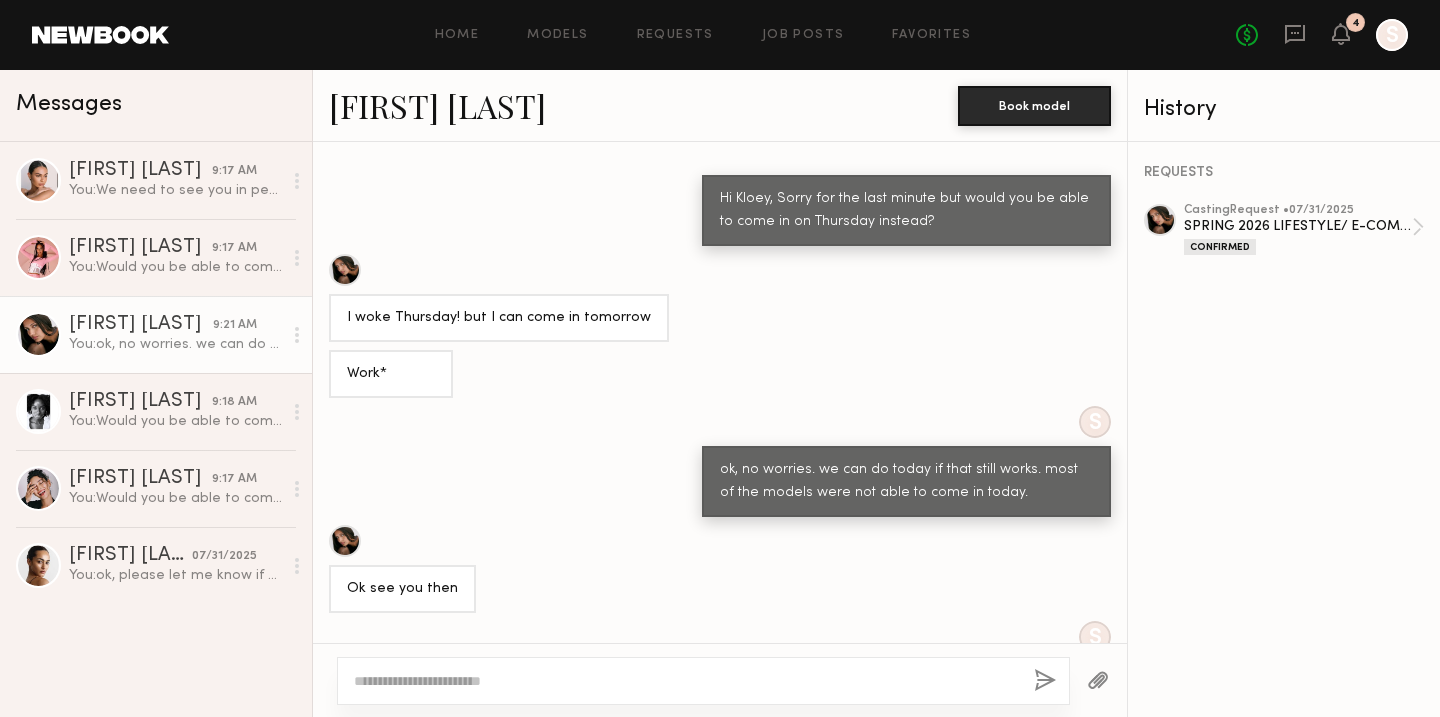 scroll, scrollTop: 2062, scrollLeft: 0, axis: vertical 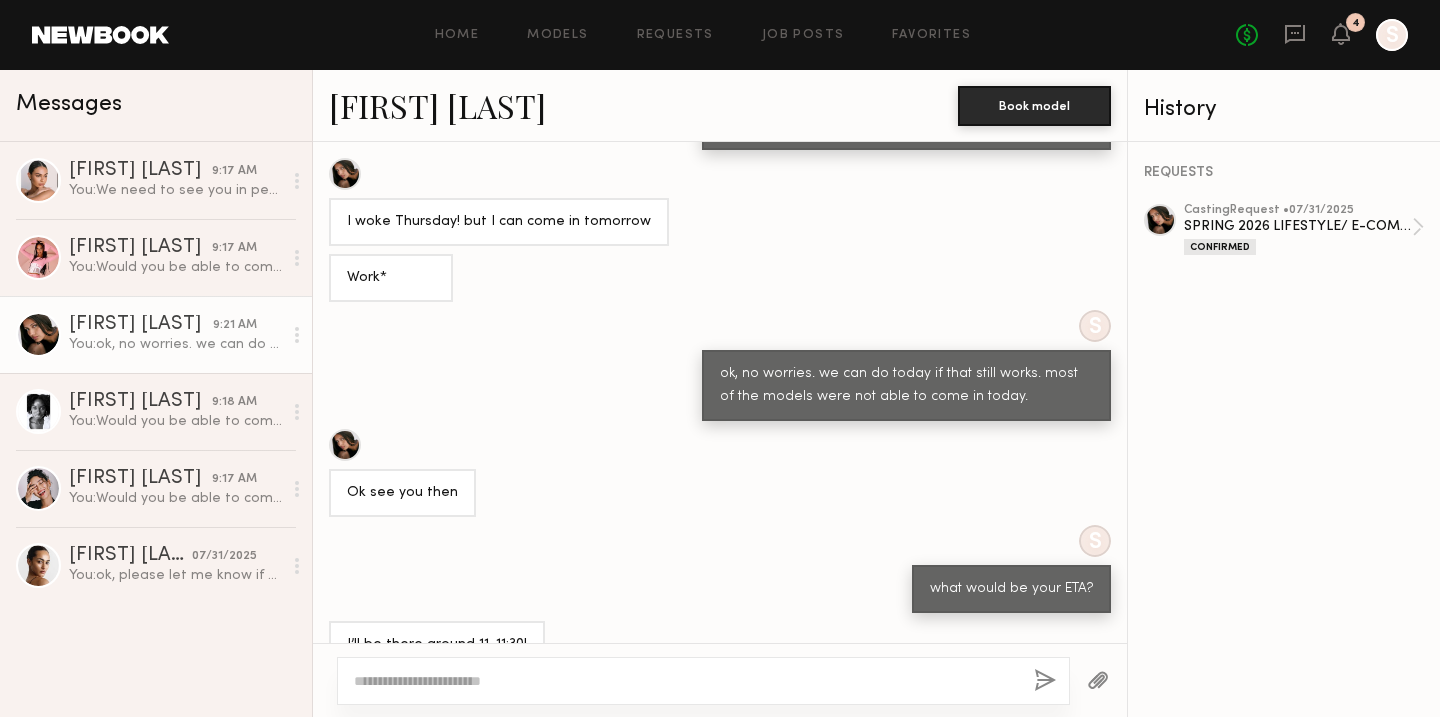 click 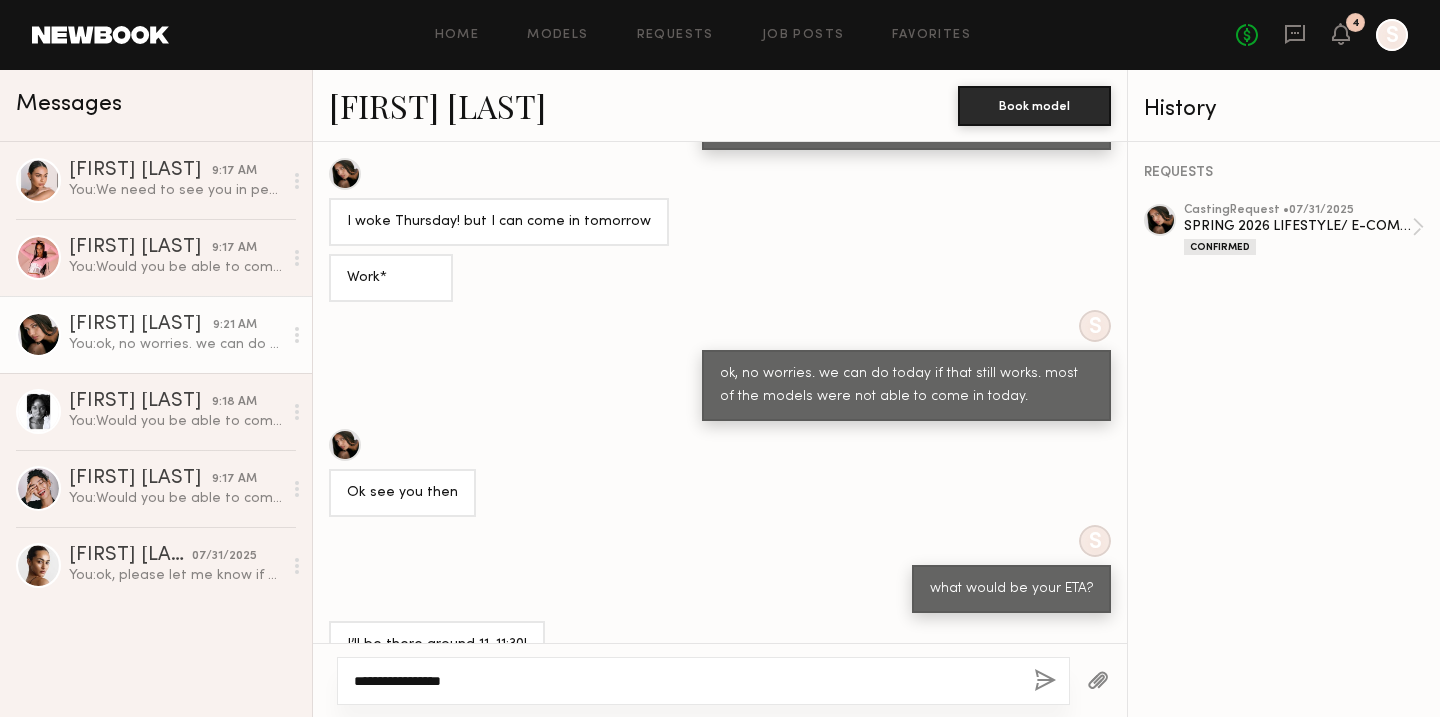 type on "**********" 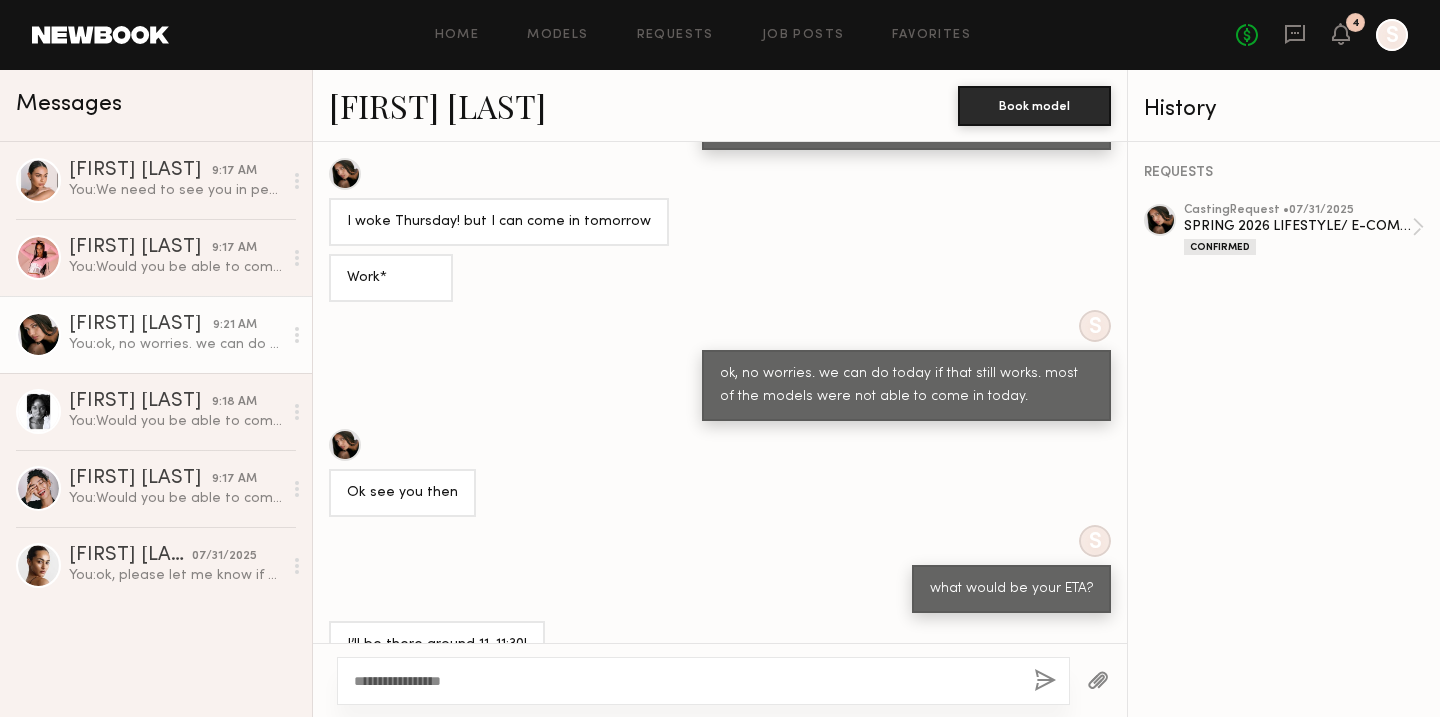 click 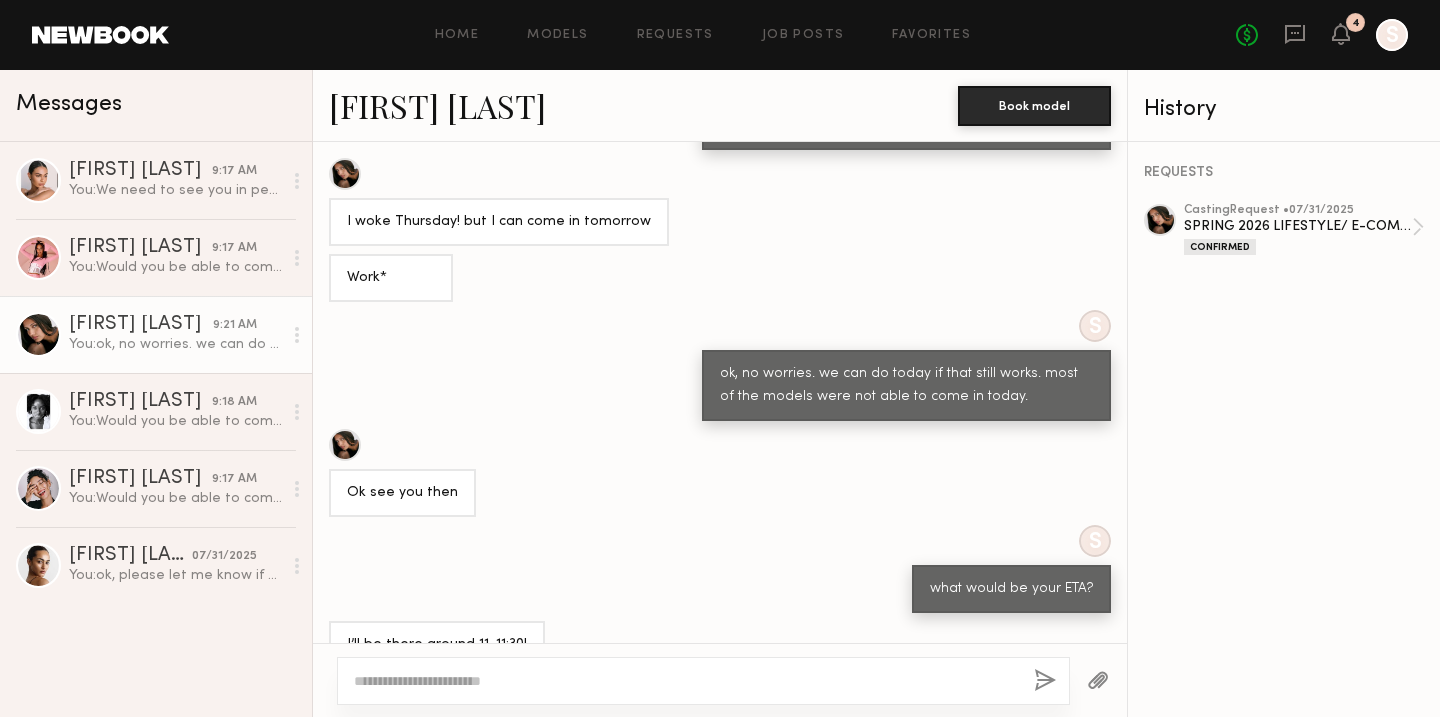 scroll, scrollTop: 2158, scrollLeft: 0, axis: vertical 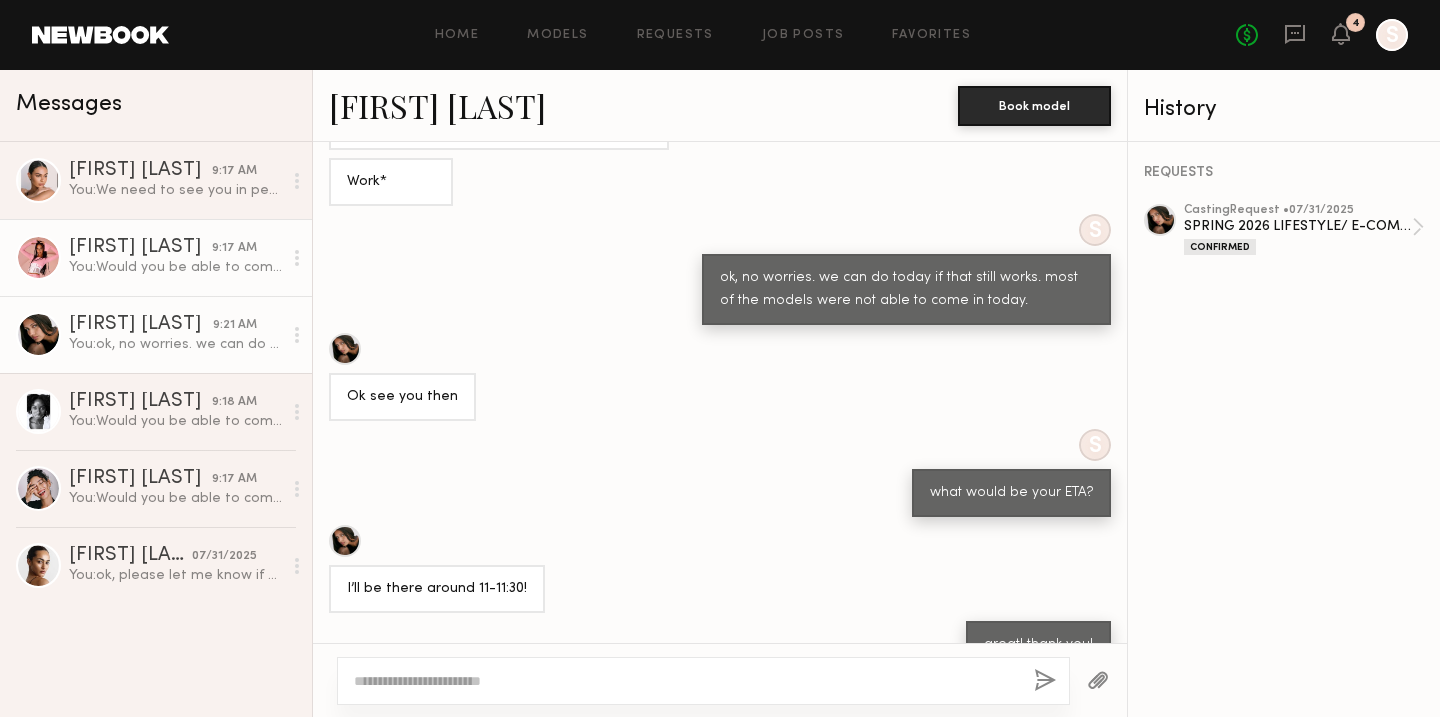click on "Zohara E." 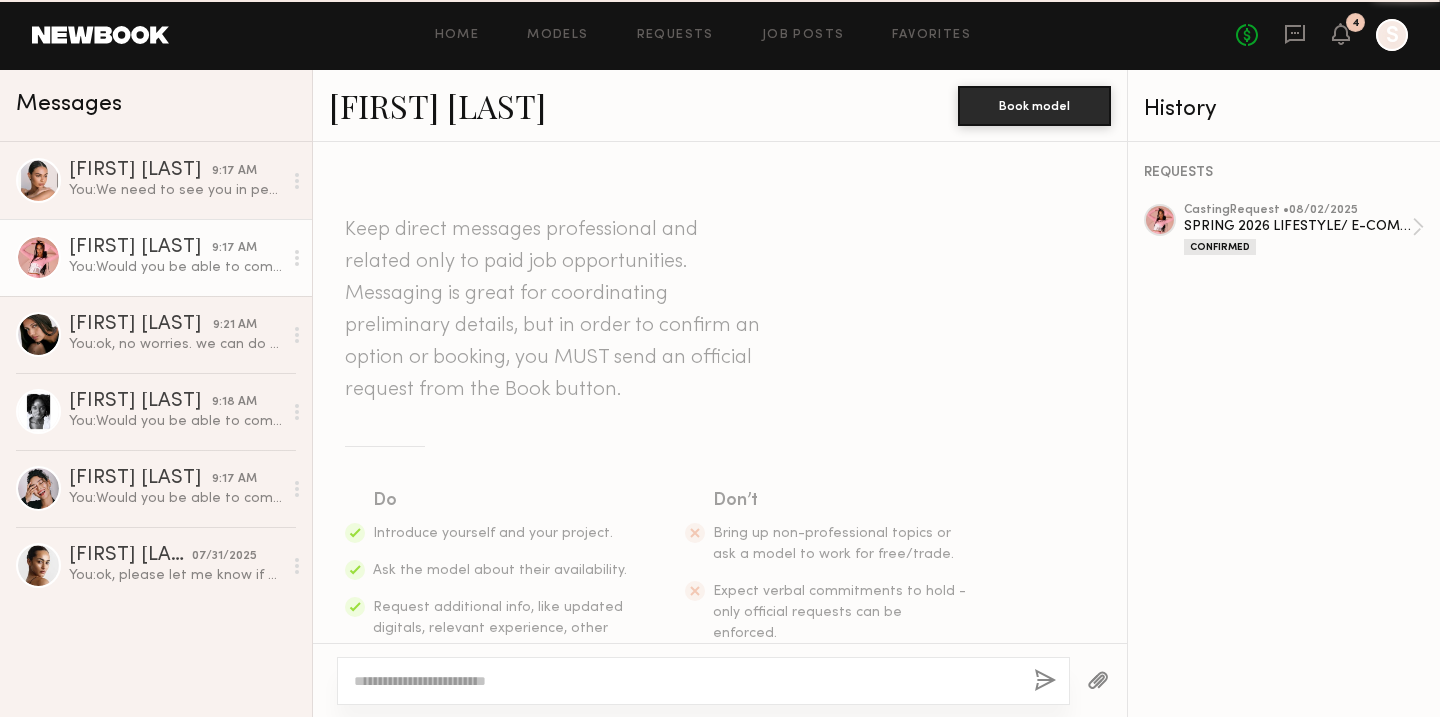 scroll, scrollTop: 627, scrollLeft: 0, axis: vertical 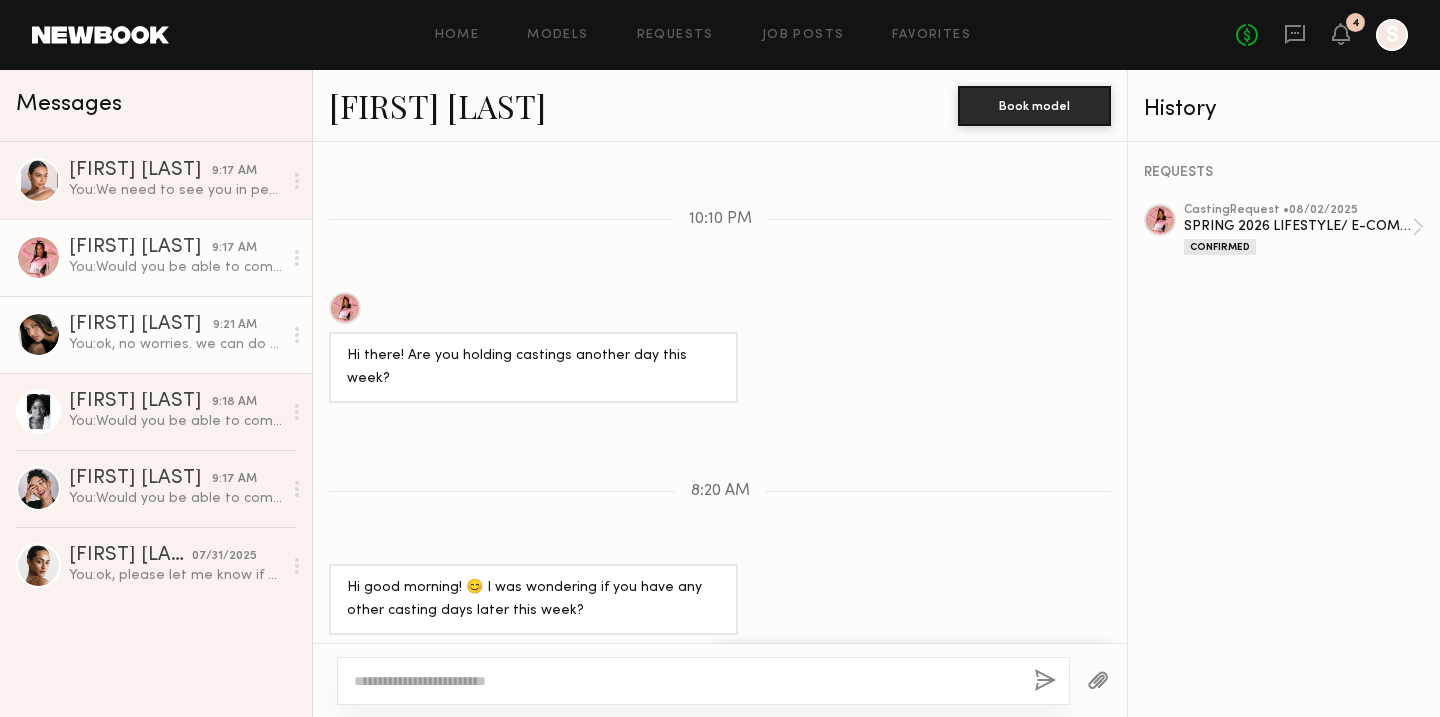 click on "Kloey R." 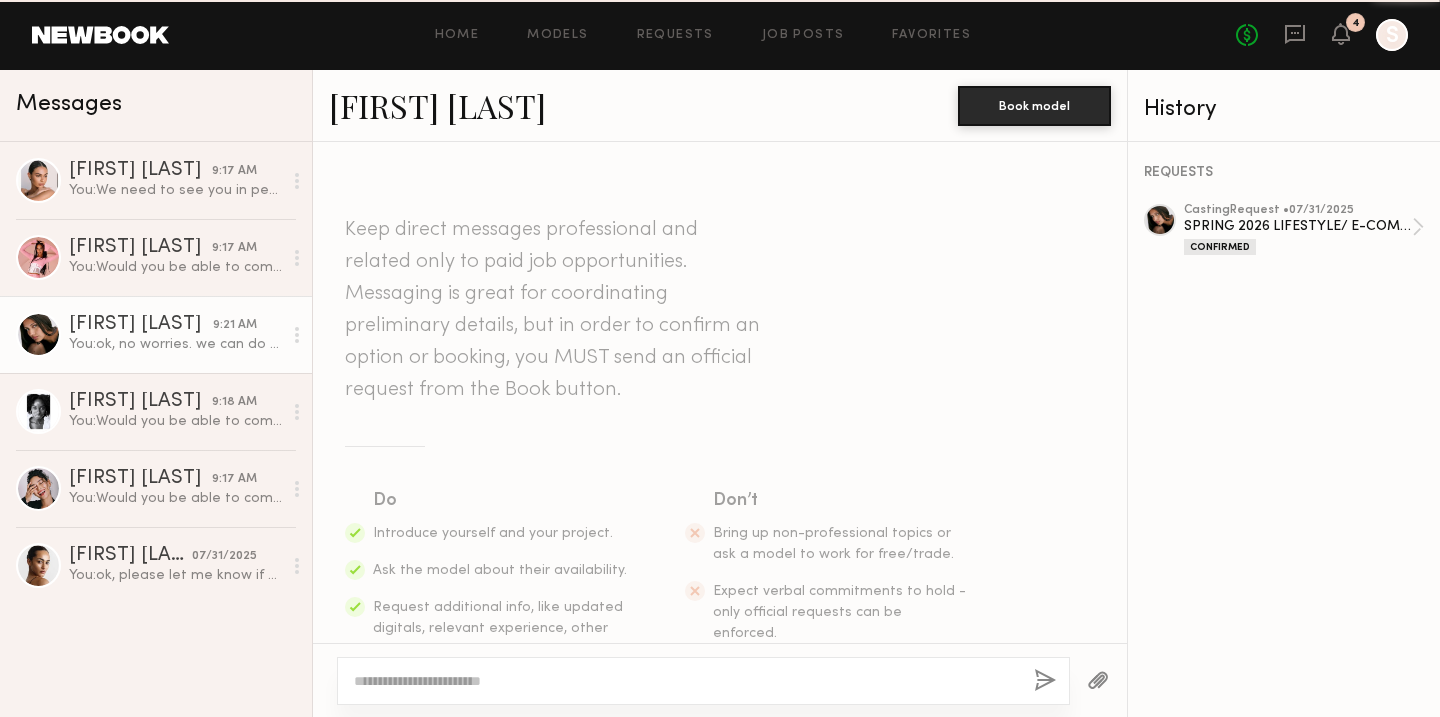scroll, scrollTop: 2158, scrollLeft: 0, axis: vertical 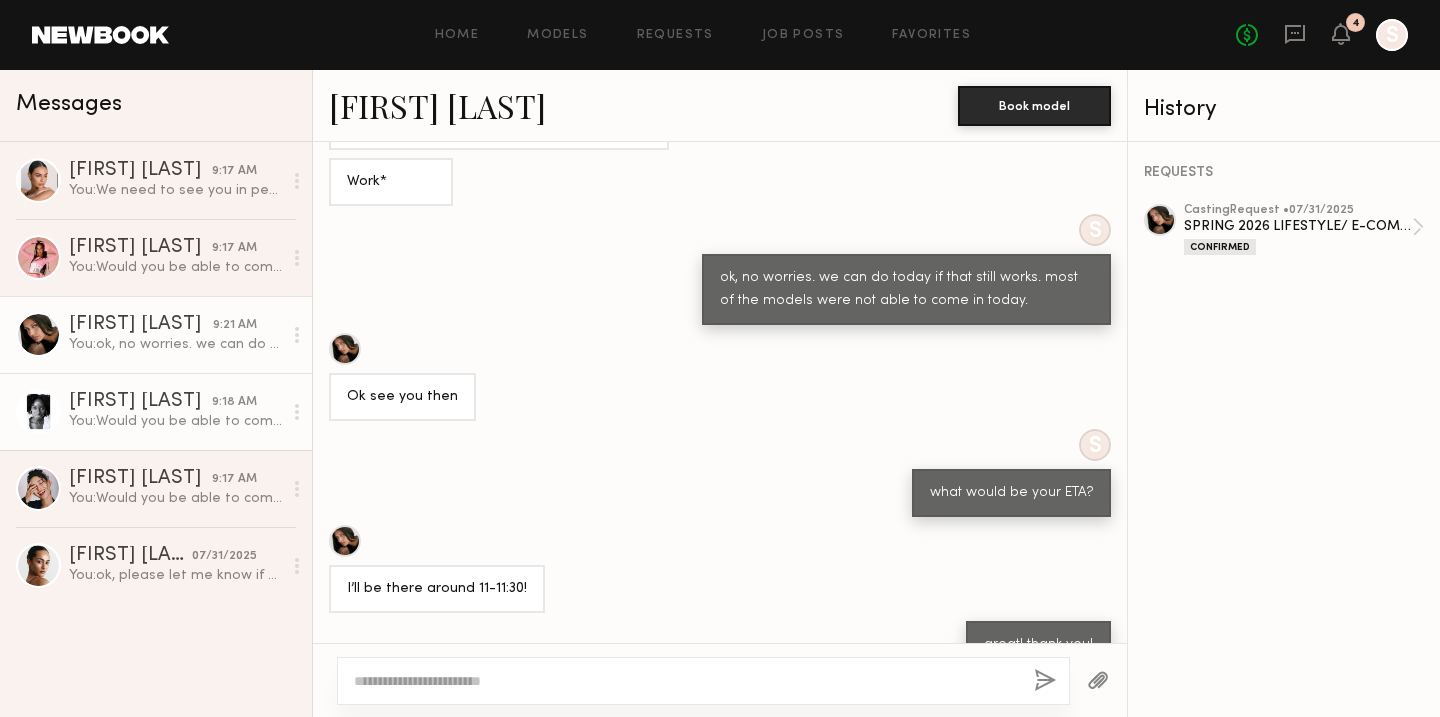 click on "Alice H." 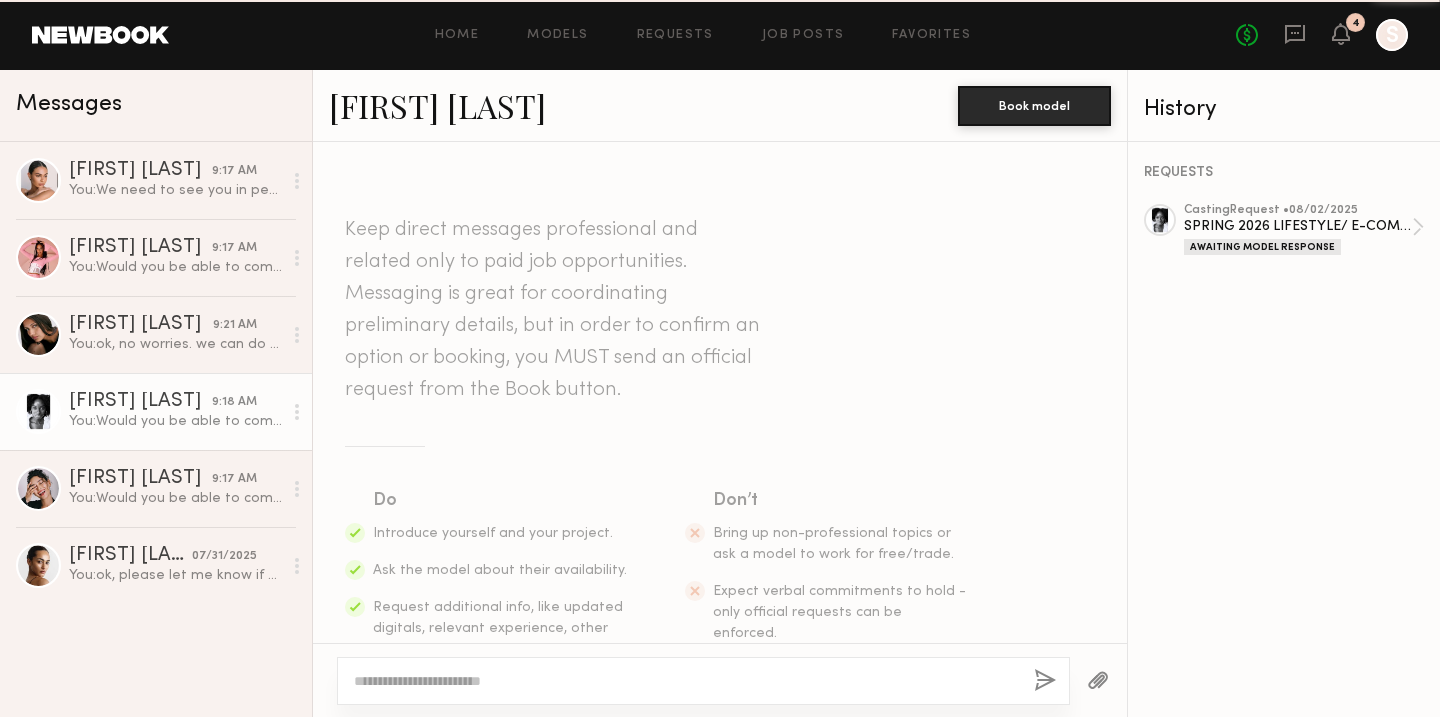 scroll, scrollTop: 662, scrollLeft: 0, axis: vertical 